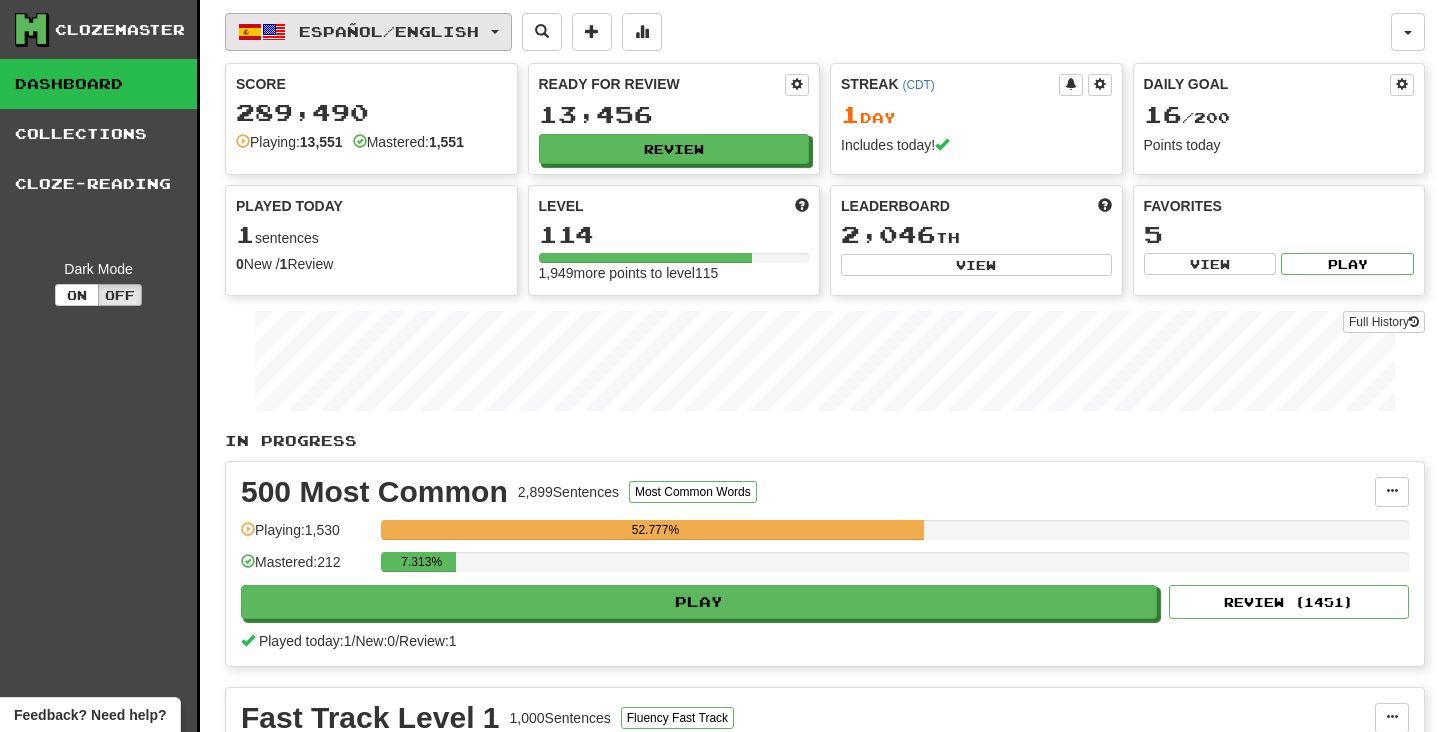 scroll, scrollTop: 0, scrollLeft: 0, axis: both 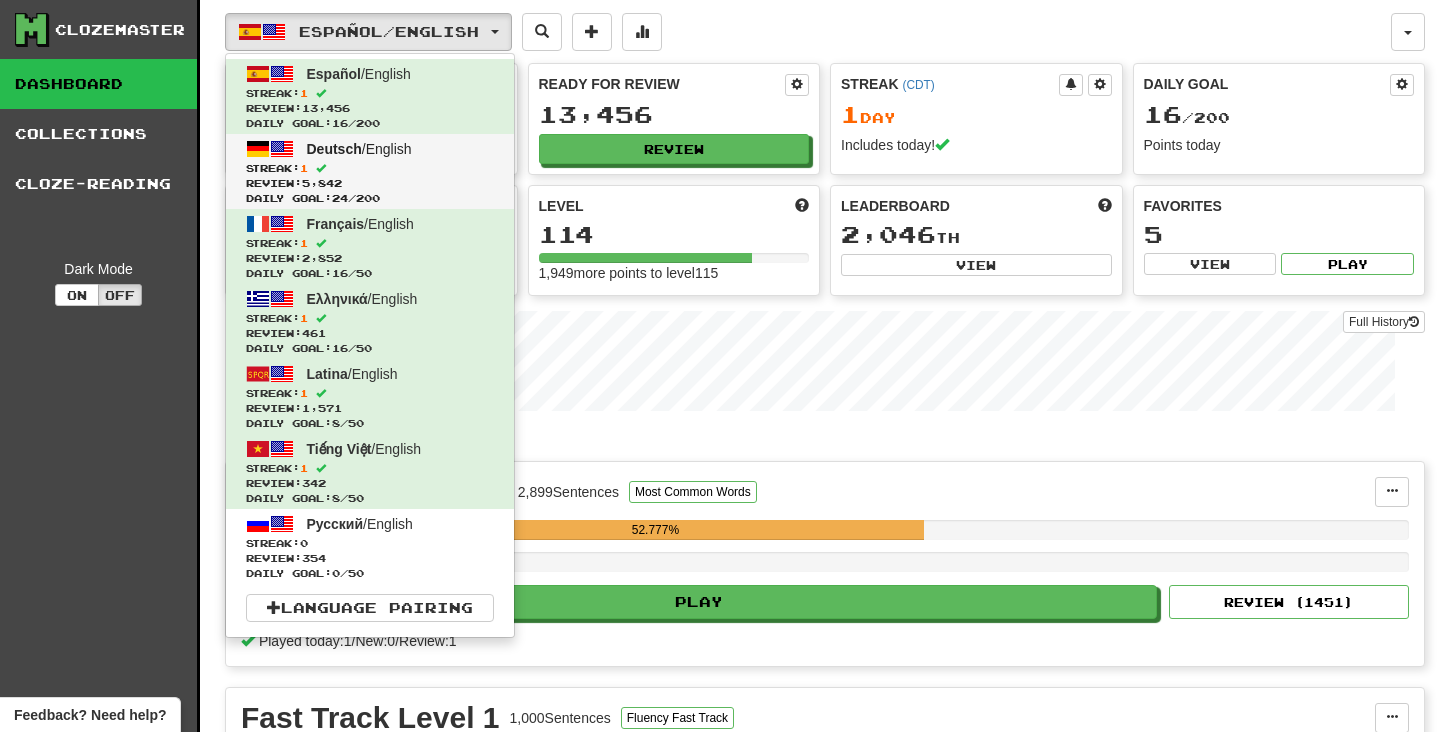 click on "Streak:  1" at bounding box center [370, 168] 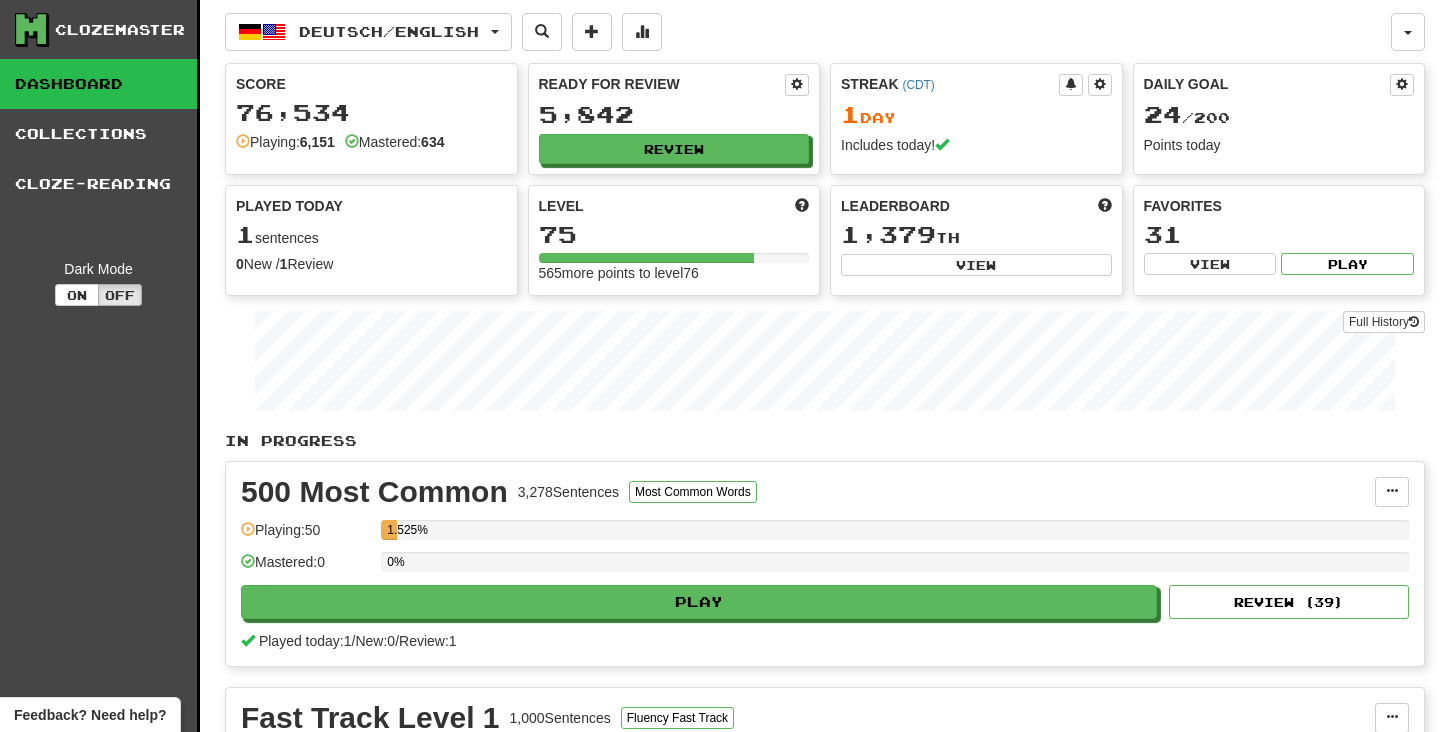 scroll, scrollTop: 0, scrollLeft: 0, axis: both 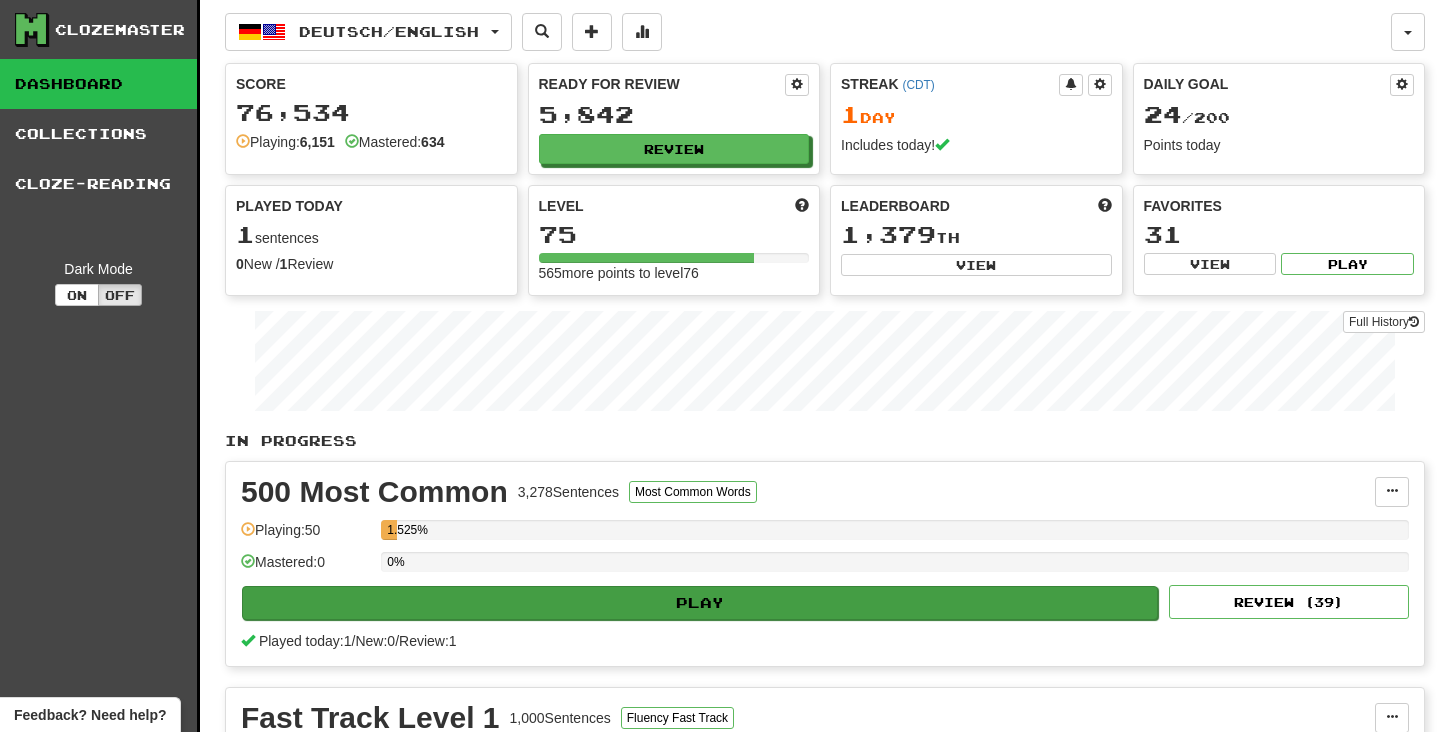 click on "Play" at bounding box center [700, 603] 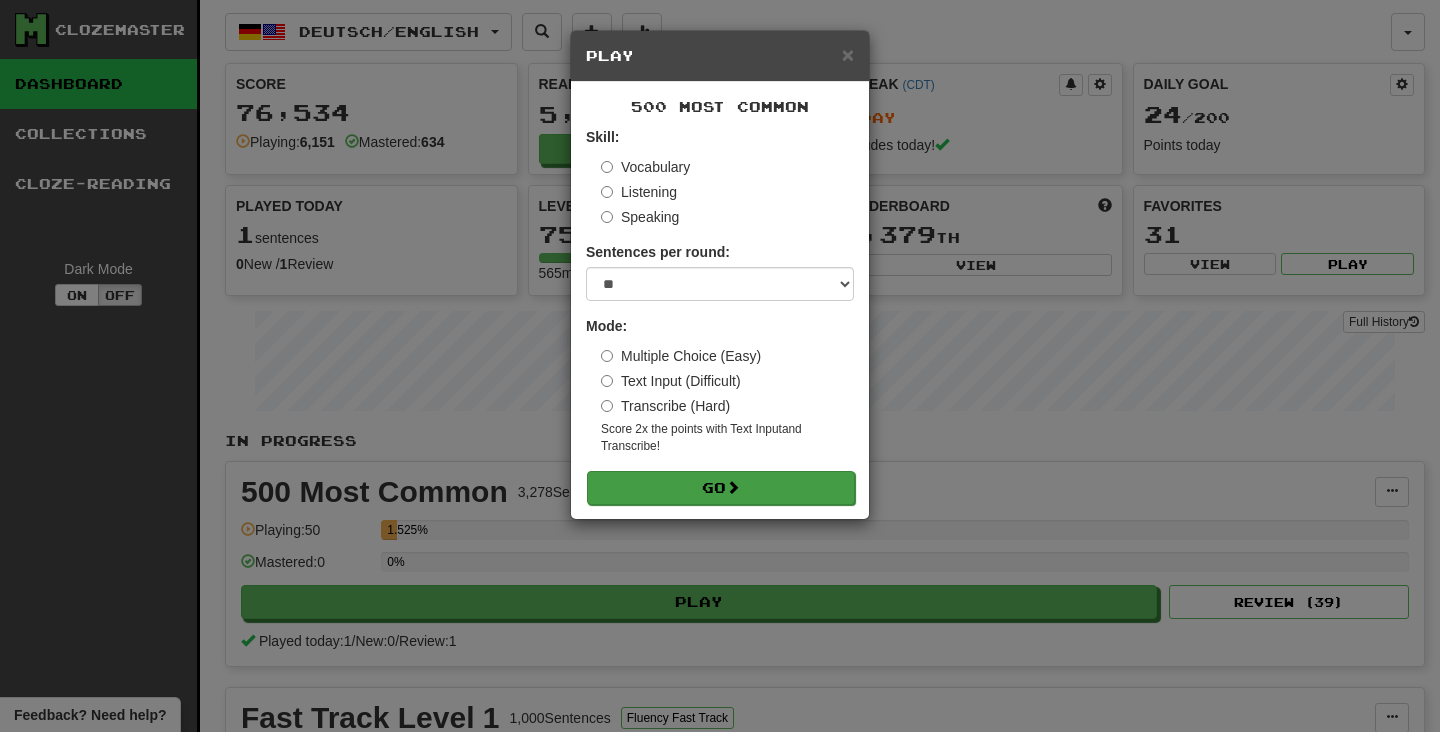 click on "Go" at bounding box center (721, 488) 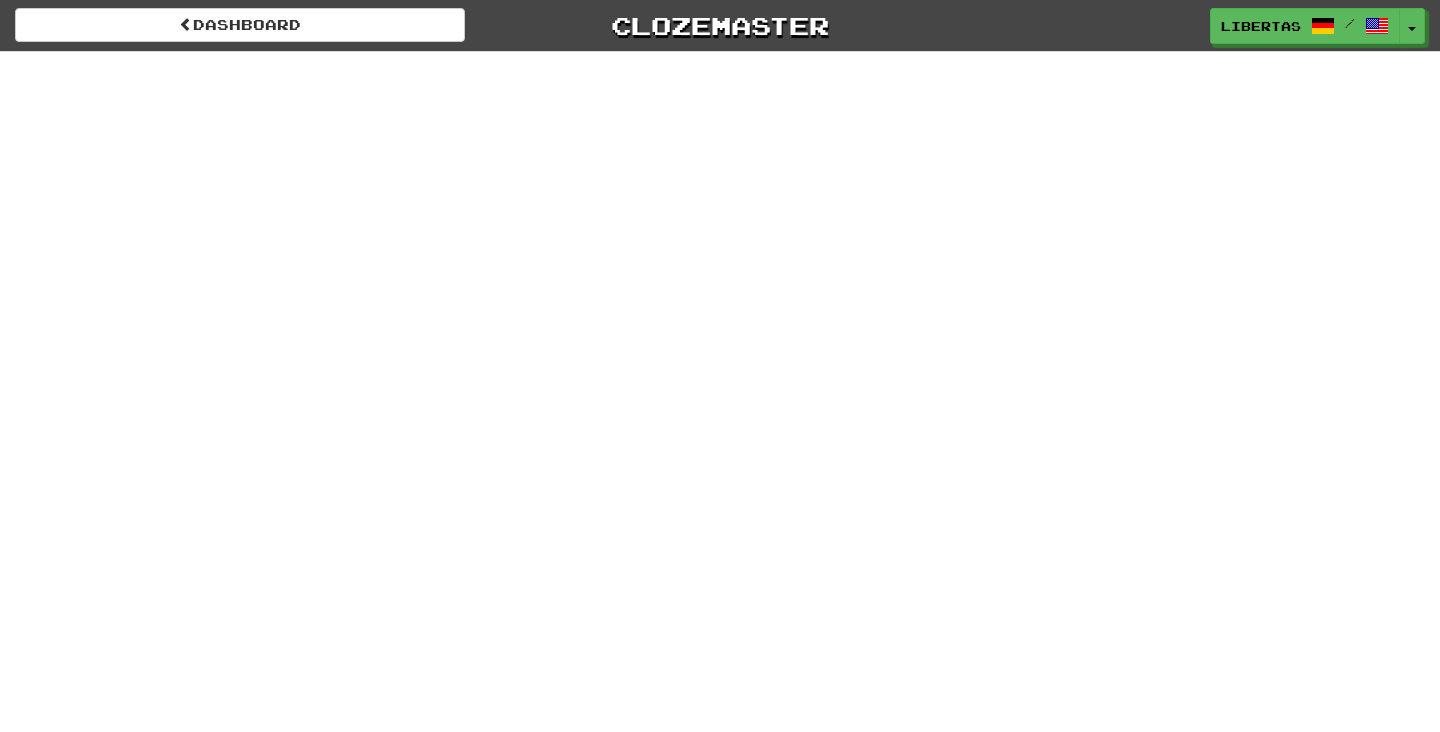 scroll, scrollTop: 0, scrollLeft: 0, axis: both 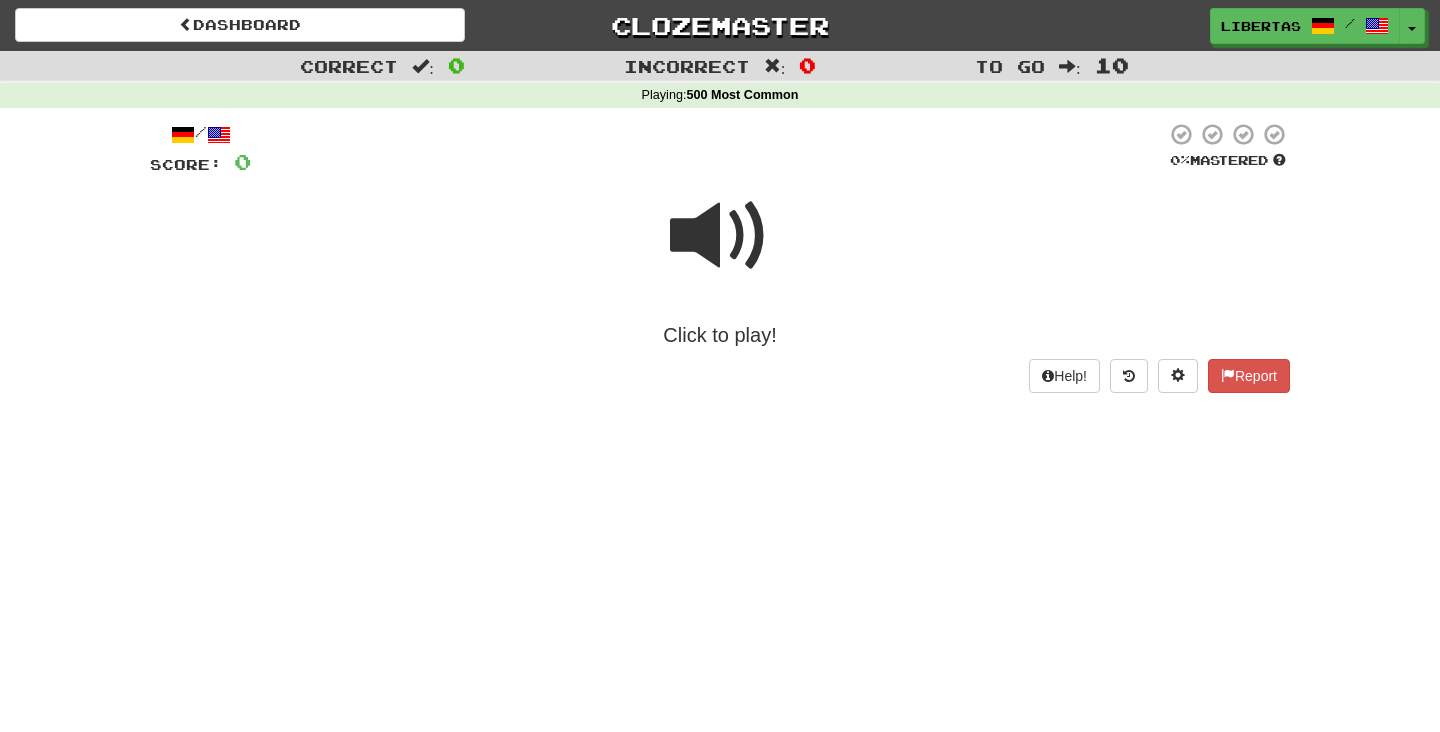 click at bounding box center [720, 236] 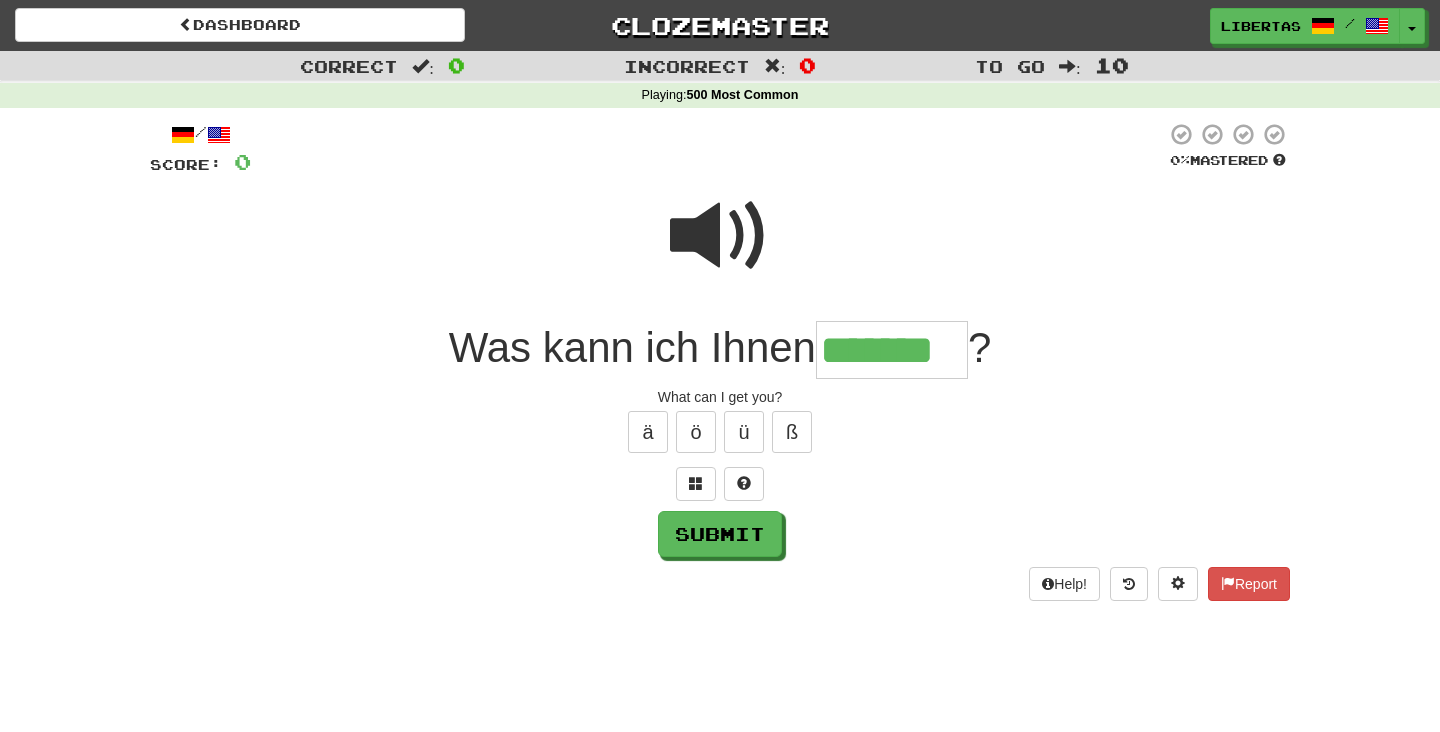 type on "*******" 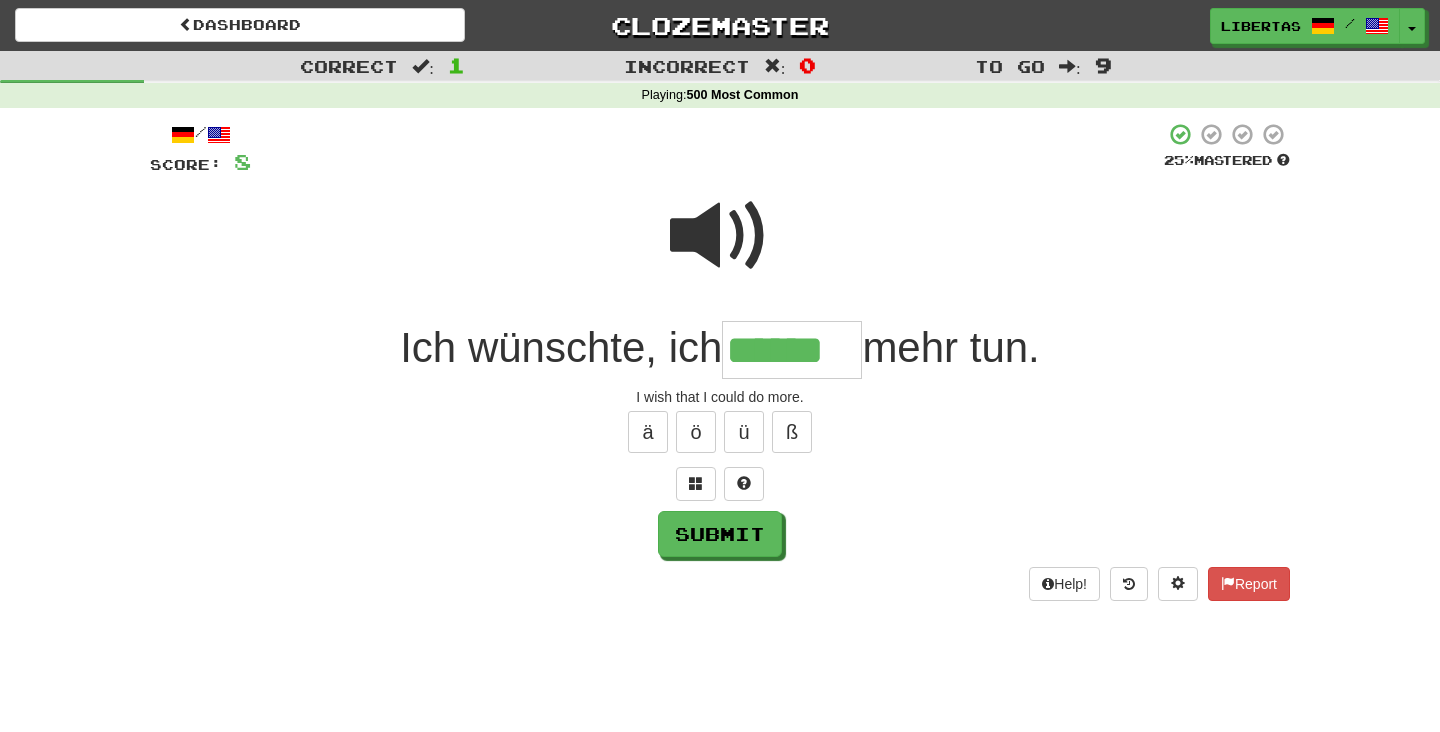 type on "******" 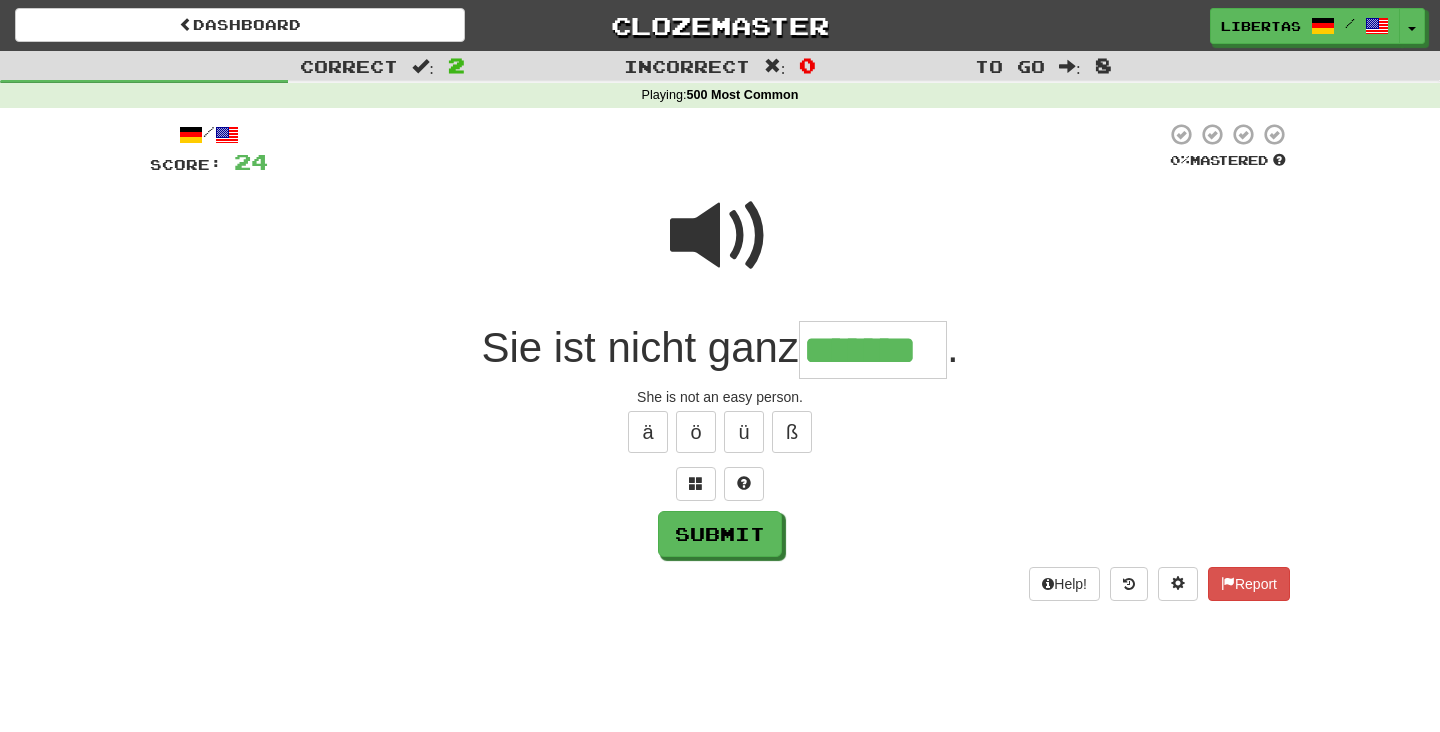 type on "*******" 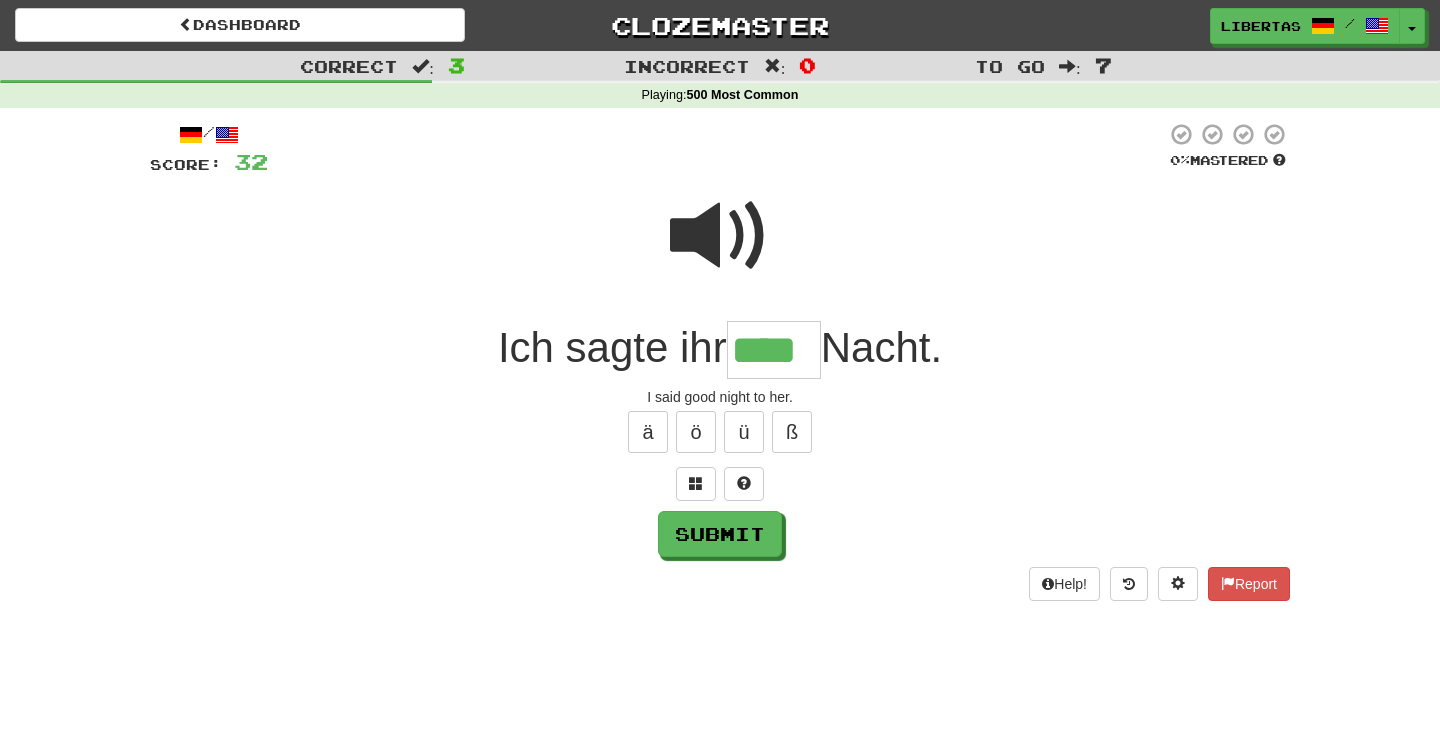 type on "****" 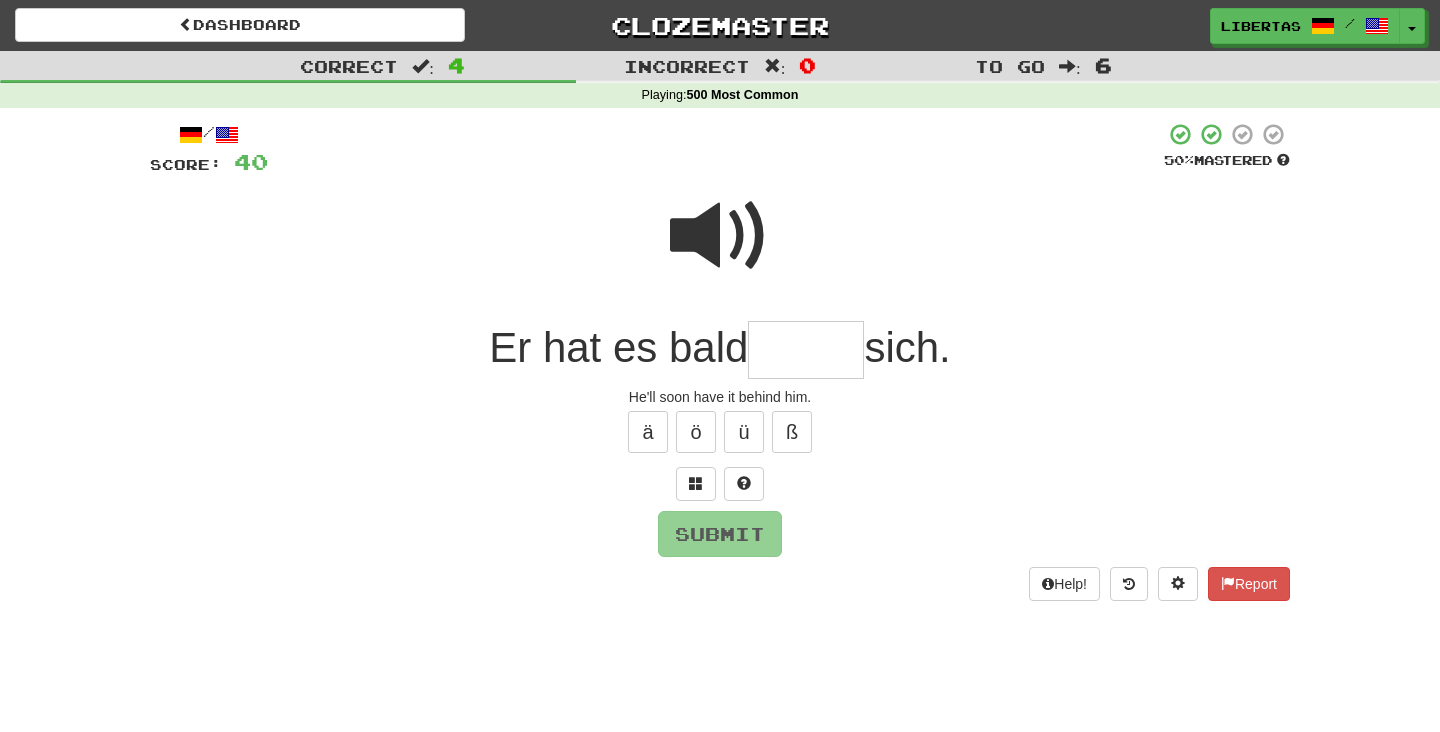 type on "*" 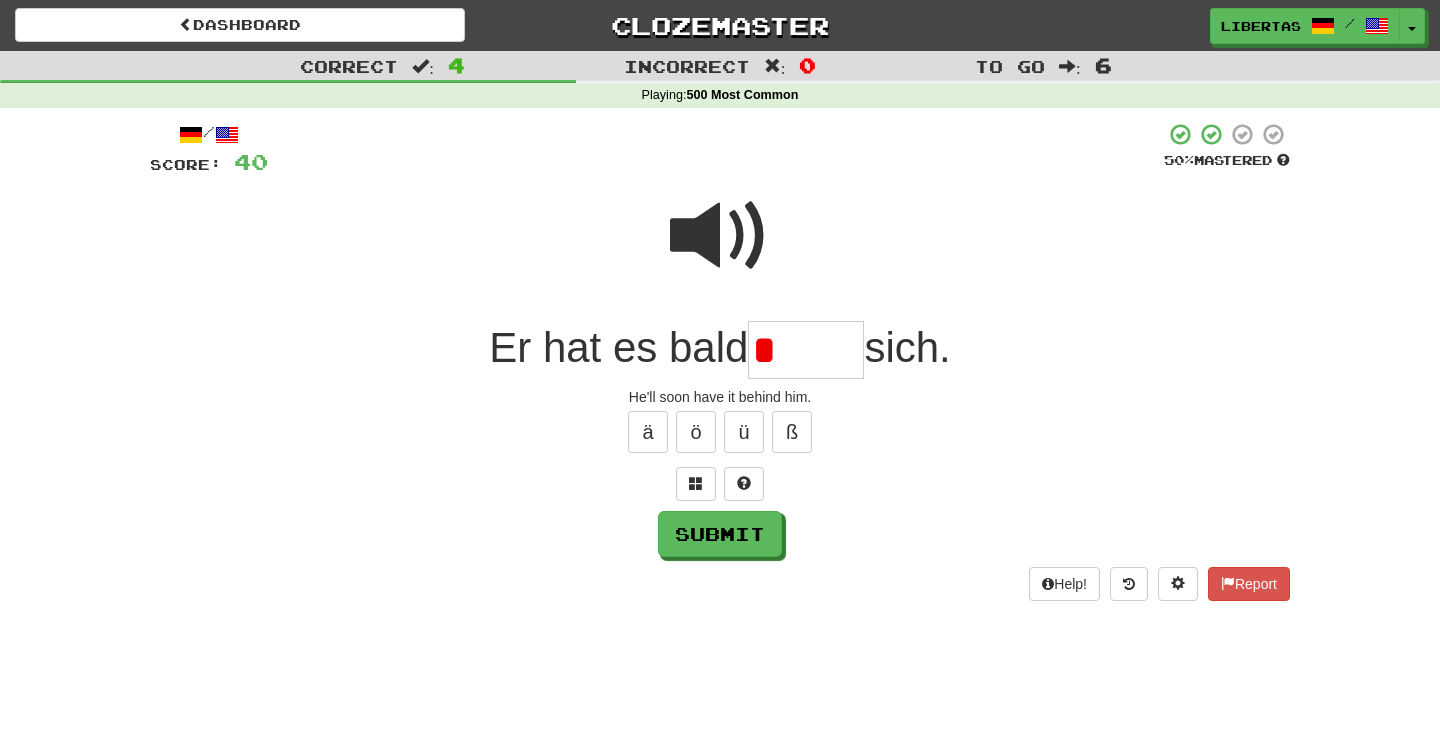 type on "*" 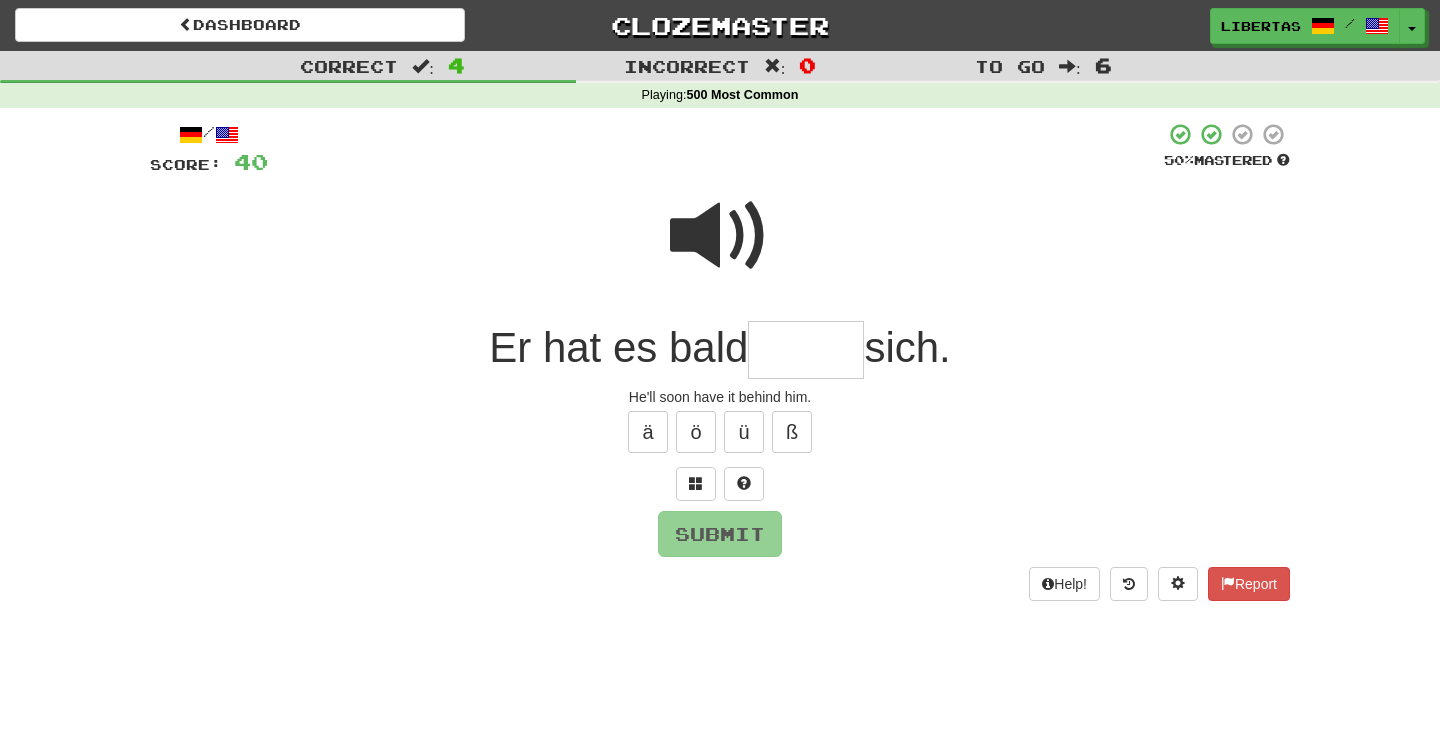 click at bounding box center [720, 236] 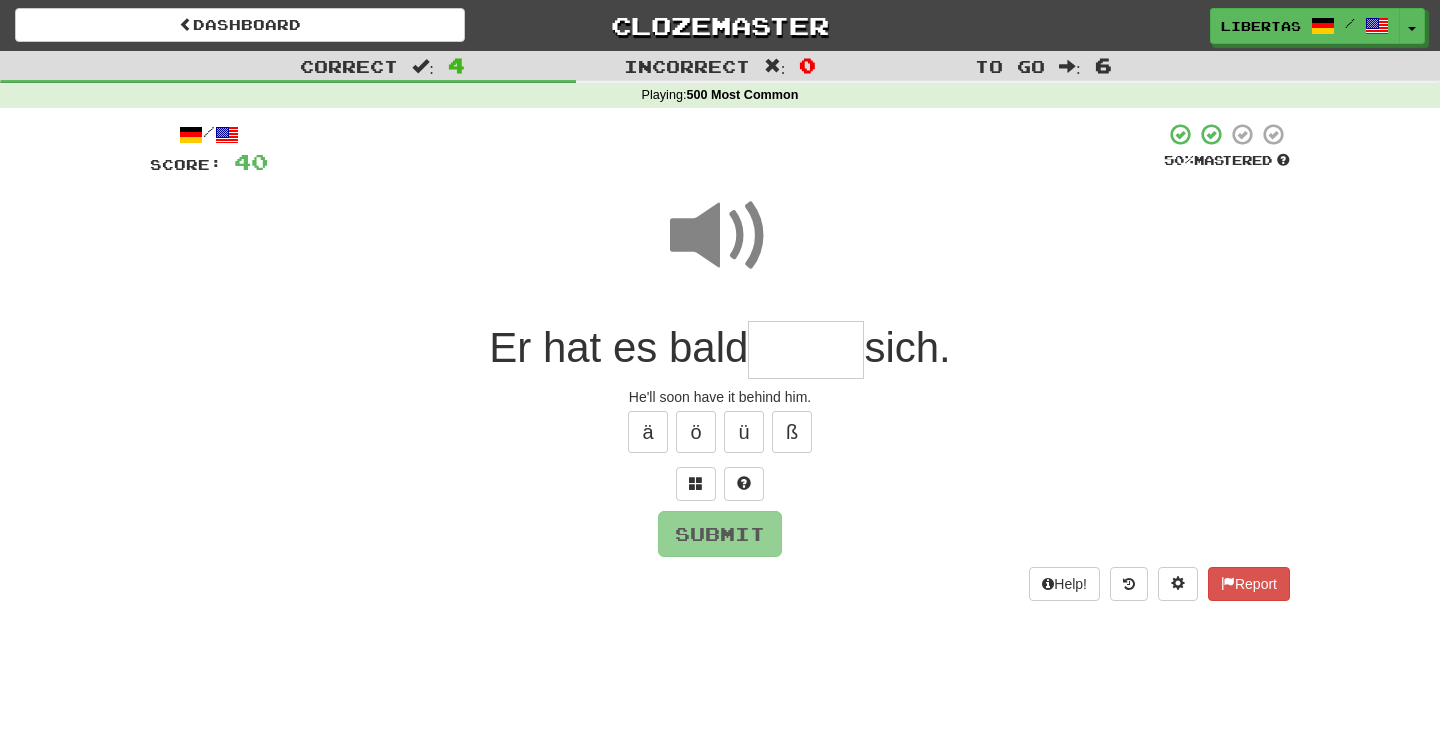 click at bounding box center (806, 350) 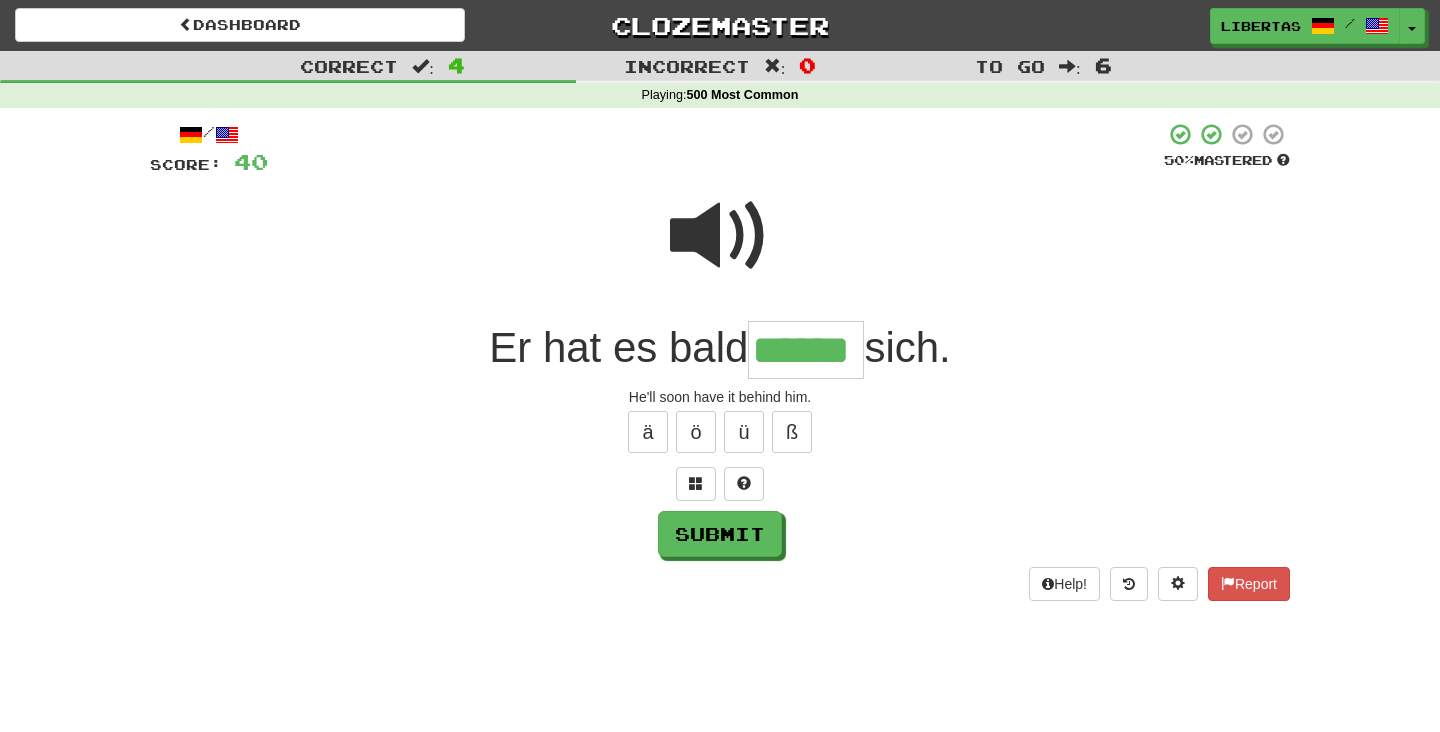 type on "******" 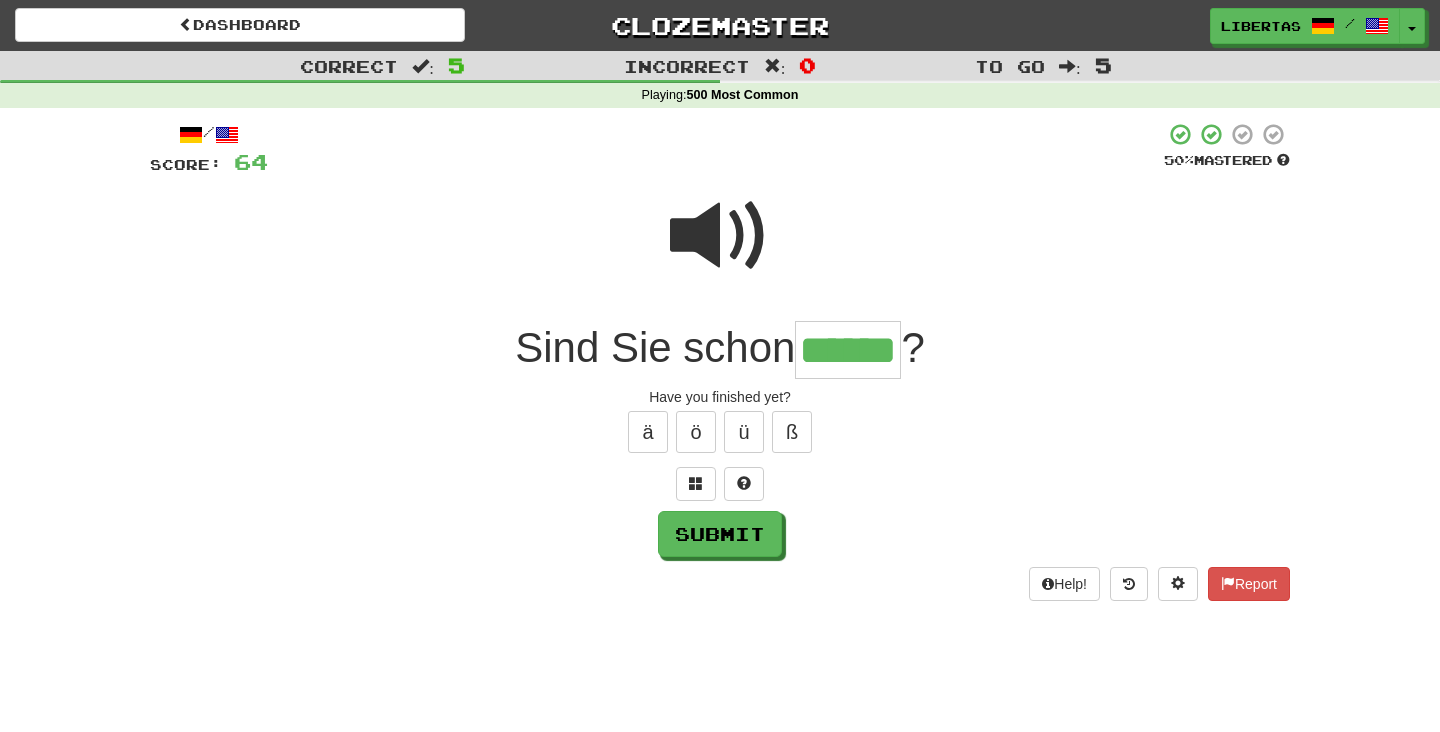 type on "******" 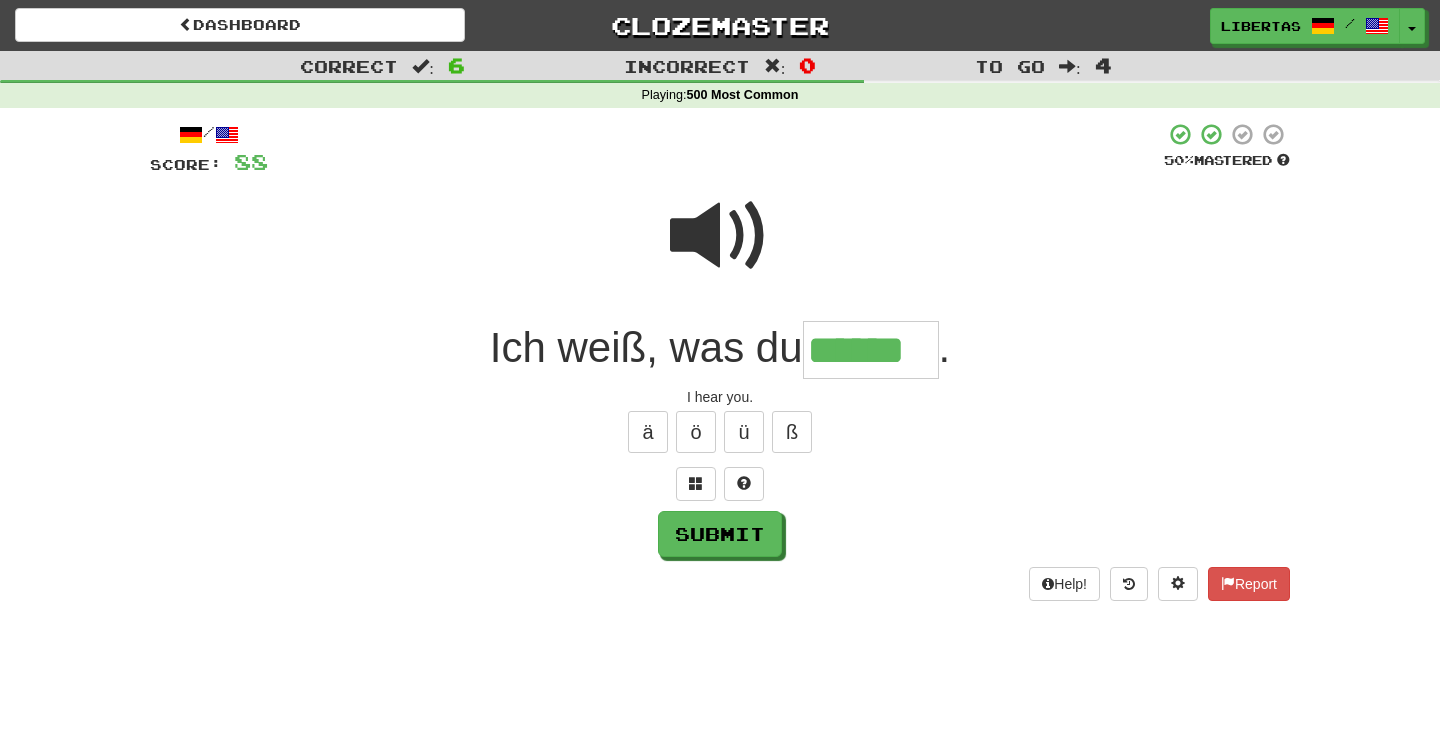type on "******" 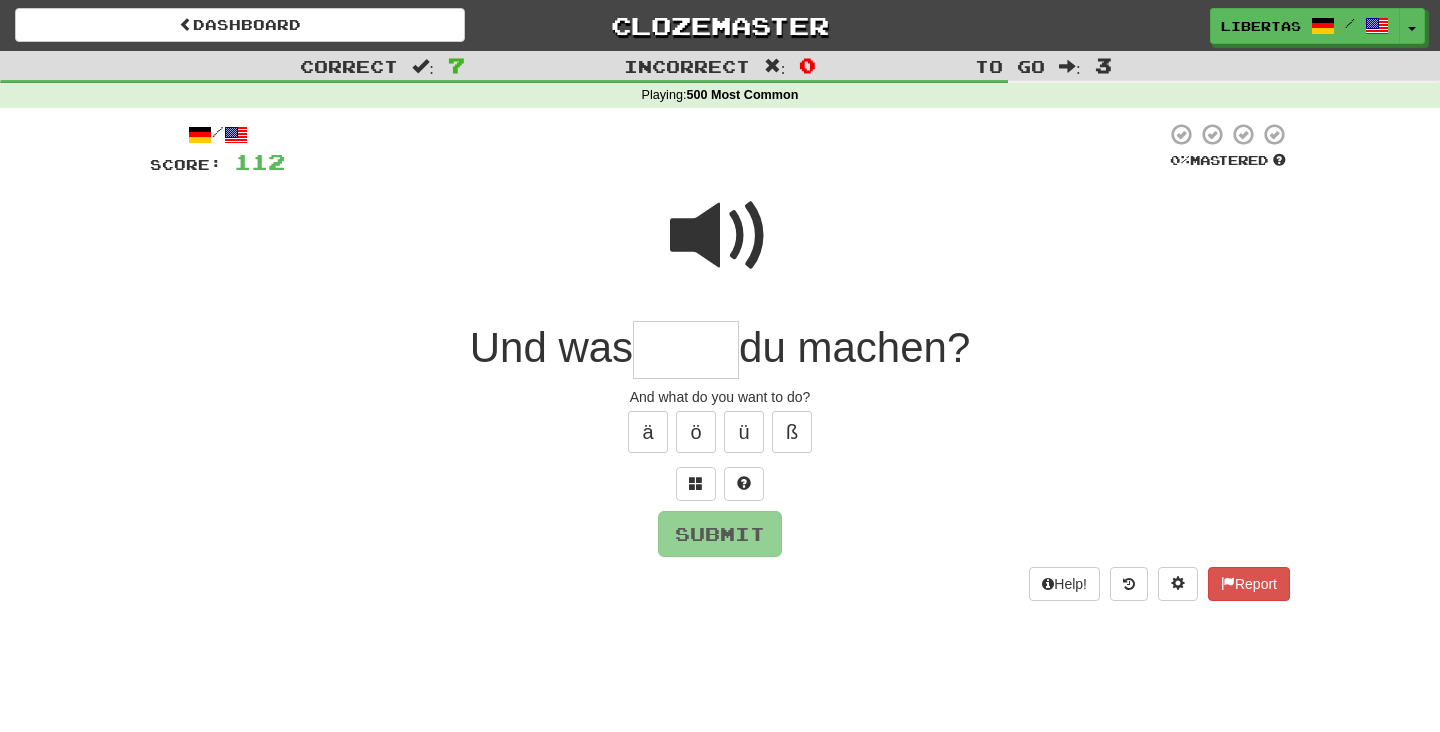 type on "*" 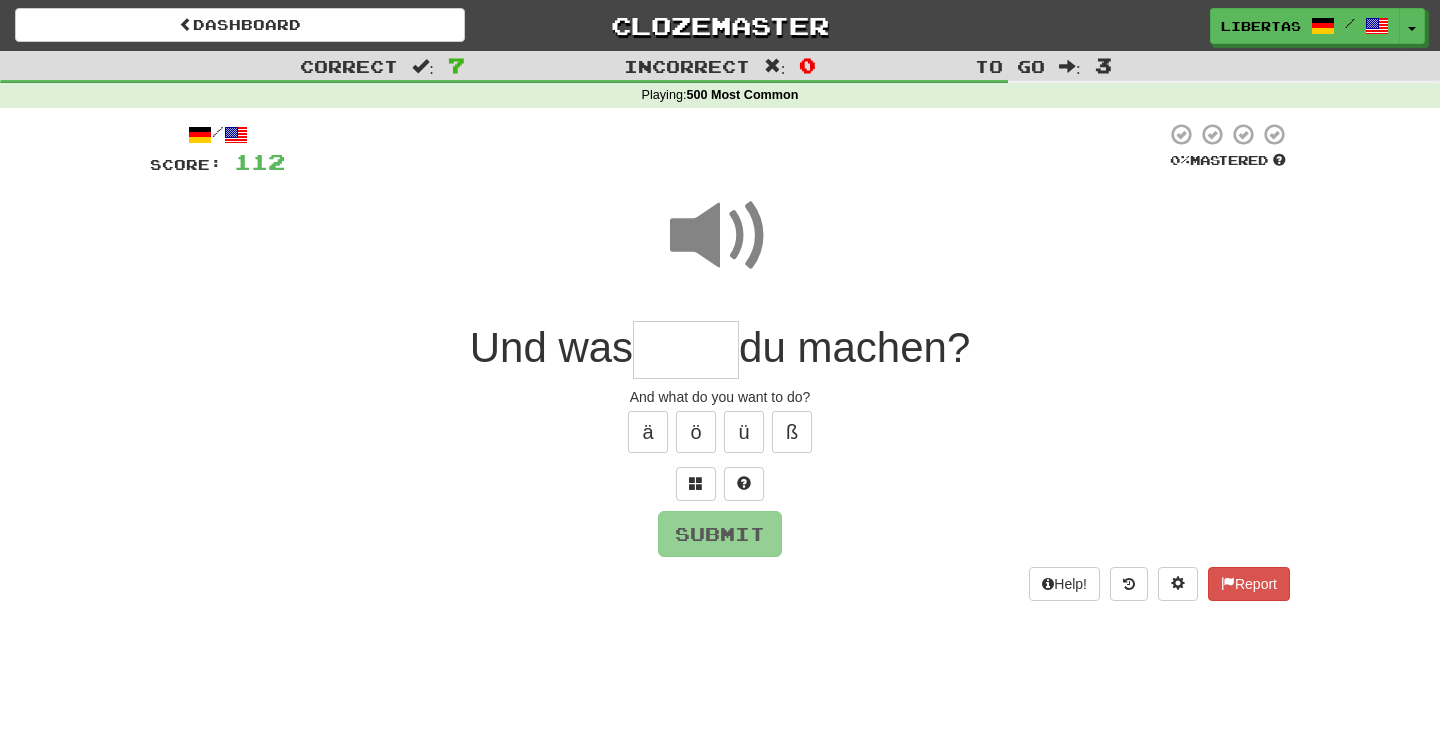 click at bounding box center [686, 350] 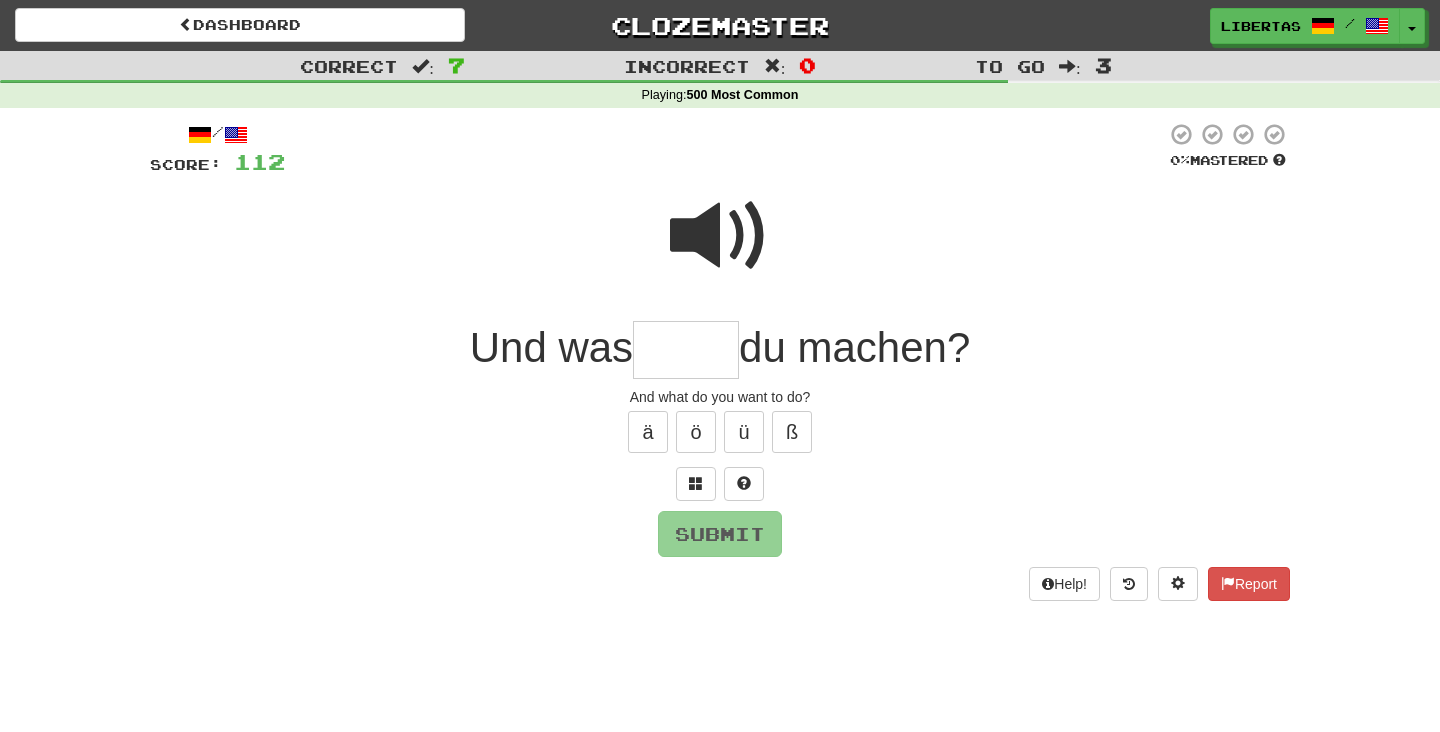 type on "*" 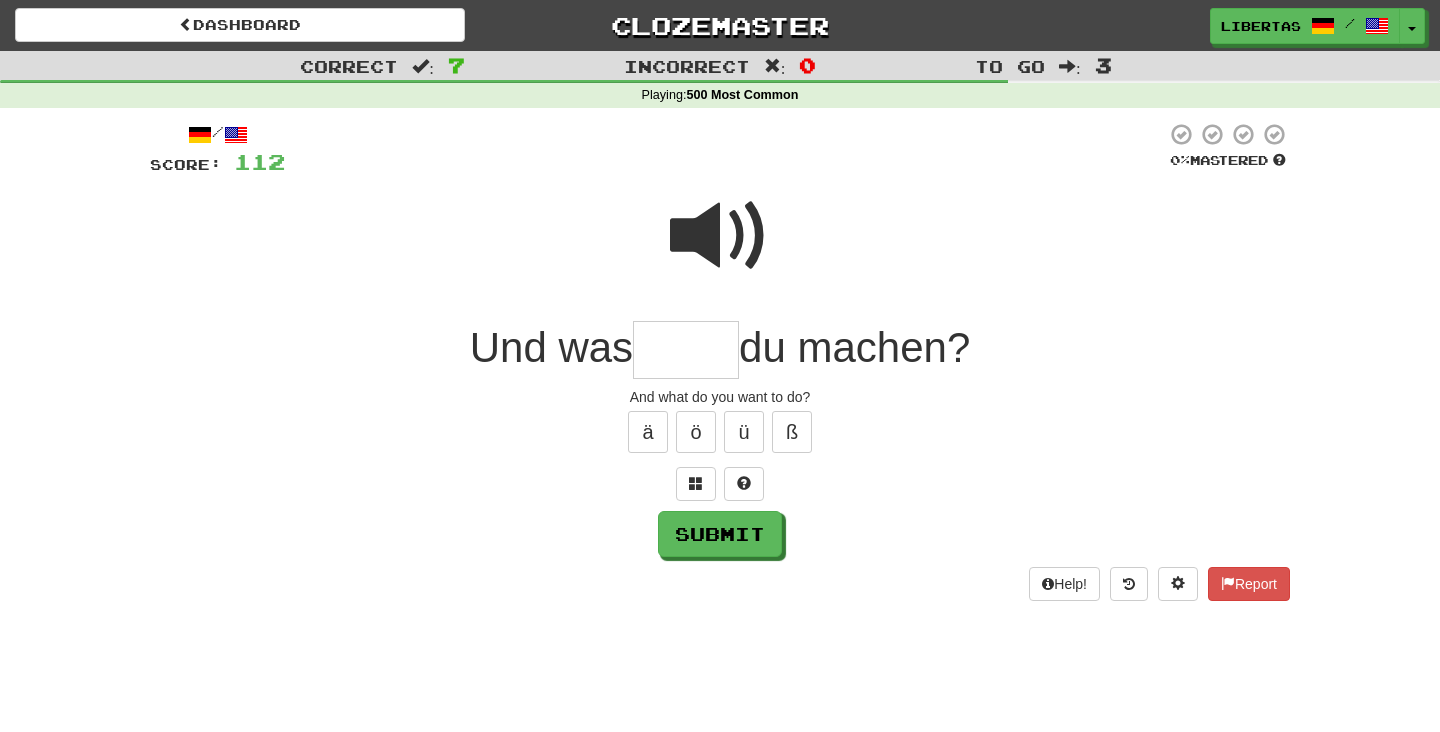type on "*" 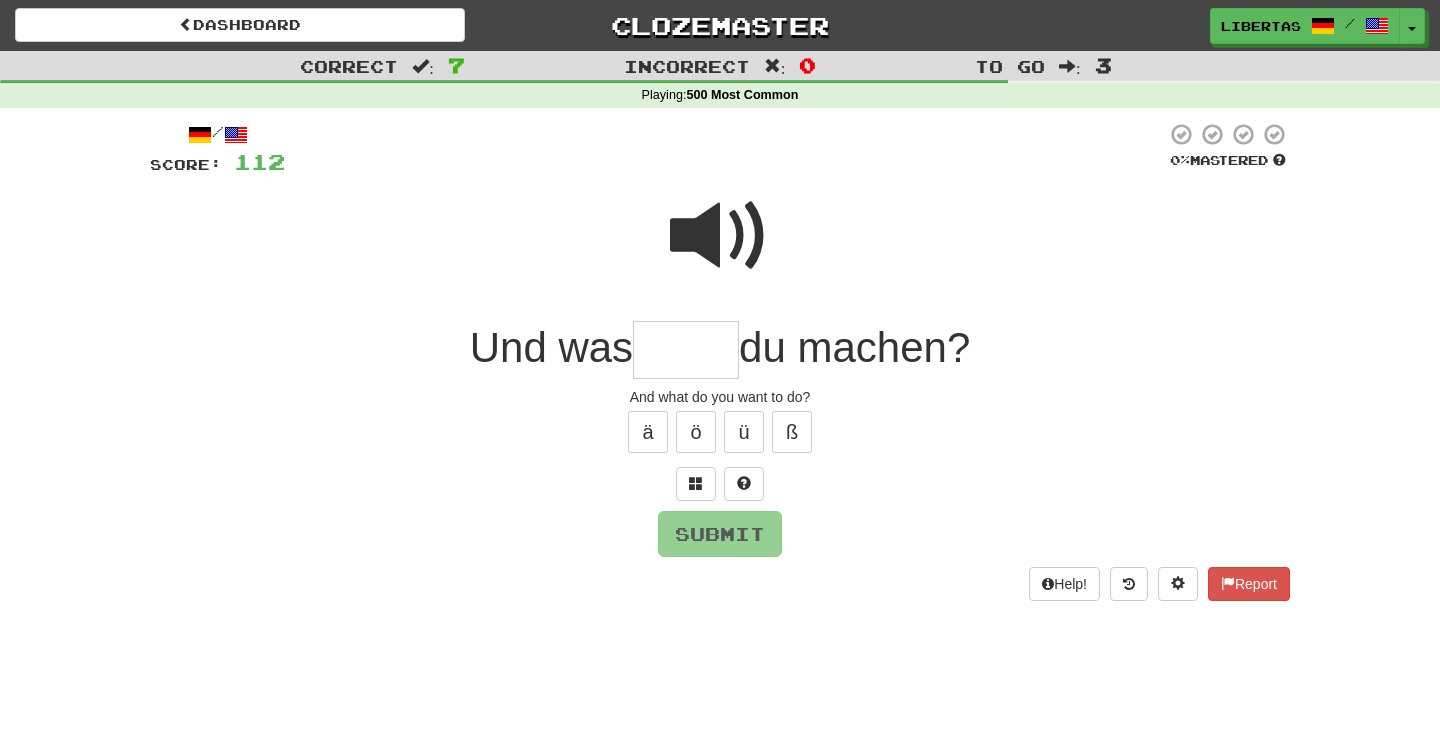 type on "*" 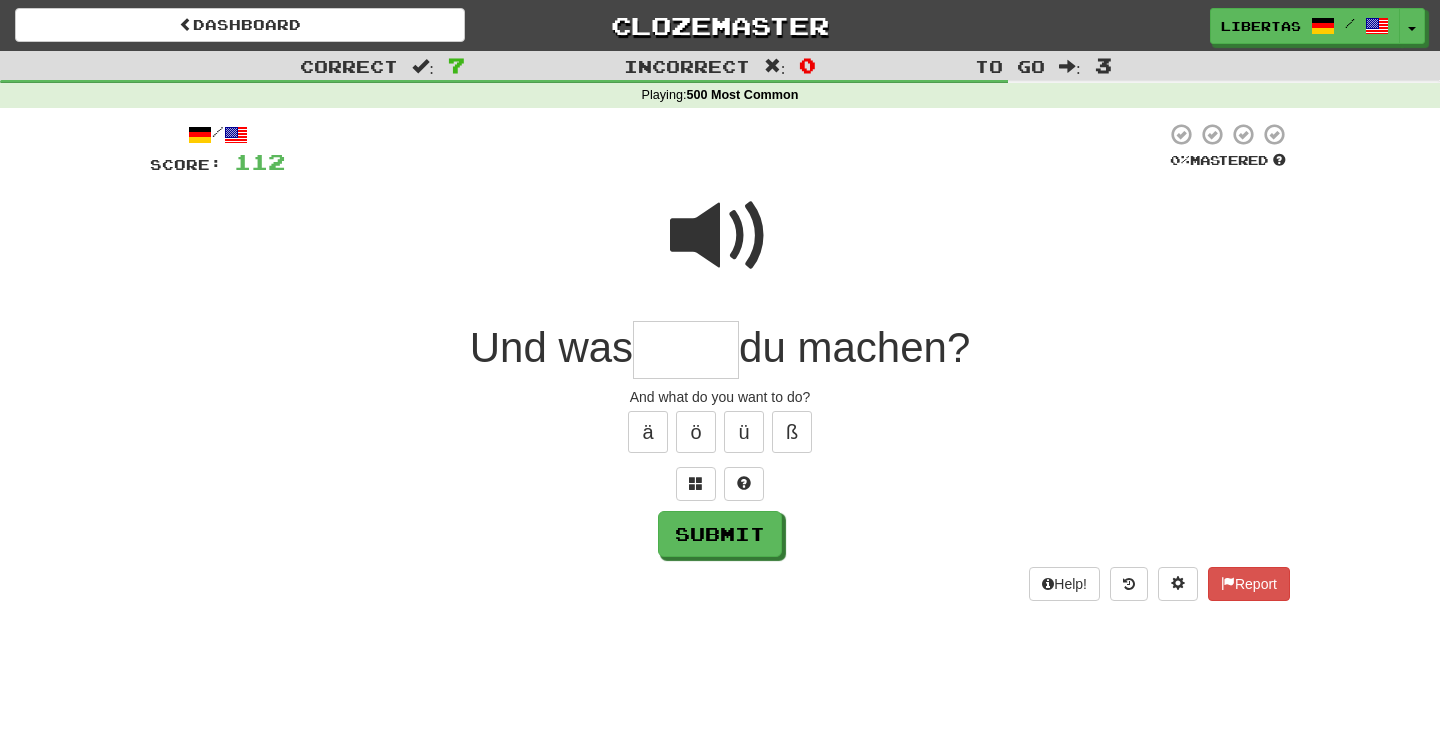 type on "*" 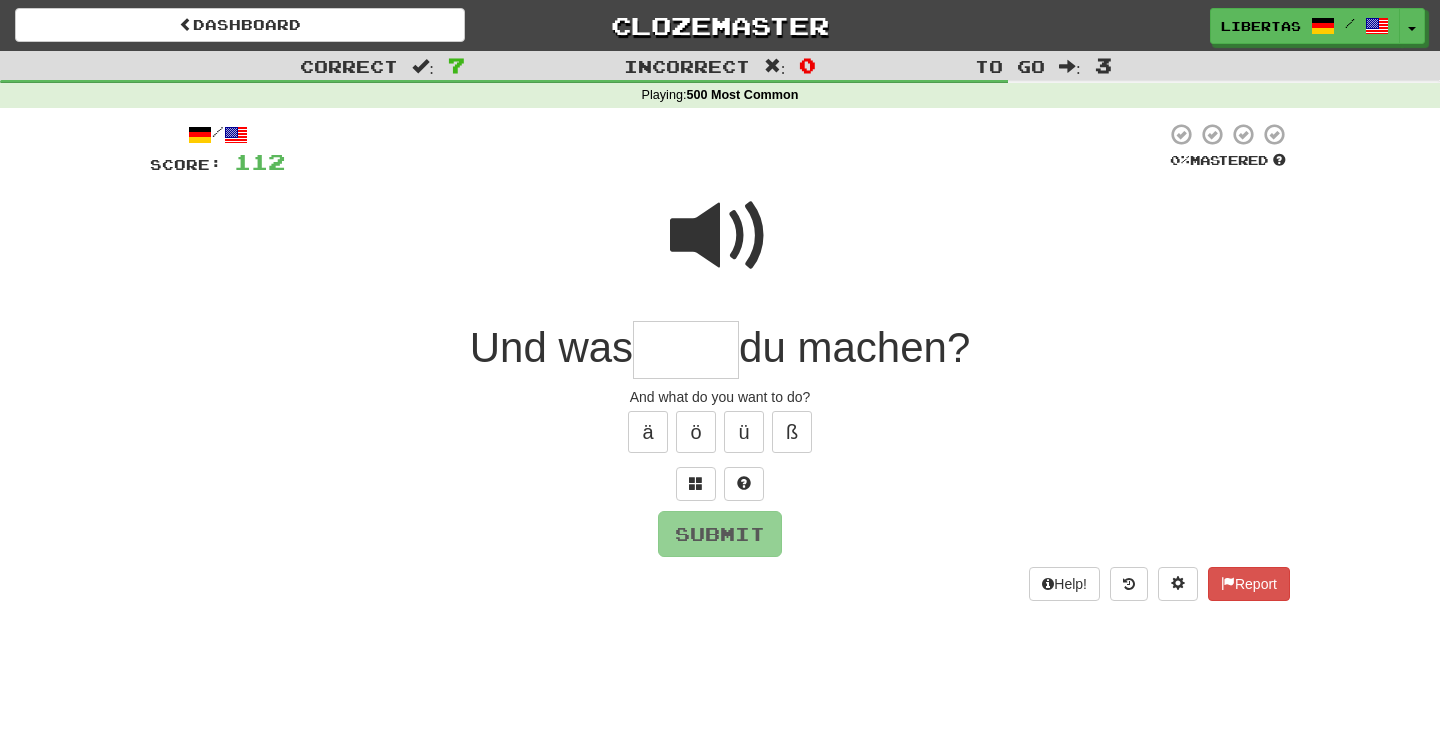 type on "*" 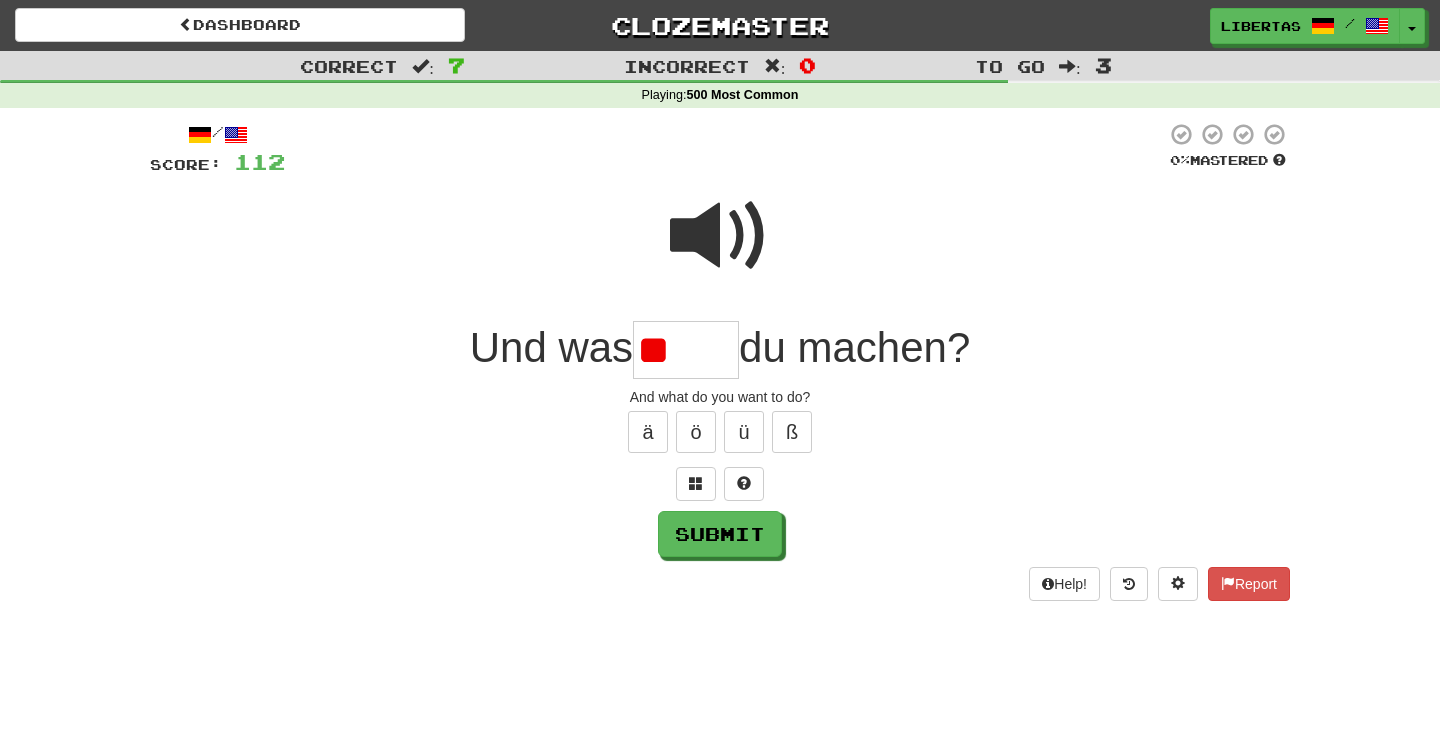 type on "*" 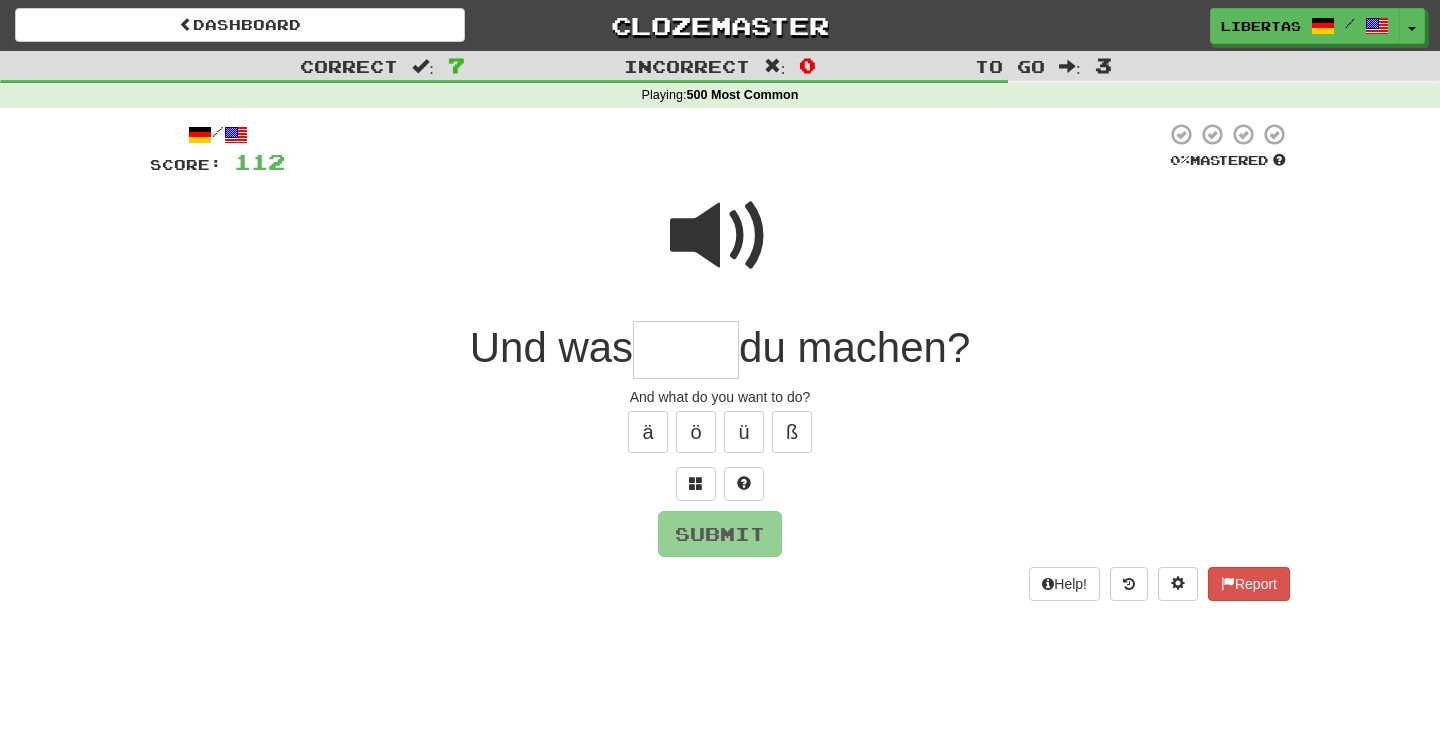 type on "*" 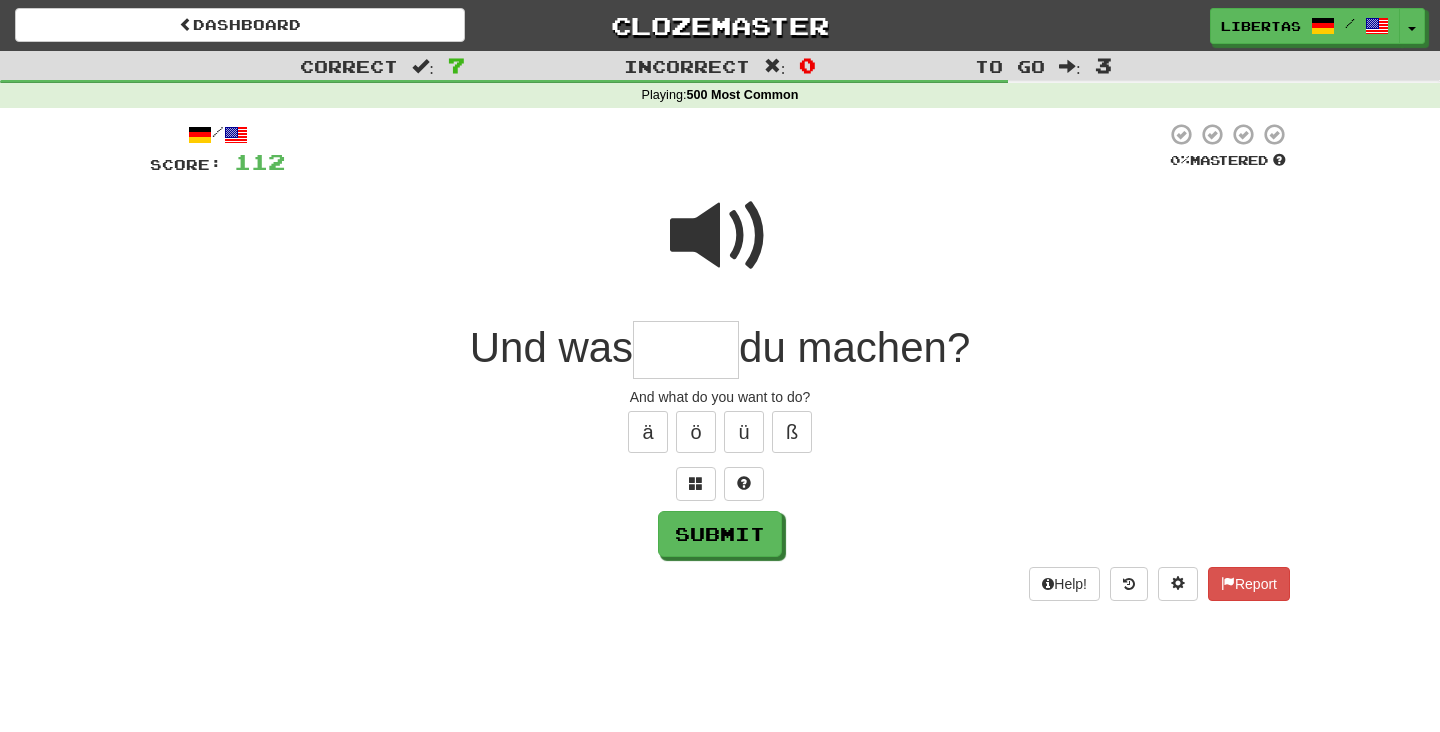 type on "*" 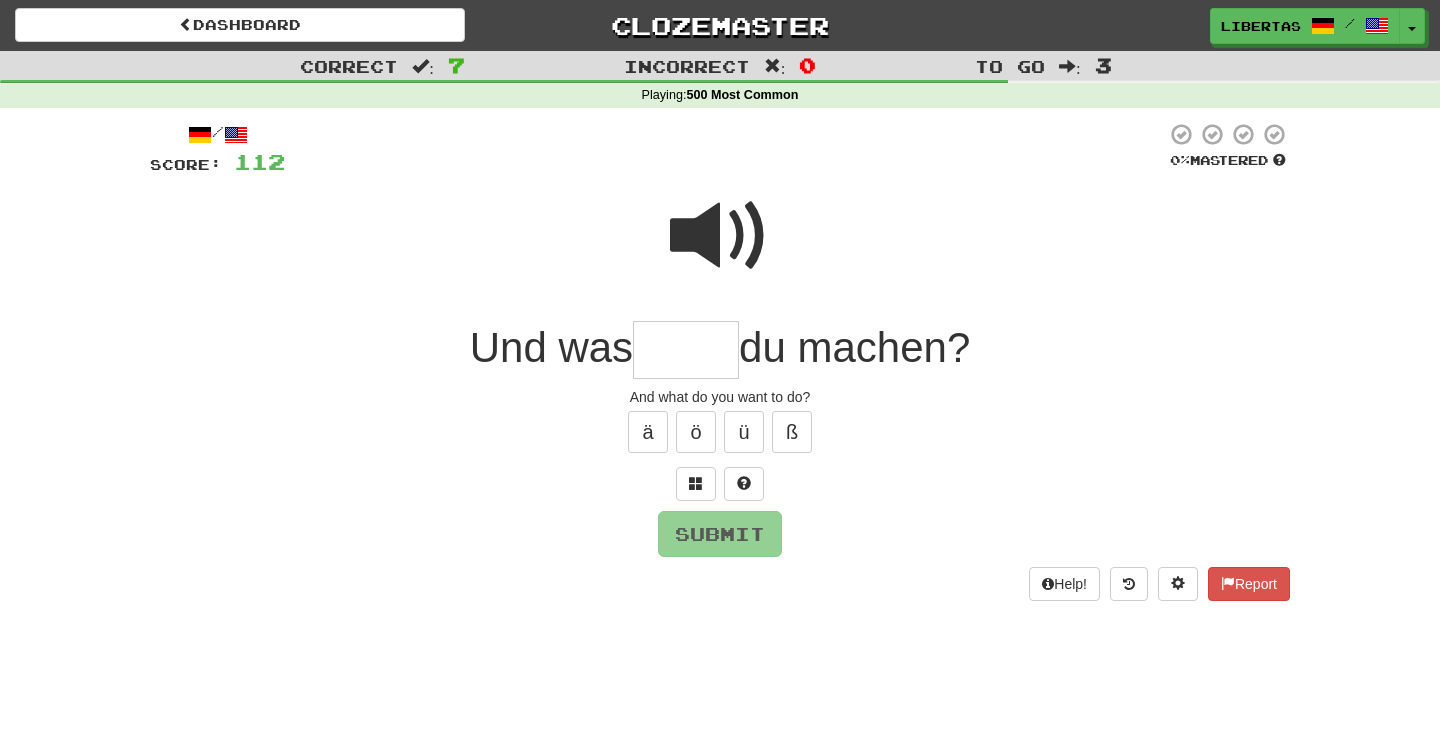 type on "*" 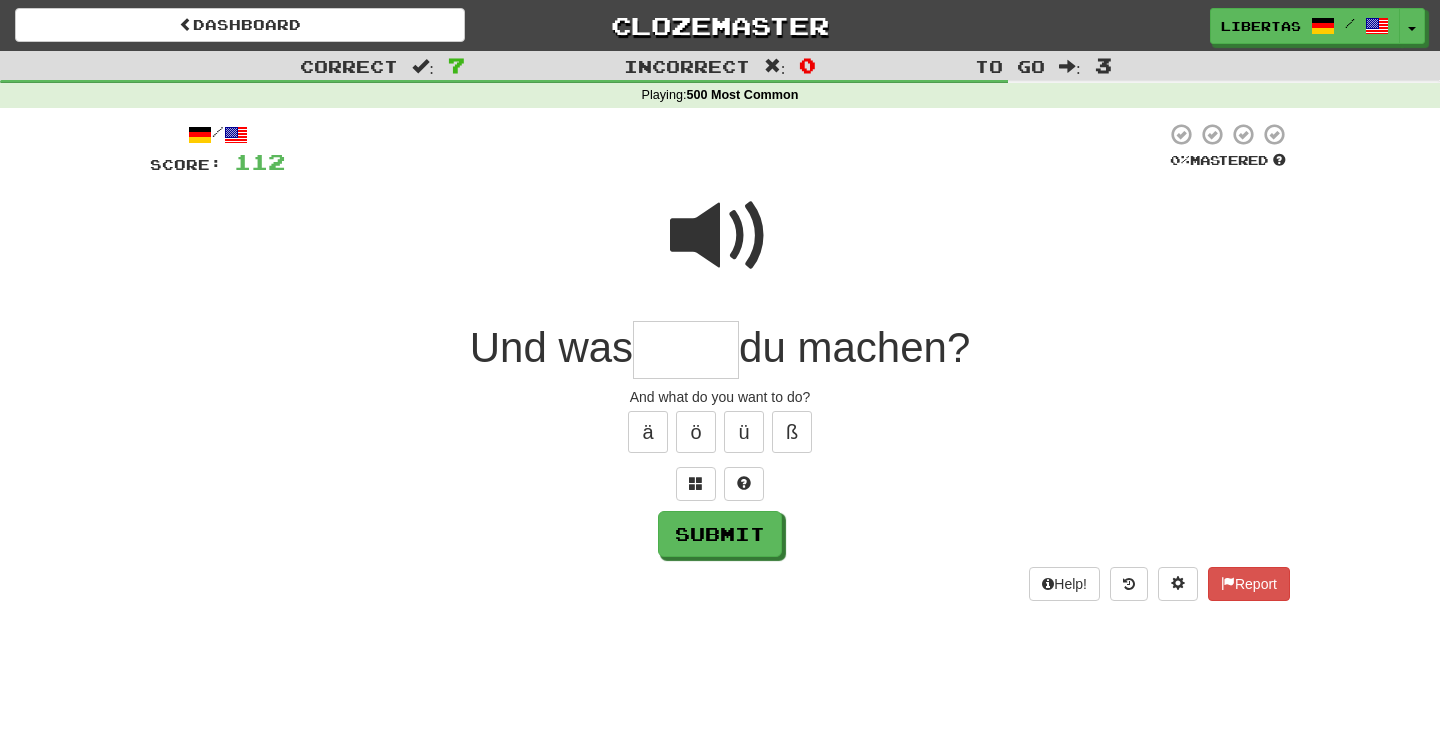 type on "*" 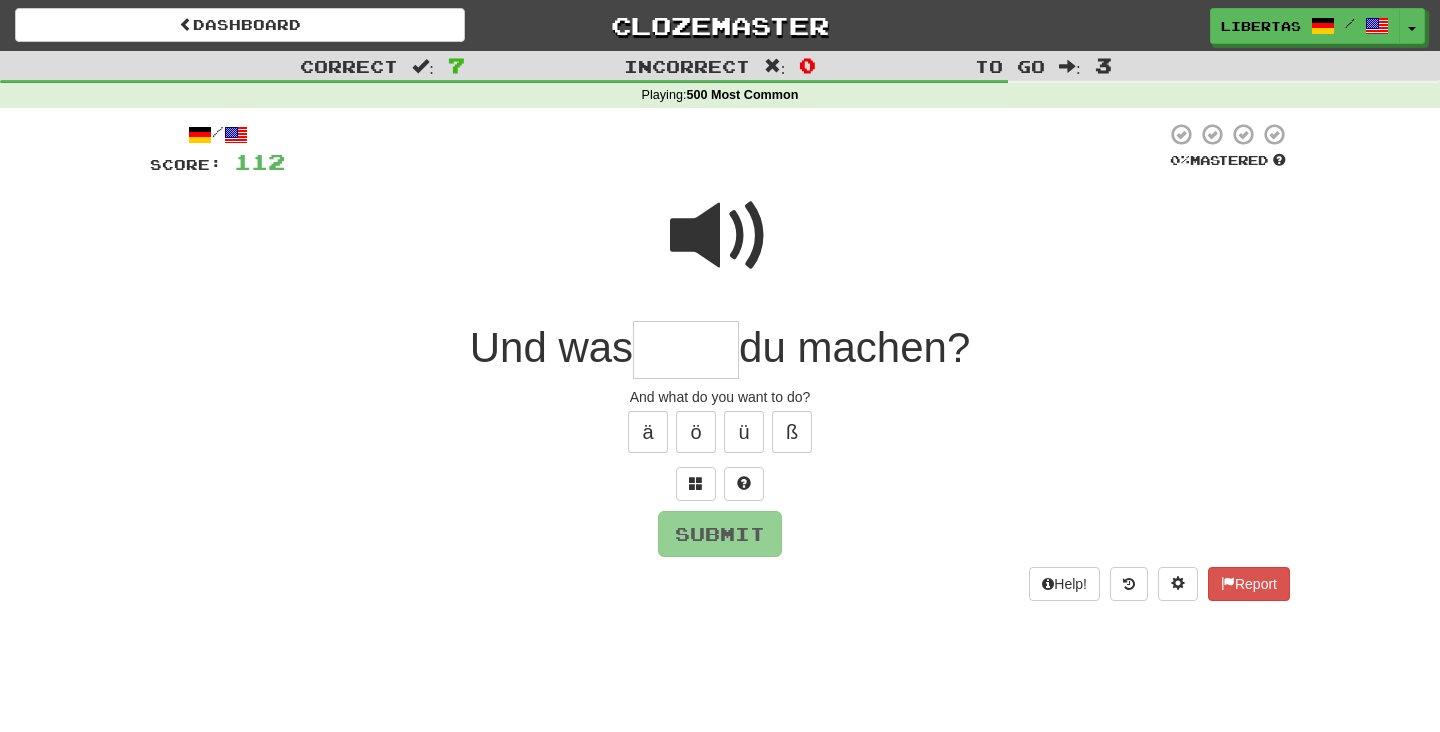 type on "*" 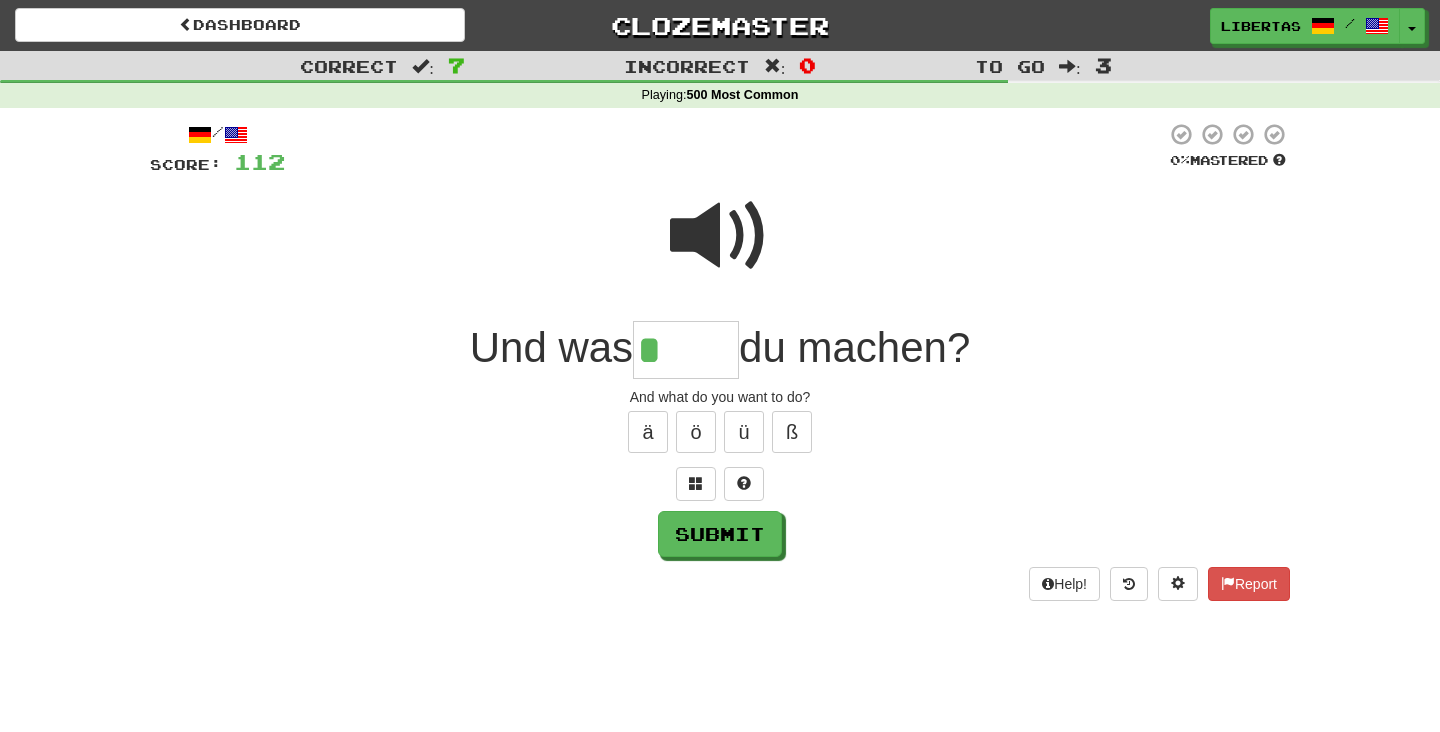 click at bounding box center (720, 236) 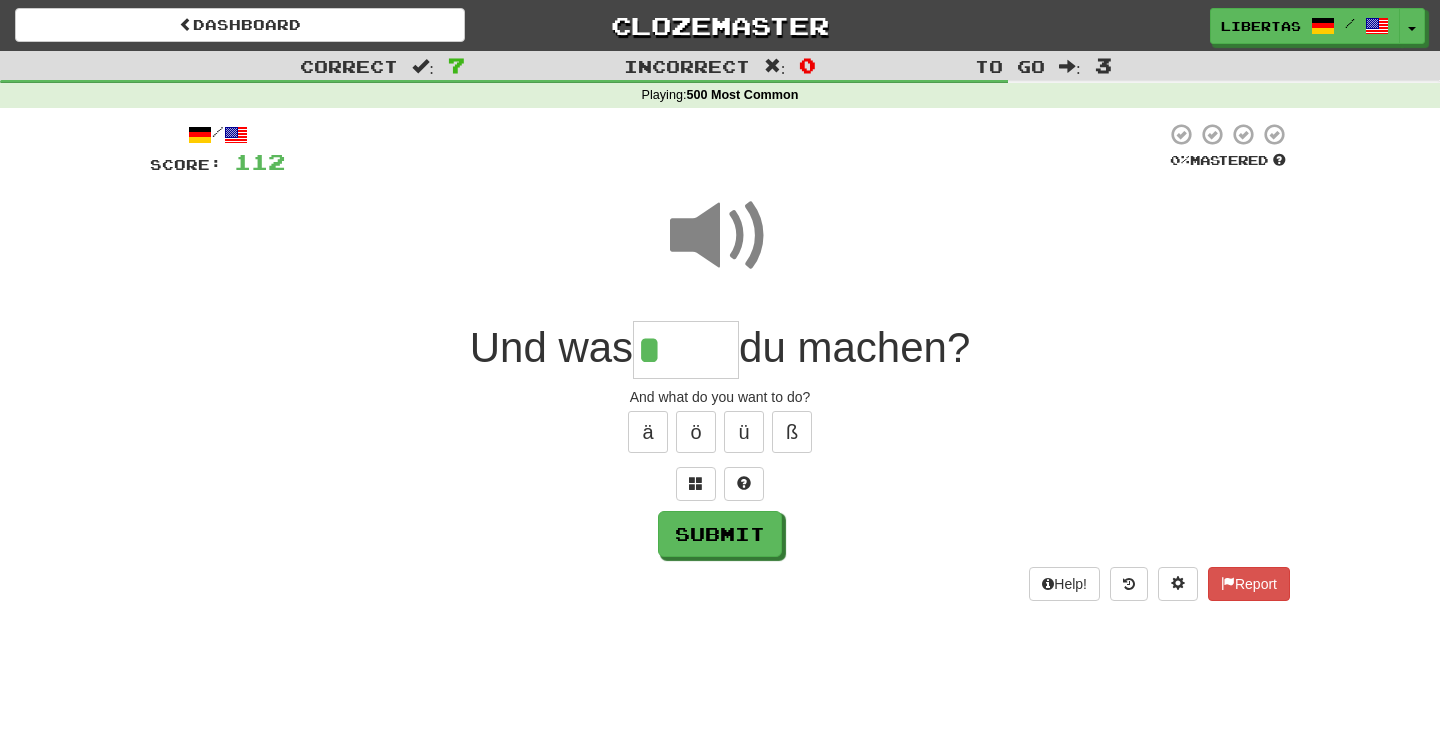click on "*" at bounding box center [686, 350] 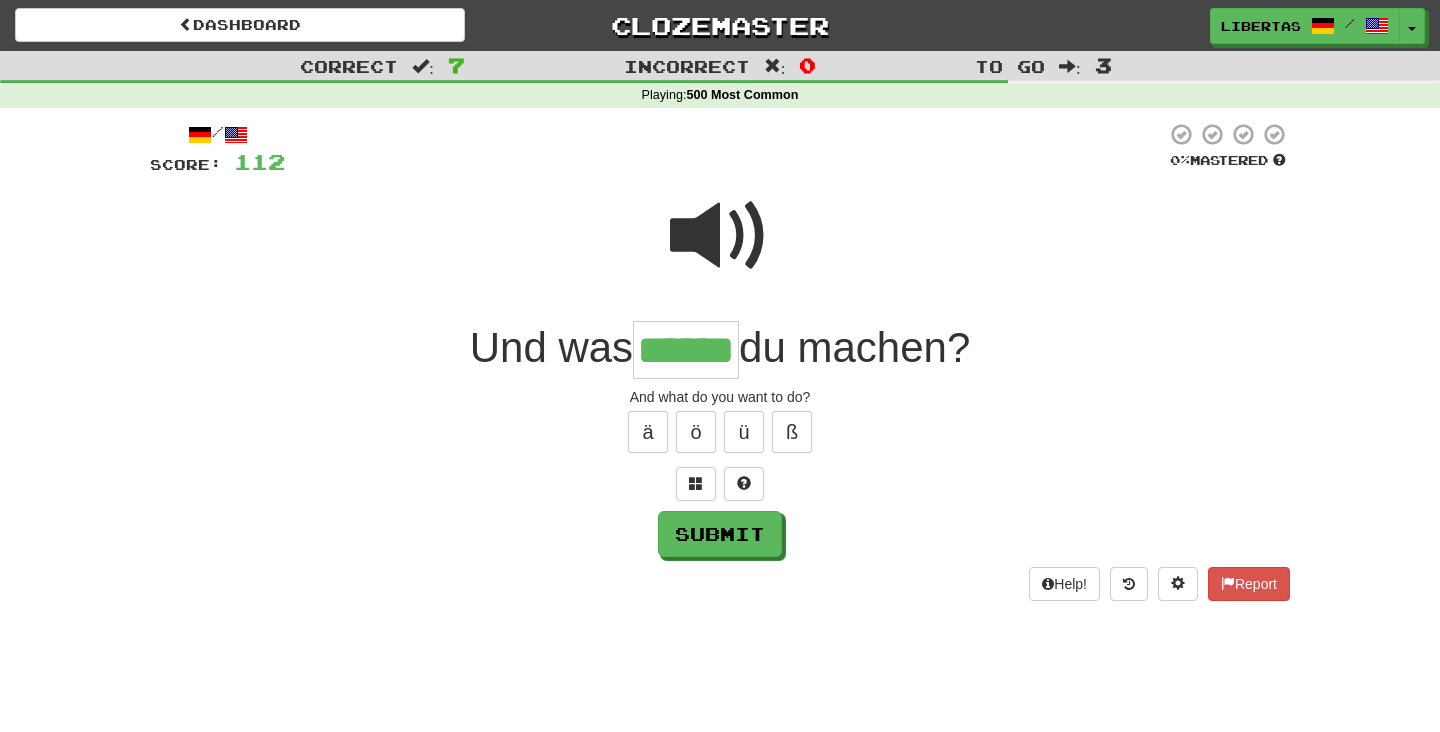 type on "******" 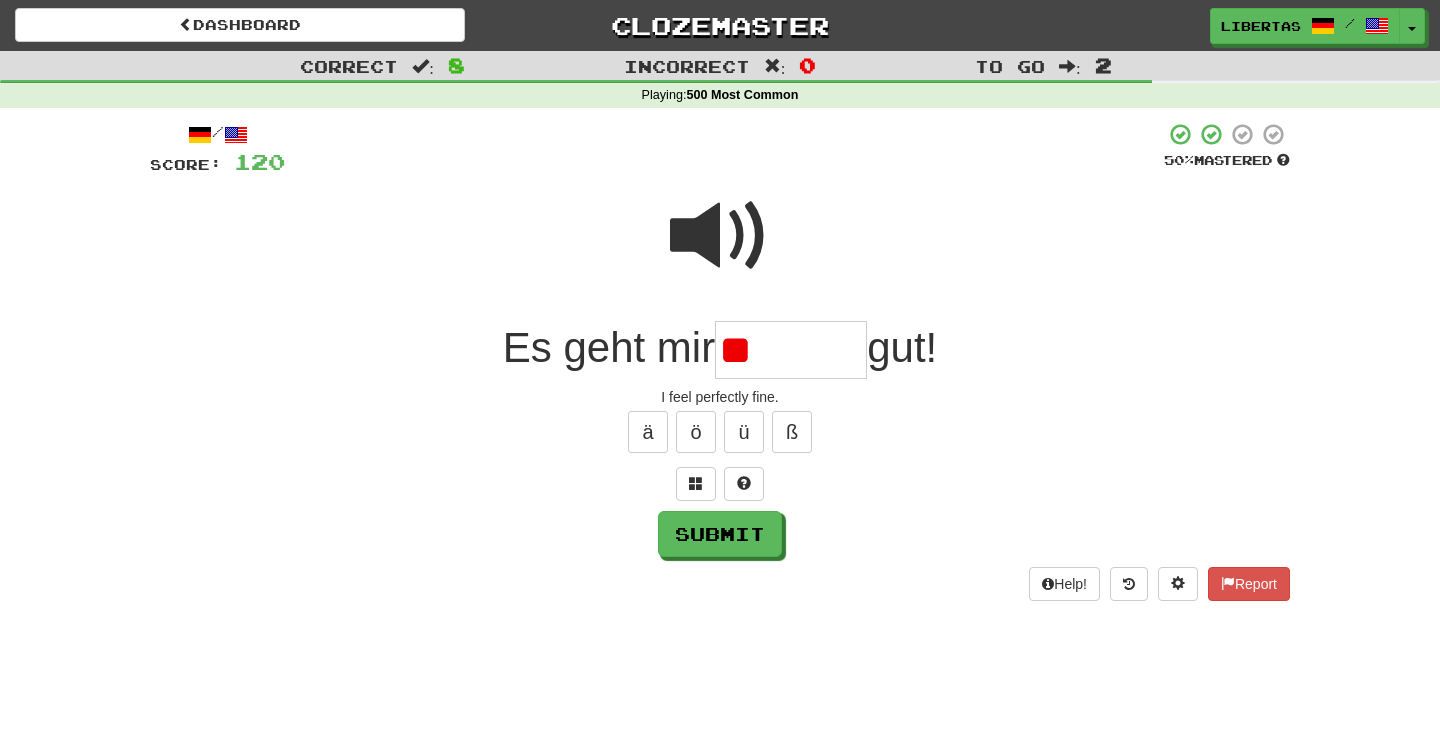 type on "*" 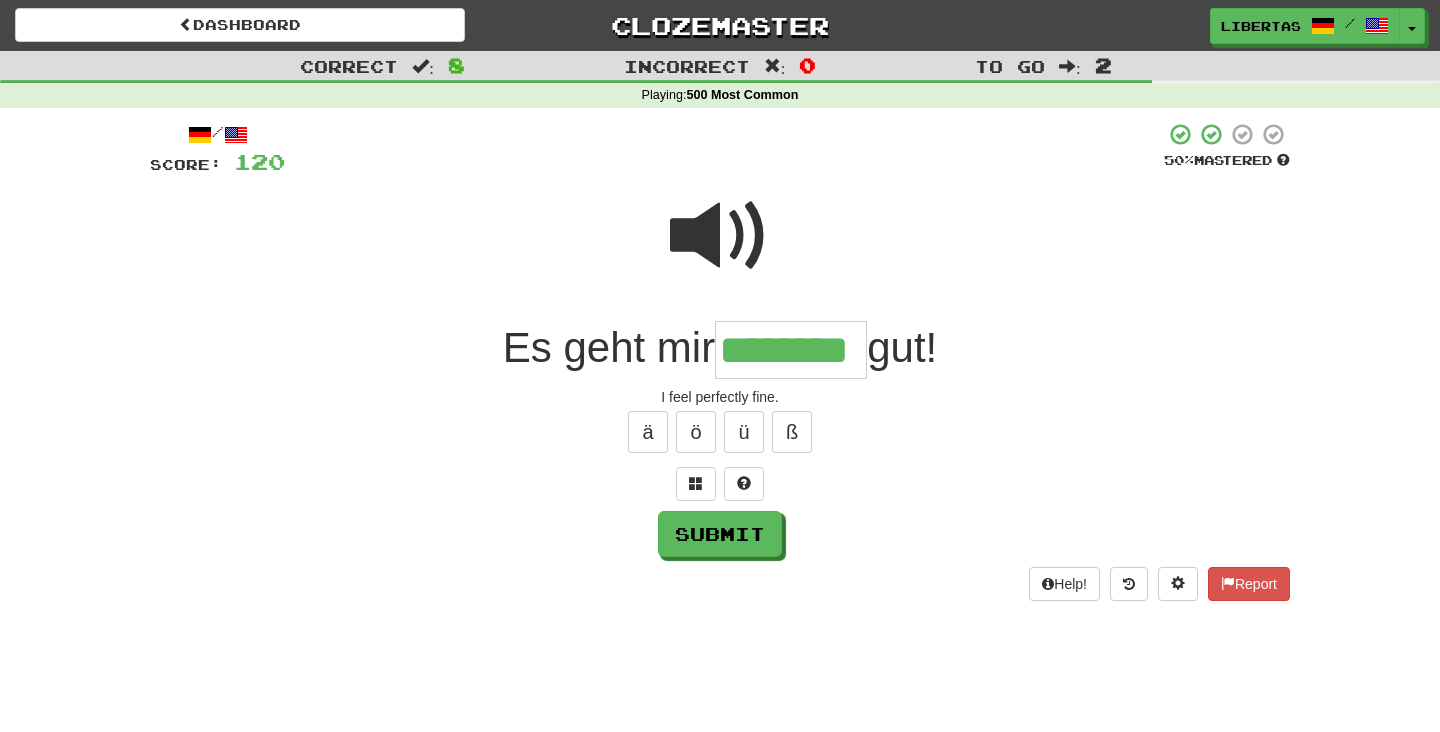 type on "********" 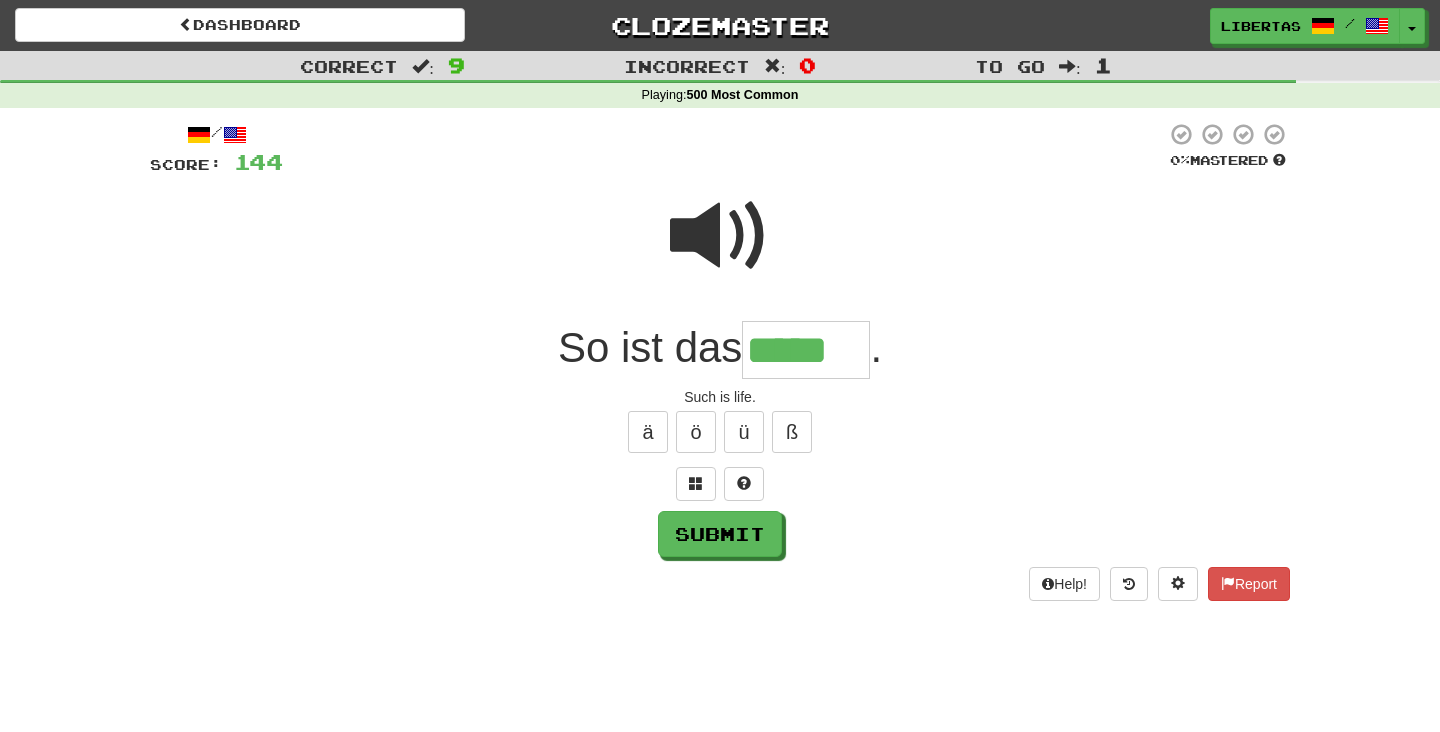 type on "*****" 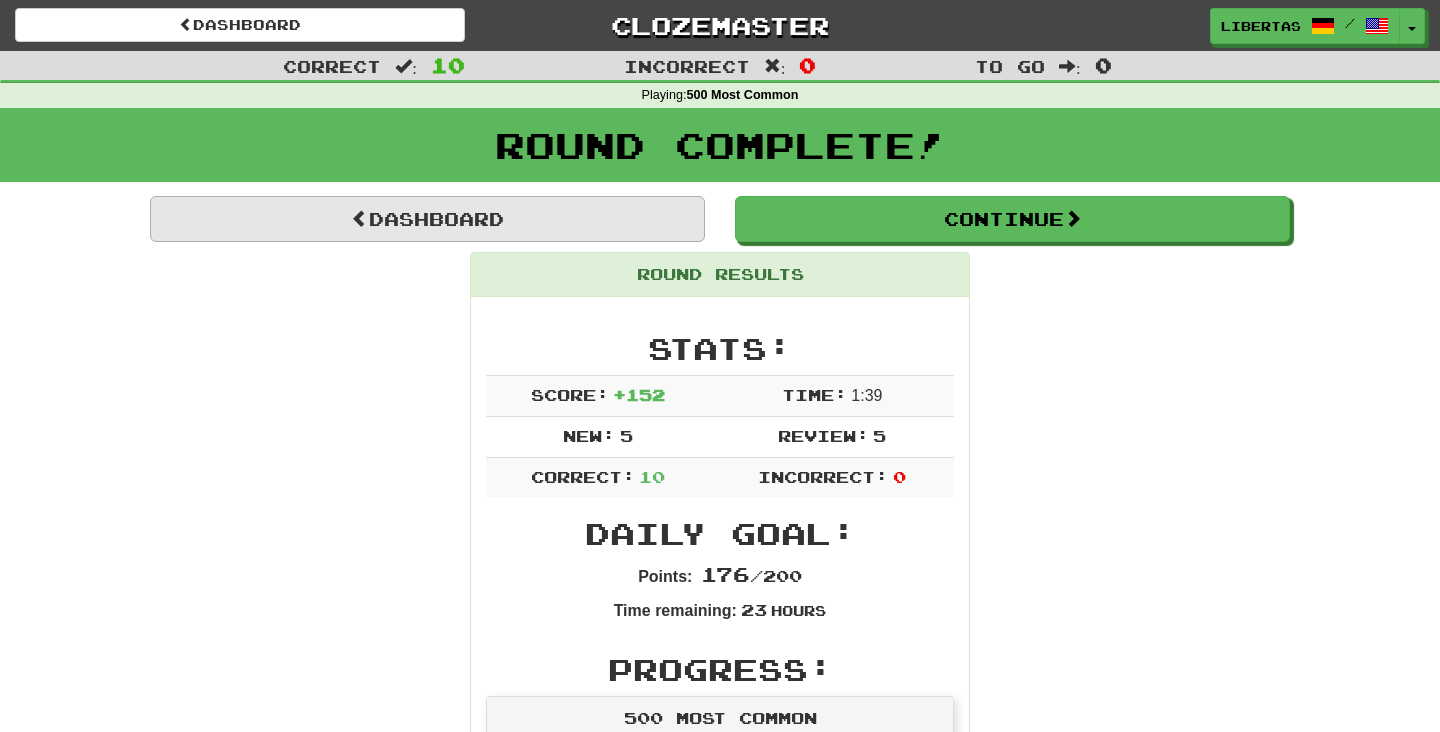 click on "Dashboard" at bounding box center [427, 219] 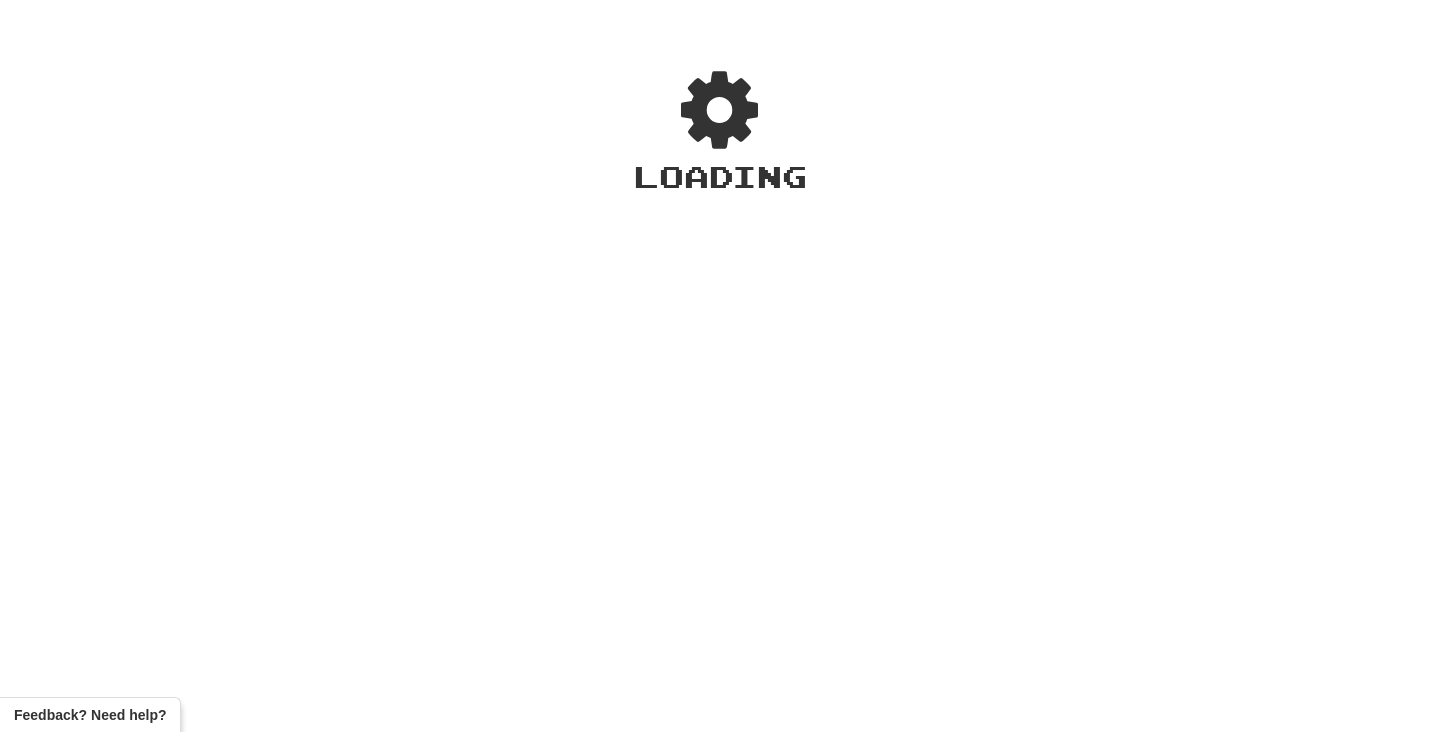 scroll, scrollTop: 0, scrollLeft: 0, axis: both 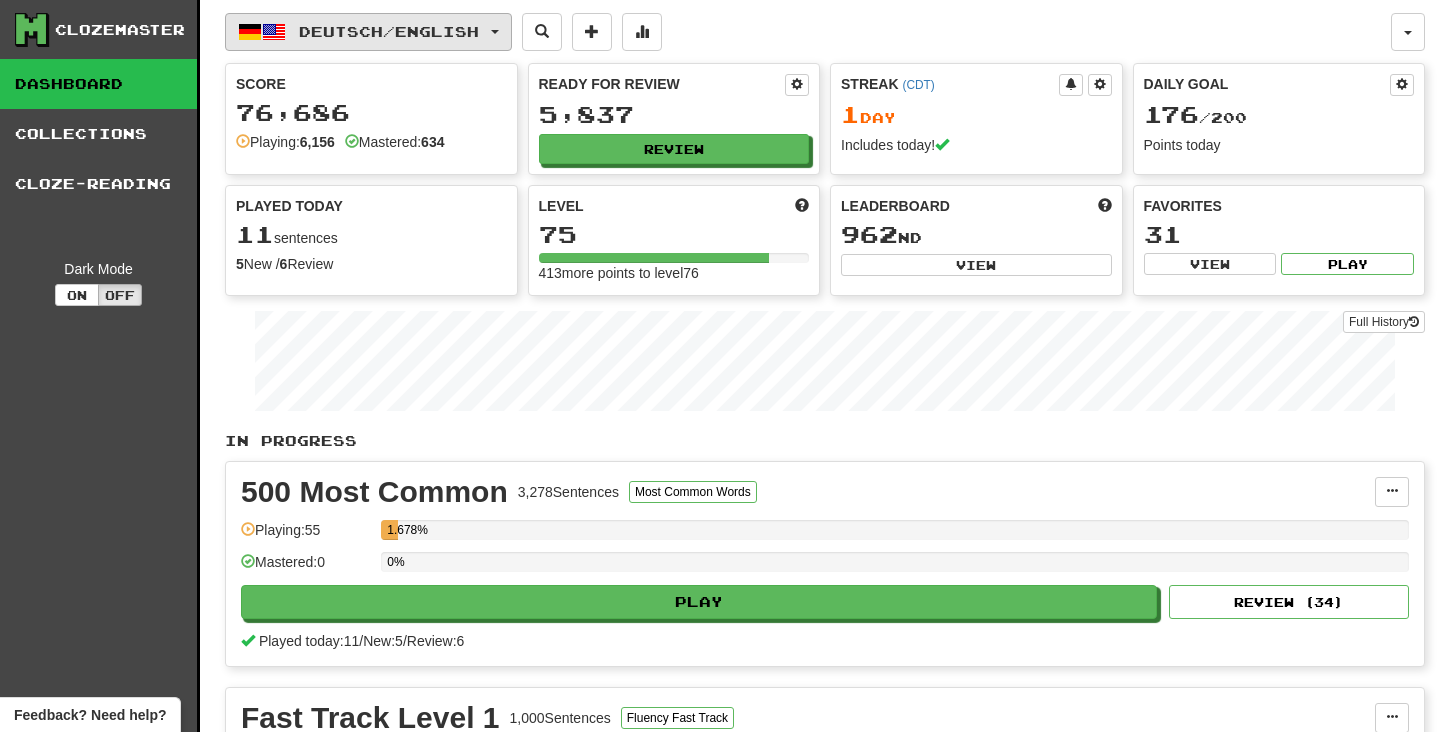 click on "Deutsch  /  English" at bounding box center [389, 31] 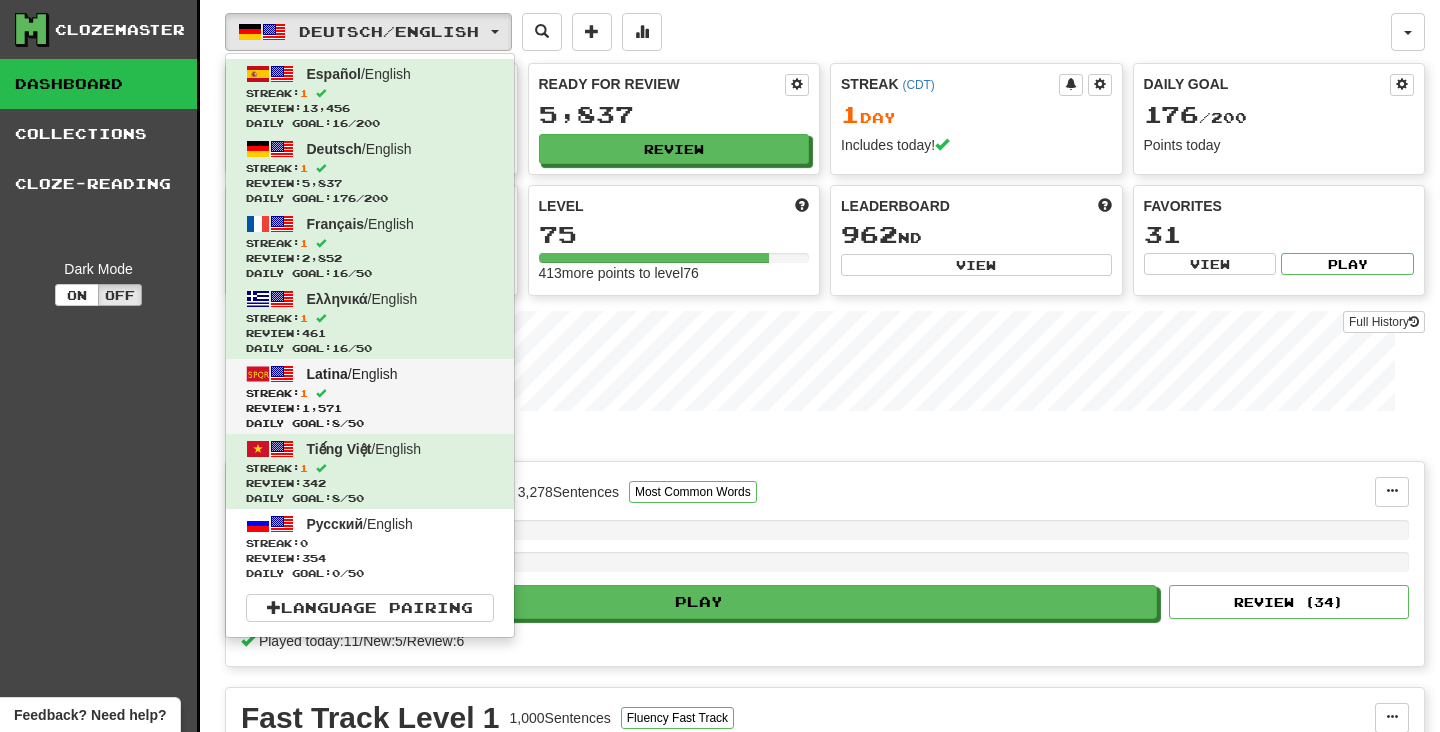 click on "Review:  1,571" at bounding box center (370, 408) 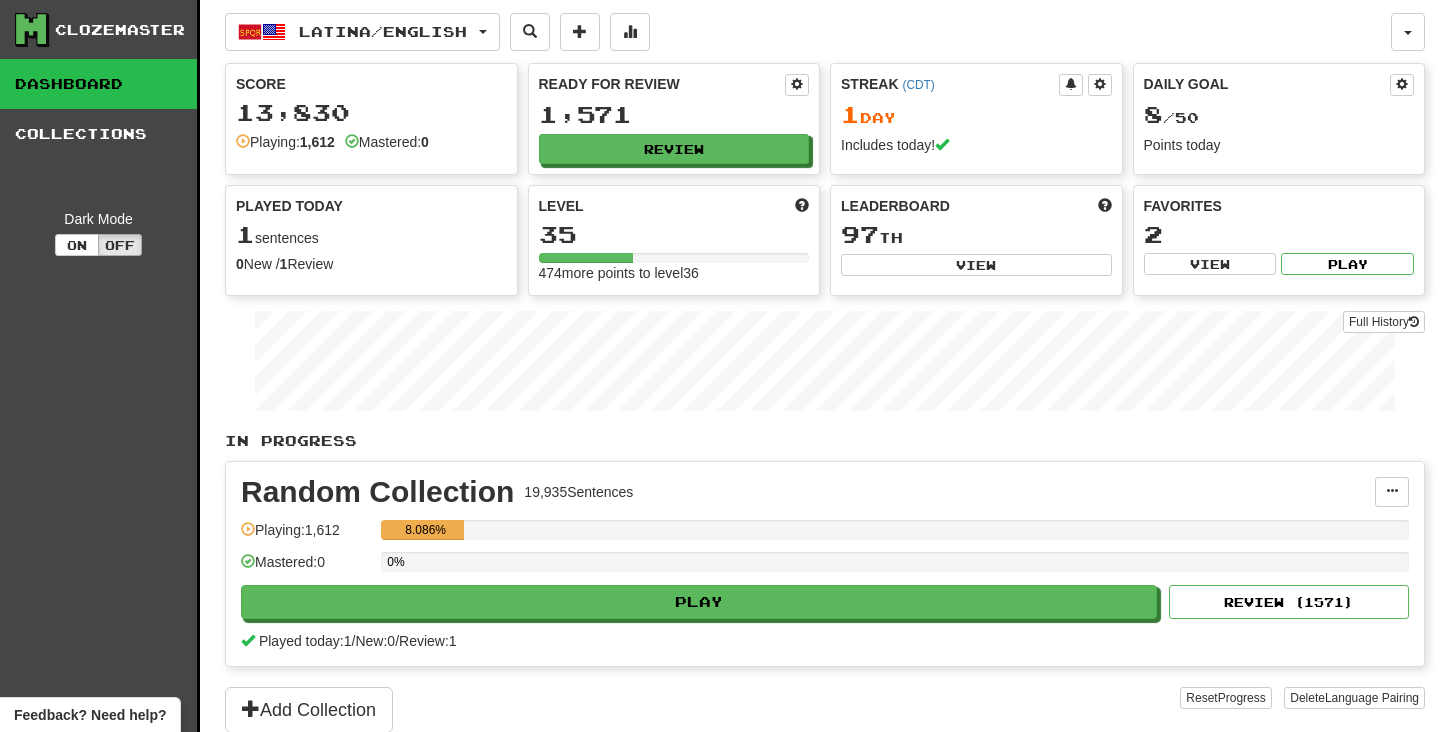 scroll, scrollTop: 0, scrollLeft: 0, axis: both 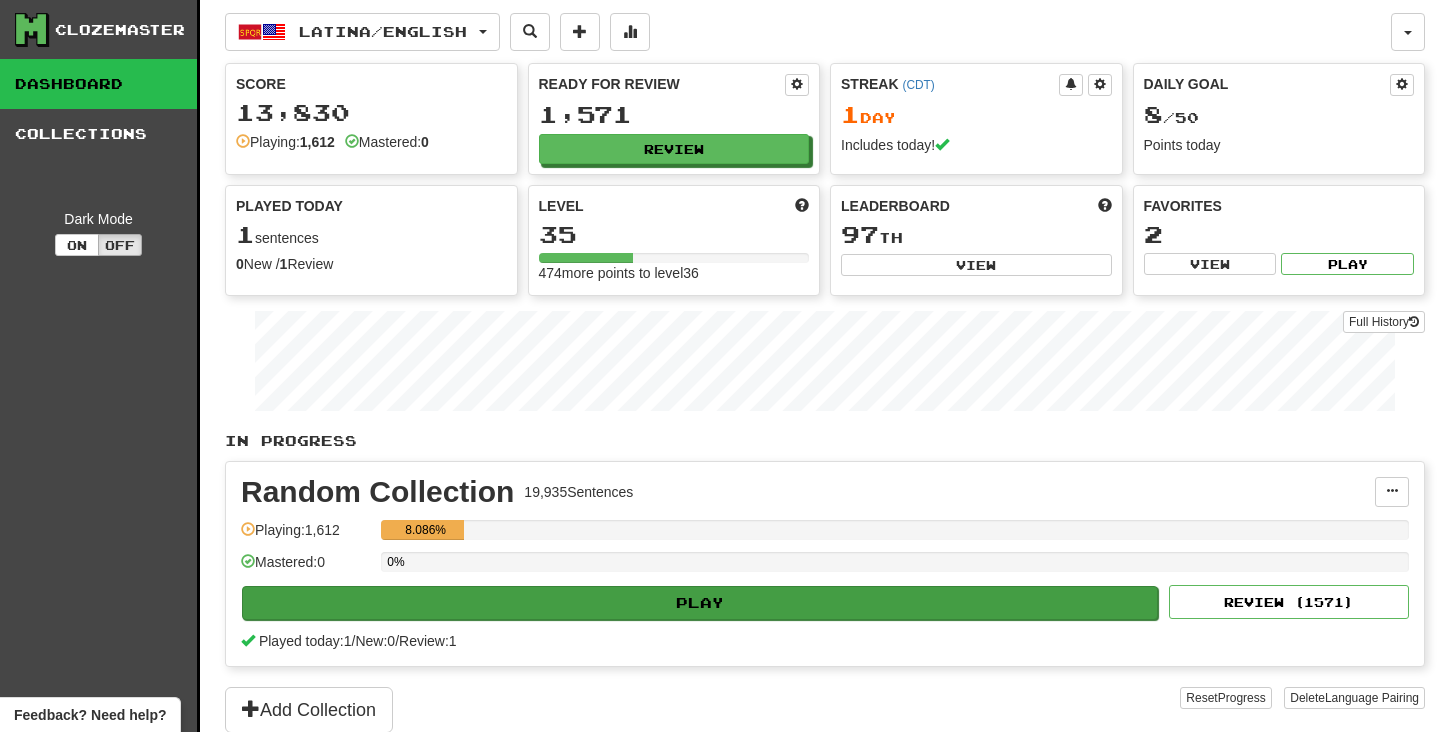 click on "Play" at bounding box center [700, 603] 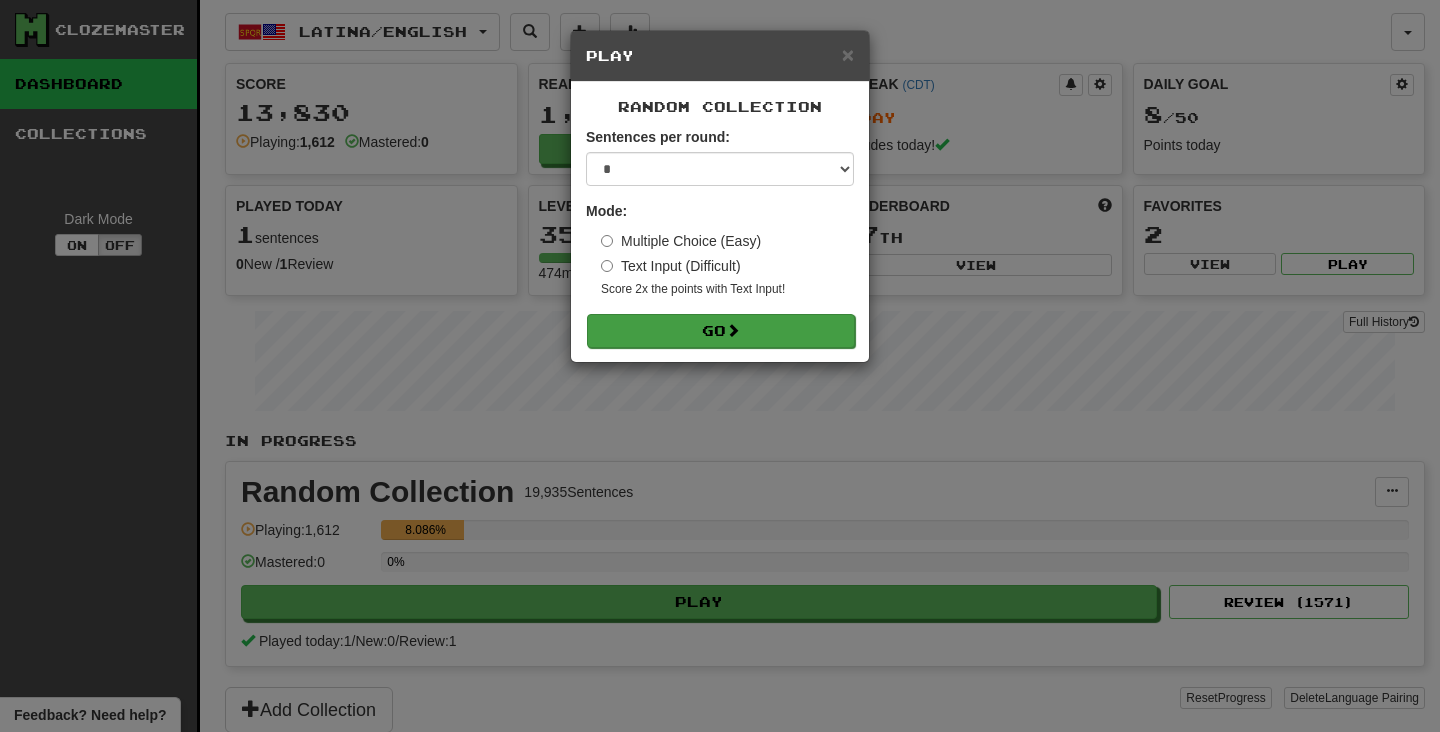click on "Go" at bounding box center [721, 331] 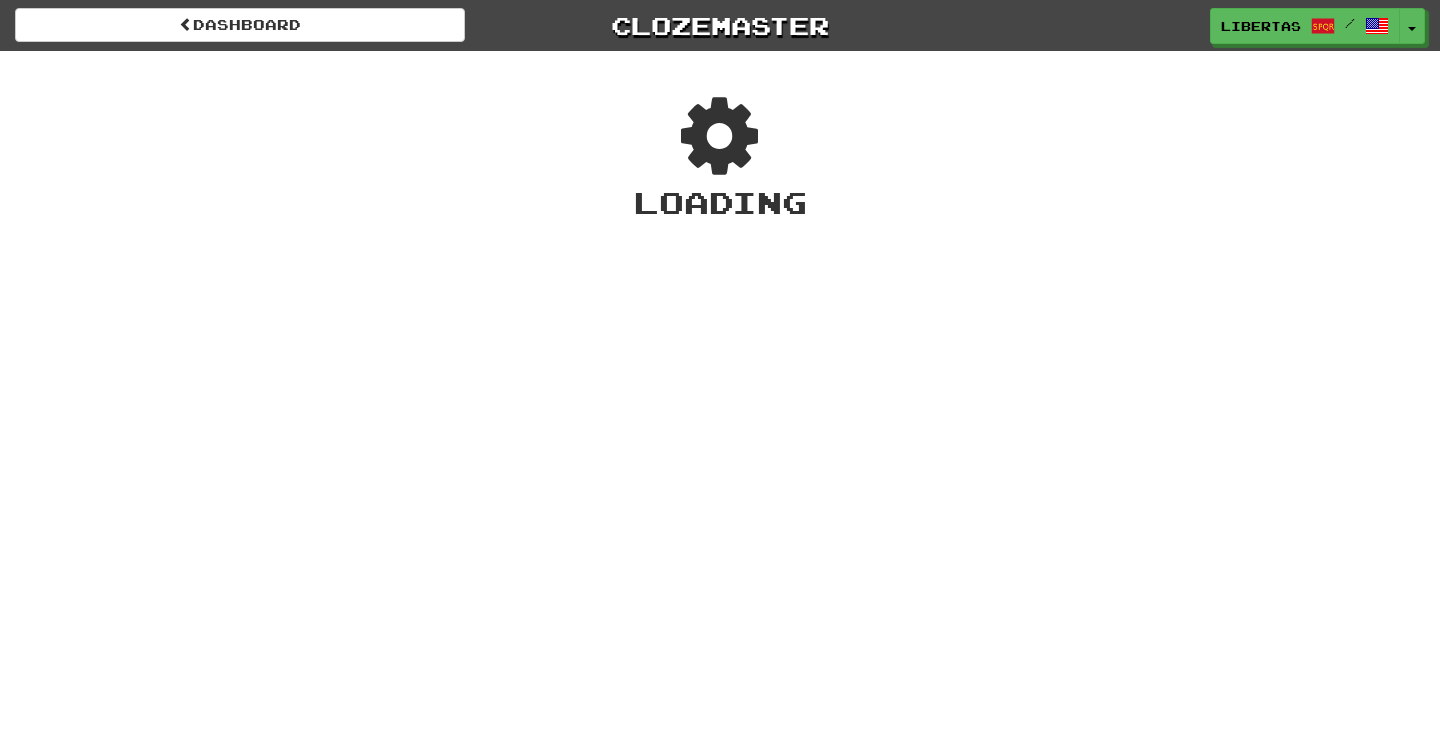 scroll, scrollTop: 0, scrollLeft: 0, axis: both 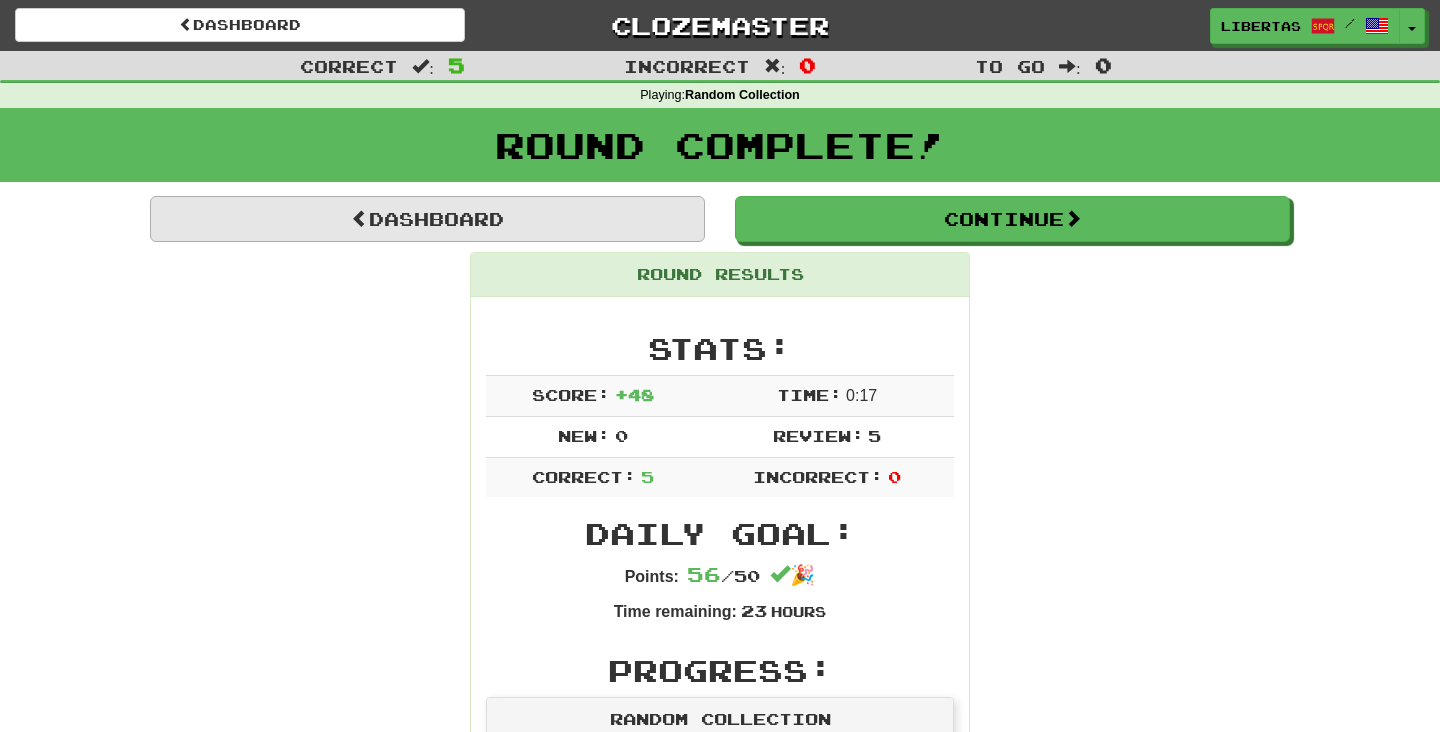 click on "Dashboard" at bounding box center (427, 219) 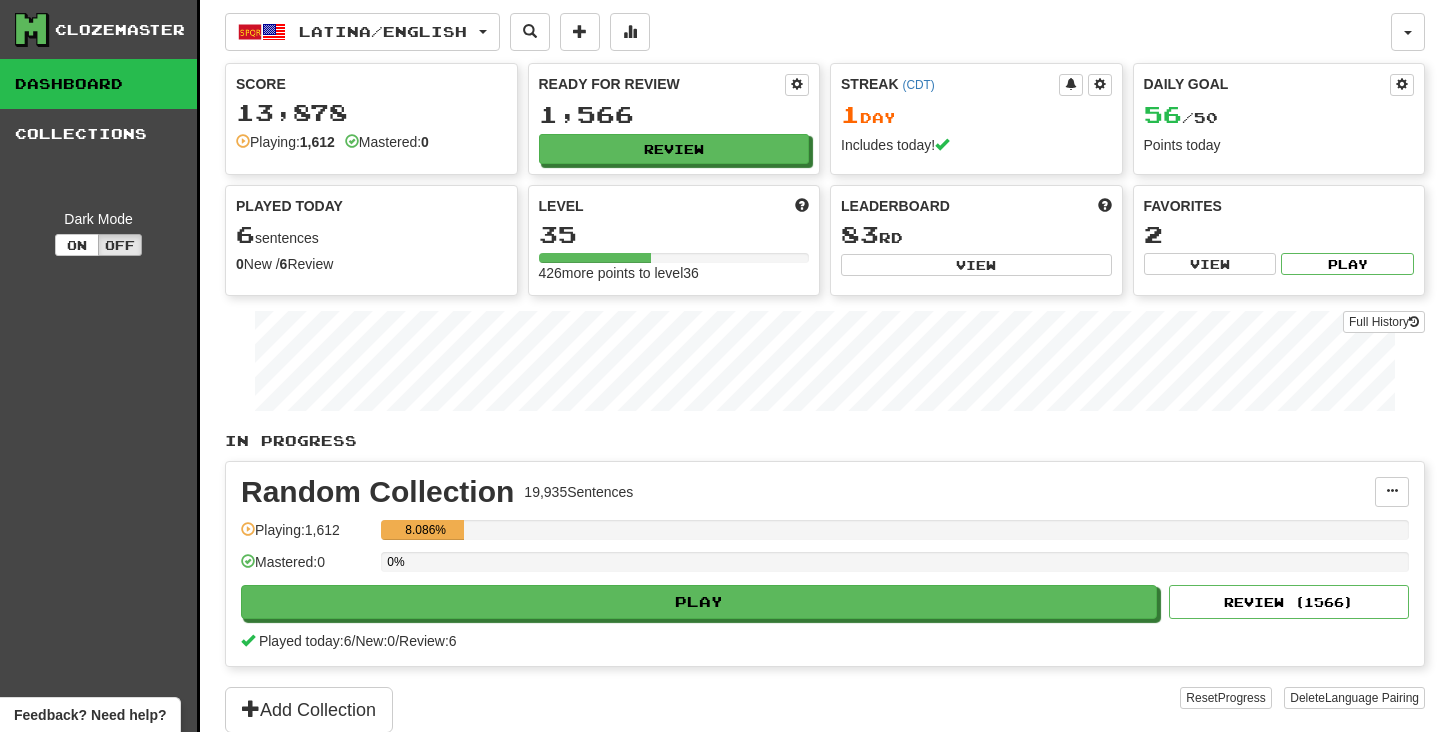 scroll, scrollTop: 0, scrollLeft: 0, axis: both 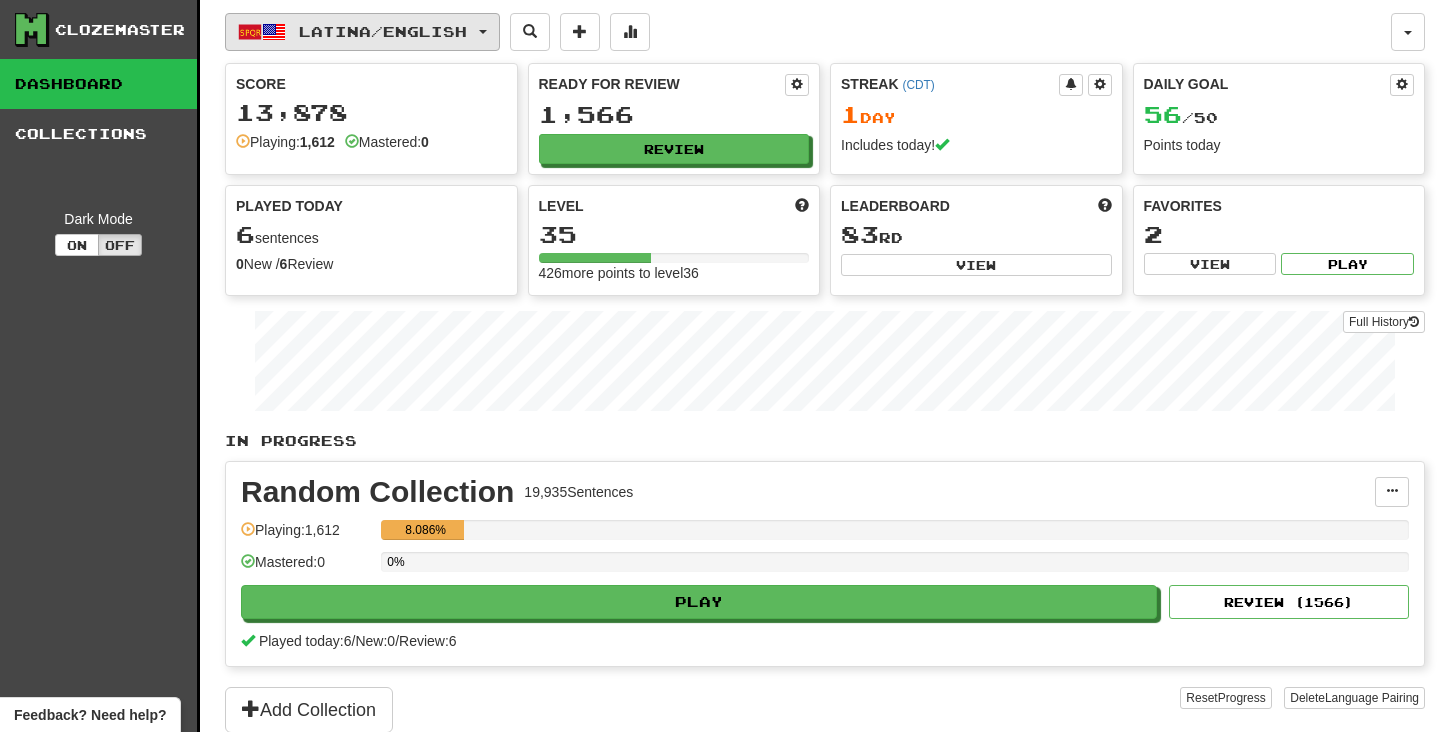 click on "Latina  /  English" at bounding box center [362, 32] 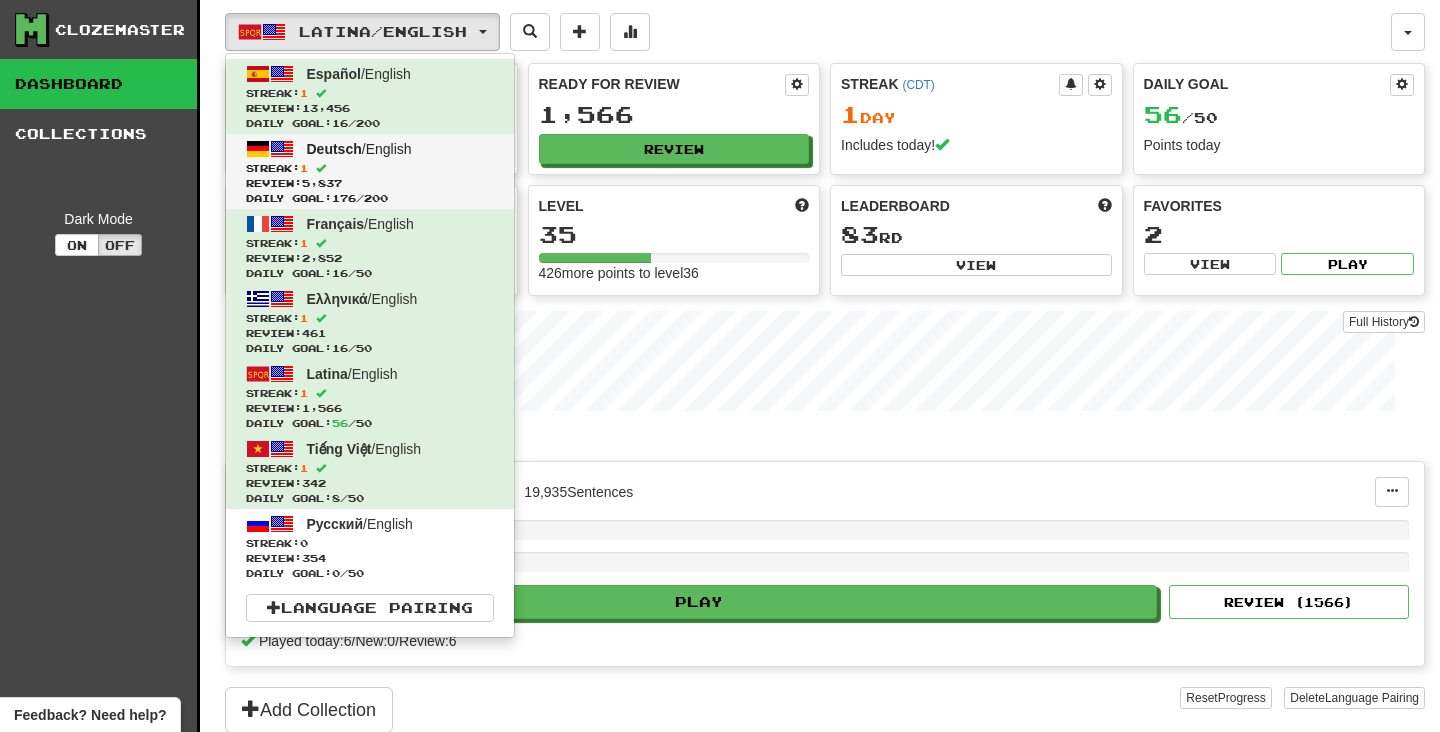 click on "Streak:  1" at bounding box center (370, 168) 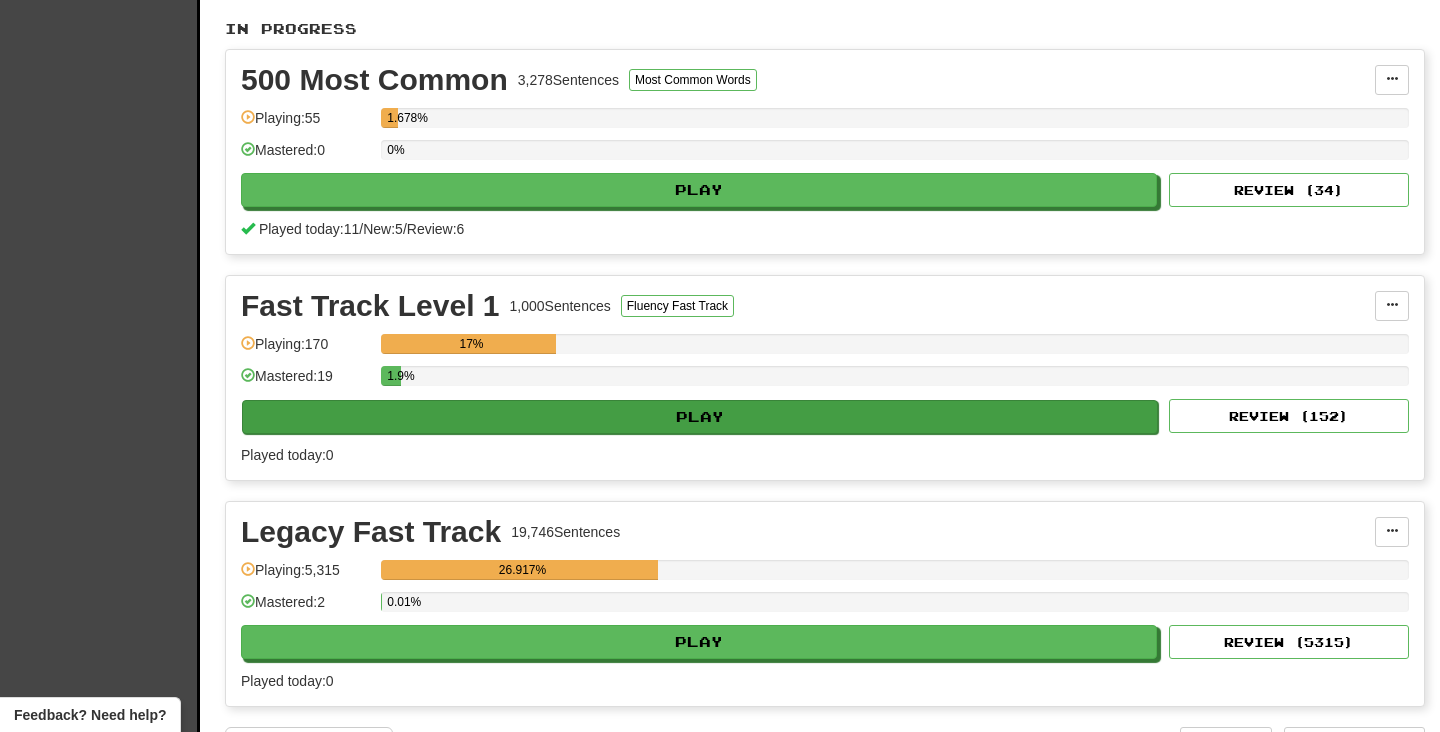 scroll, scrollTop: 414, scrollLeft: 0, axis: vertical 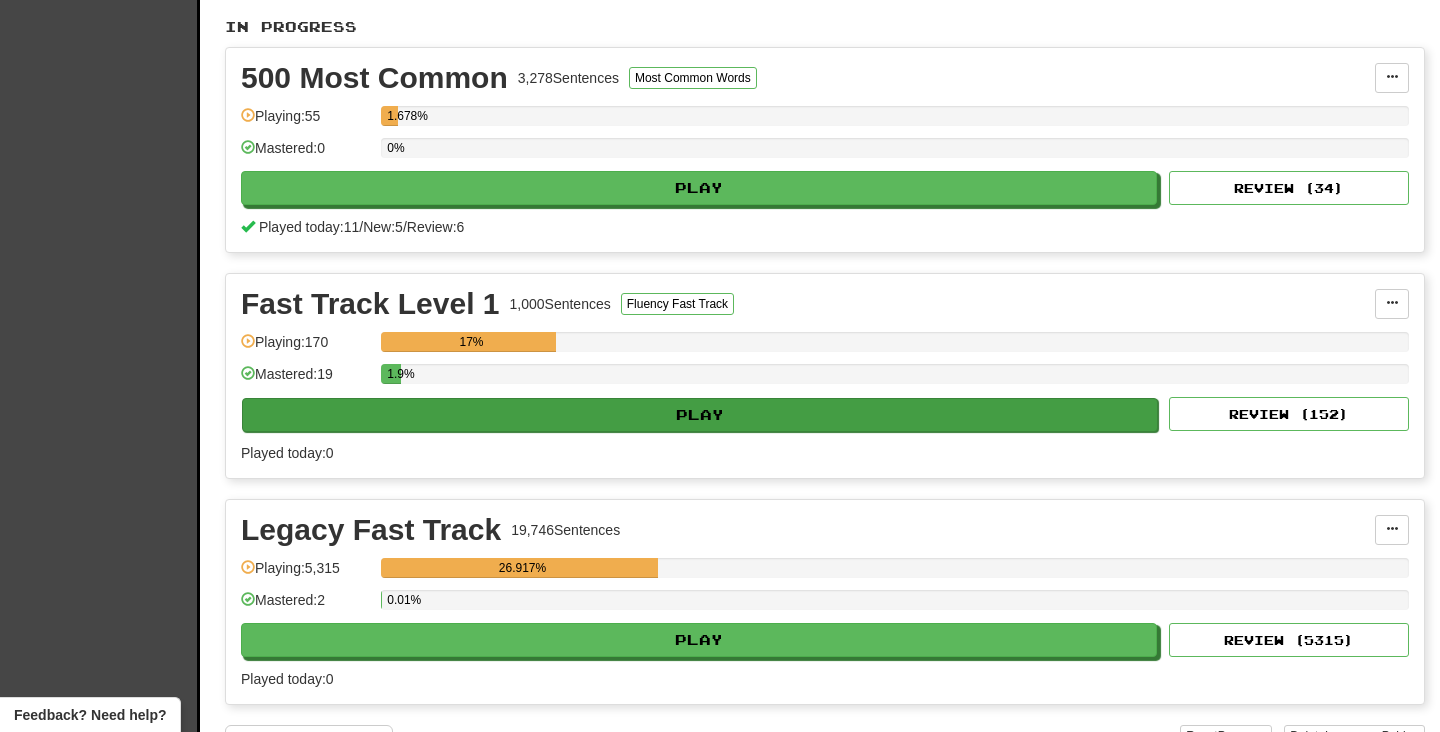 click on "Play" at bounding box center (700, 415) 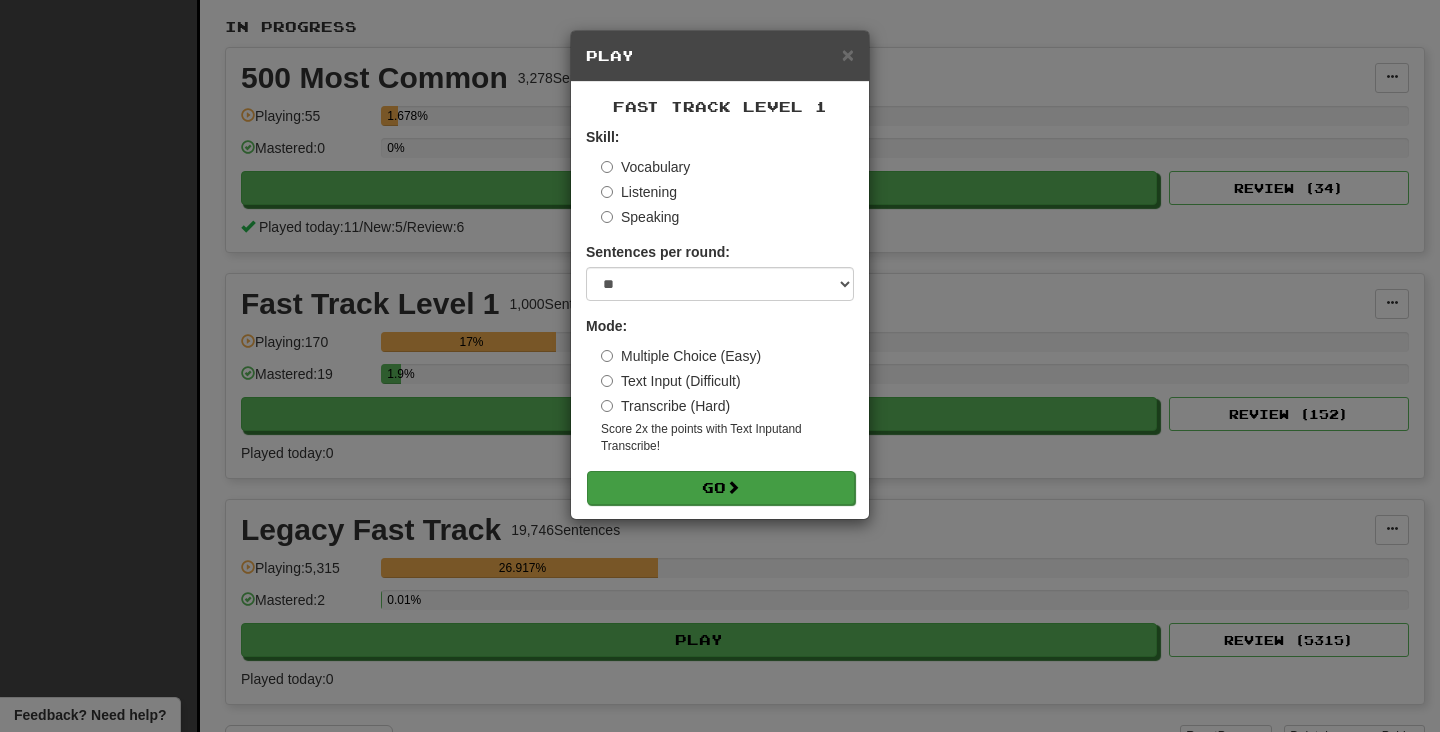 click on "Go" at bounding box center (721, 488) 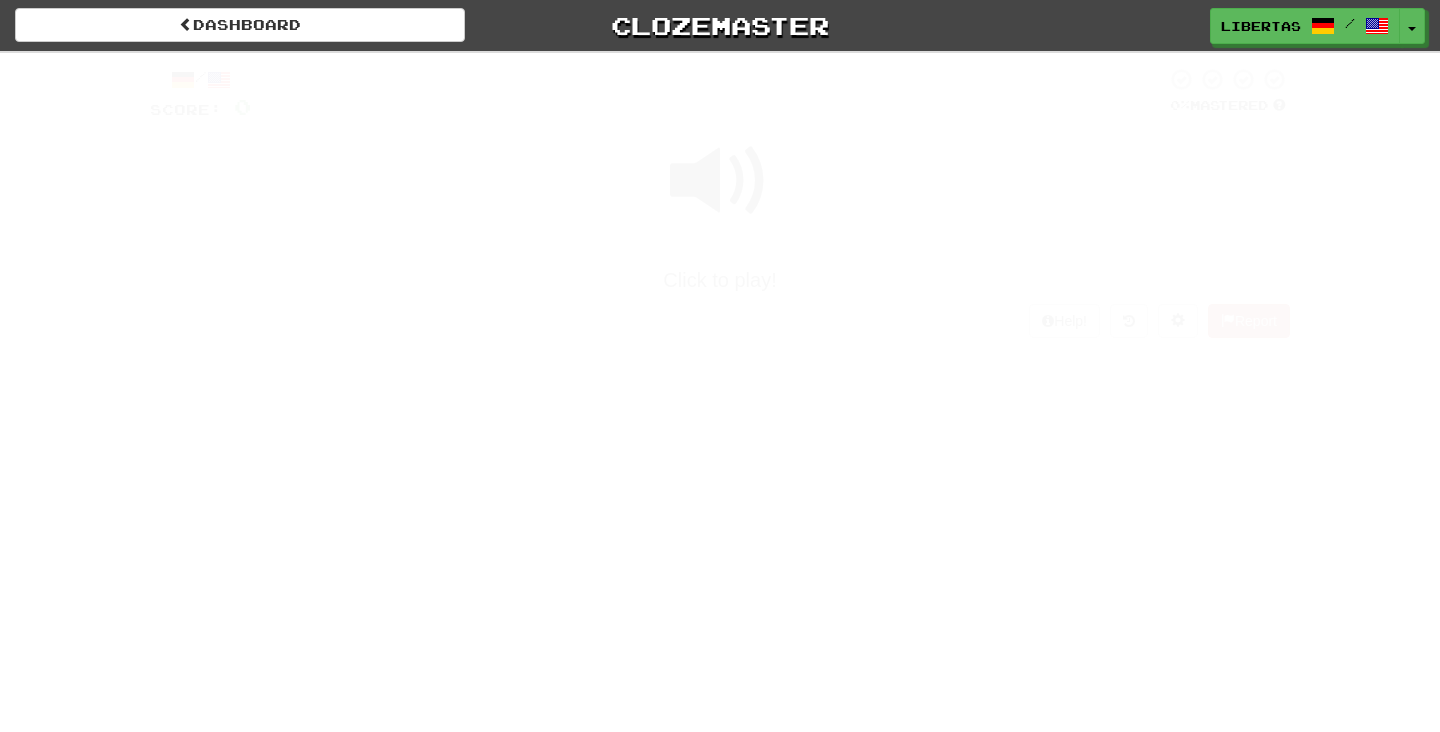 scroll, scrollTop: 0, scrollLeft: 0, axis: both 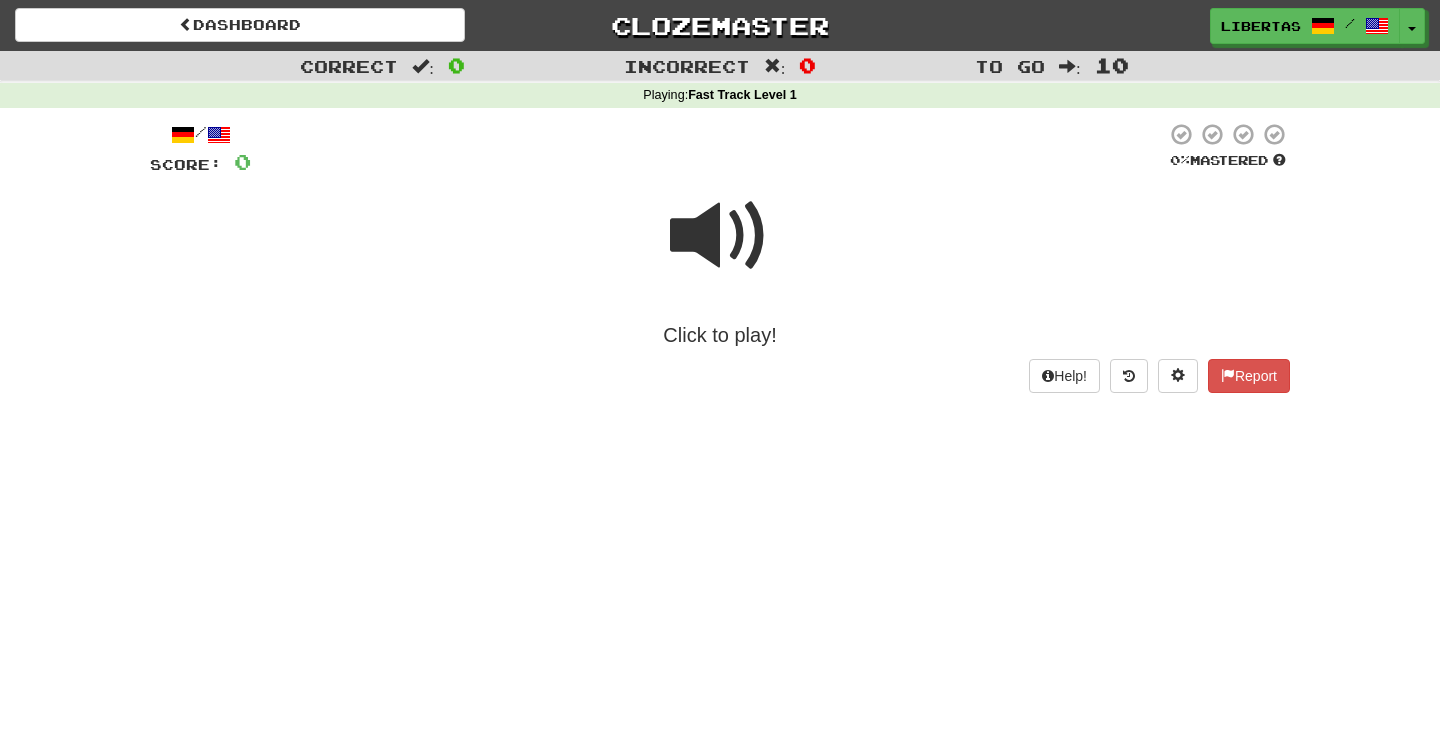 click at bounding box center (720, 236) 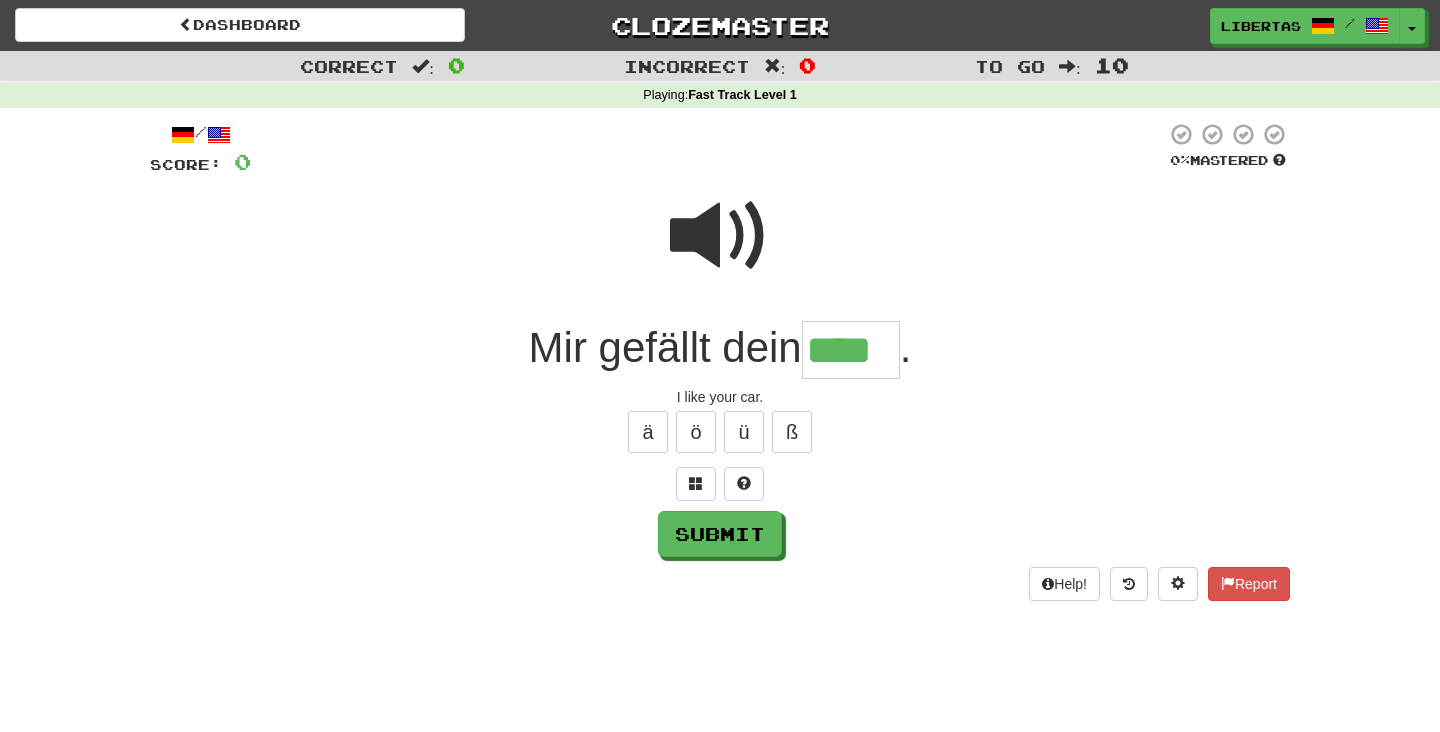 type on "****" 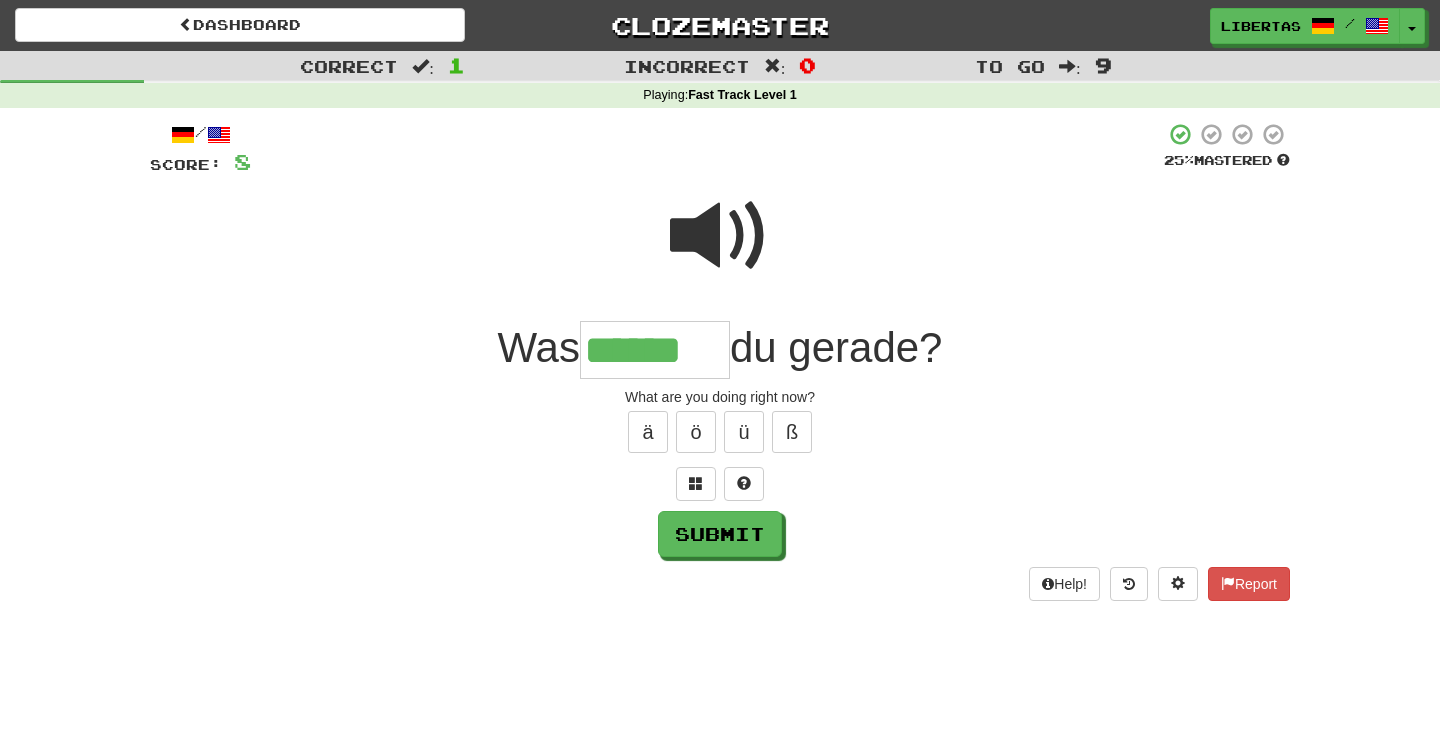 type on "******" 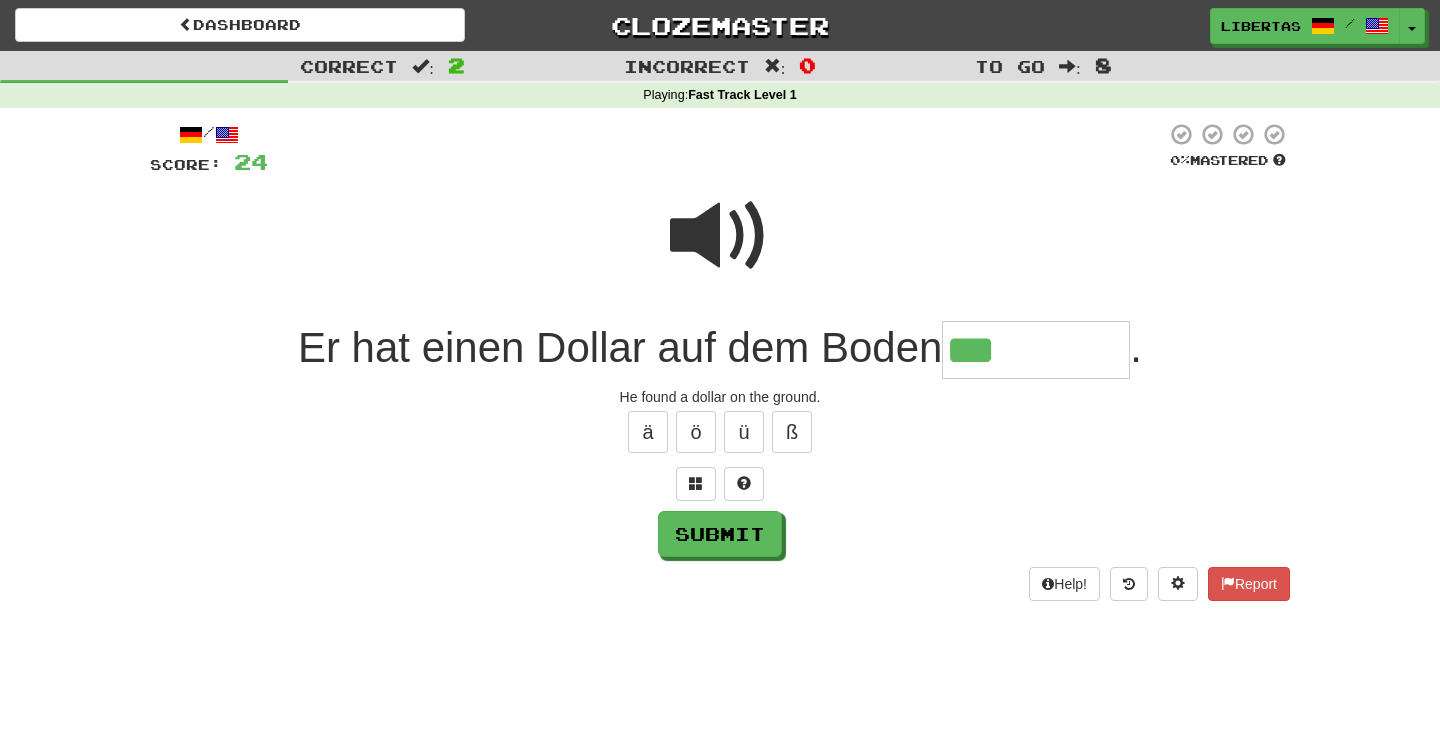 click at bounding box center [720, 236] 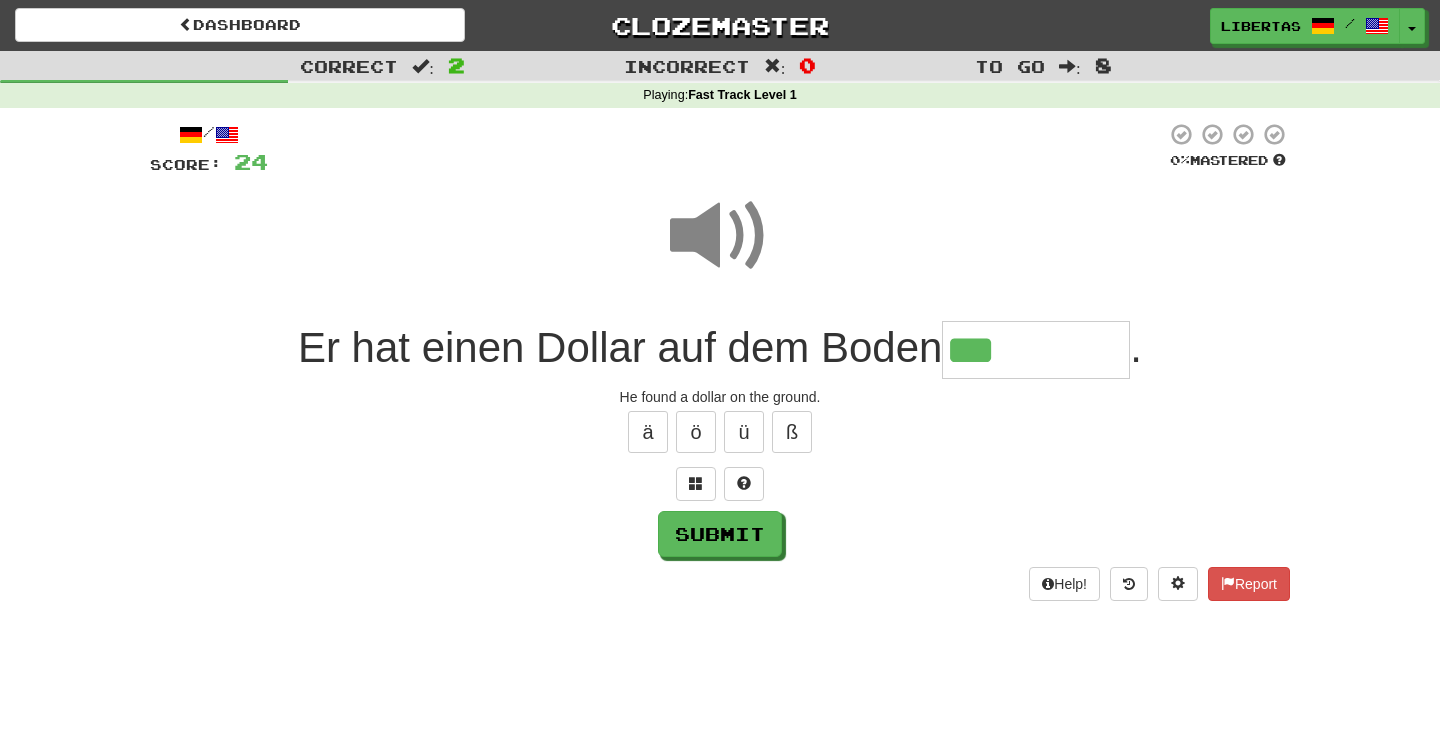 click on "***" at bounding box center (1036, 350) 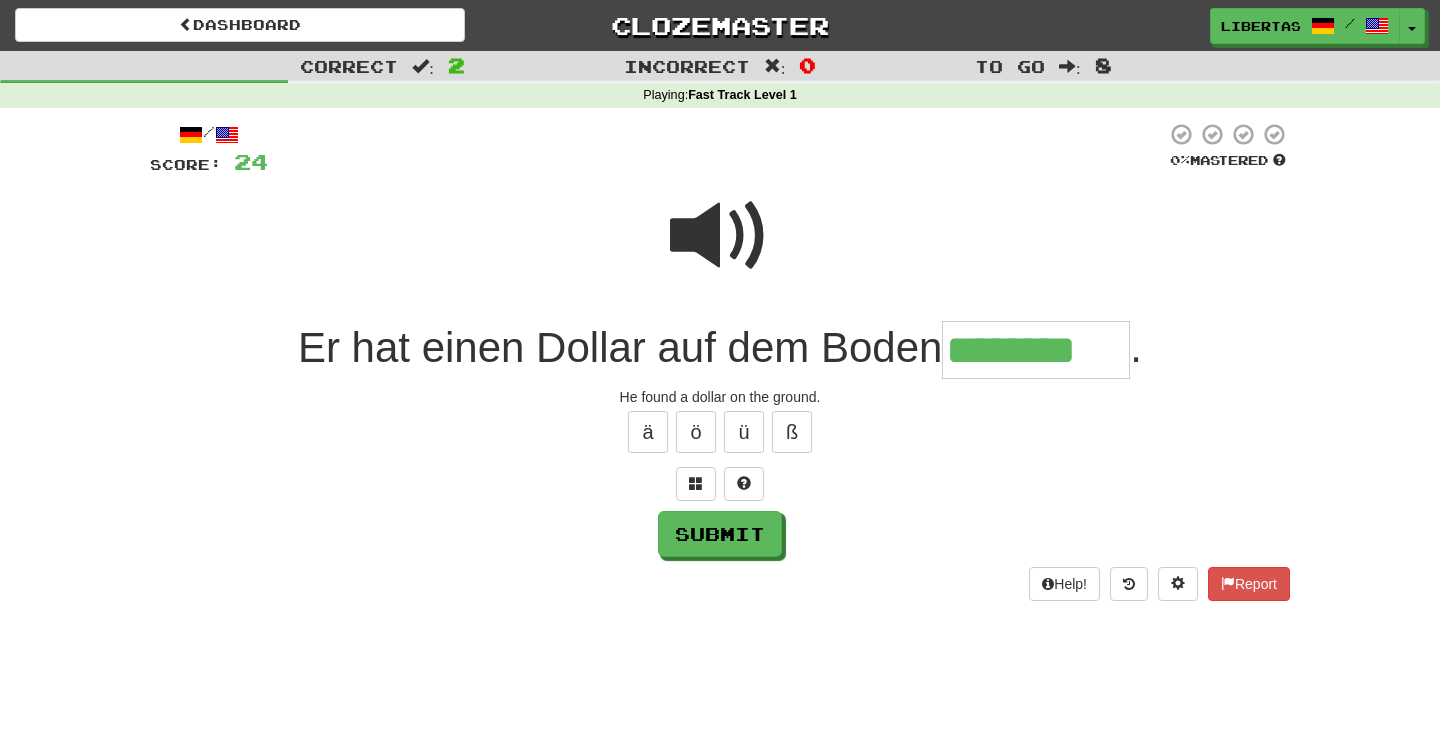 type on "********" 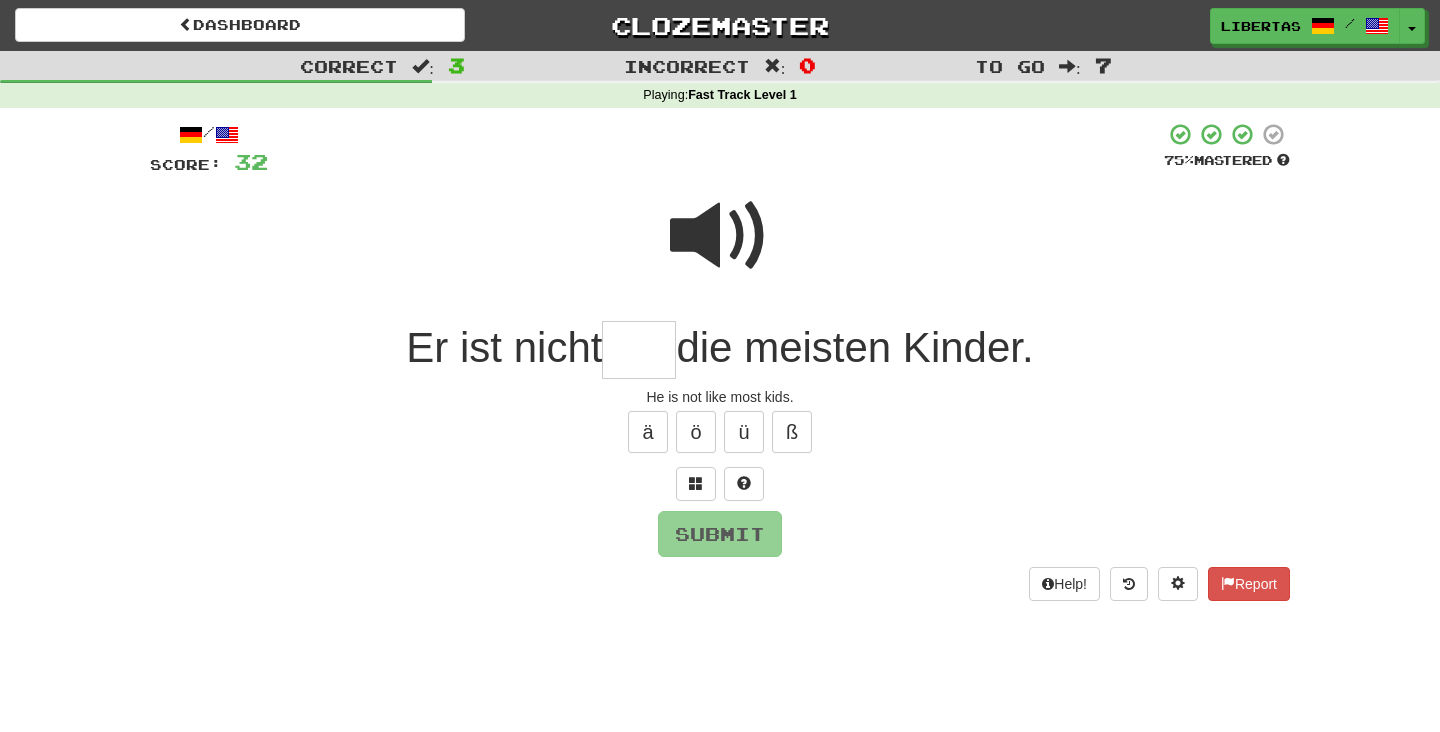 type on "*" 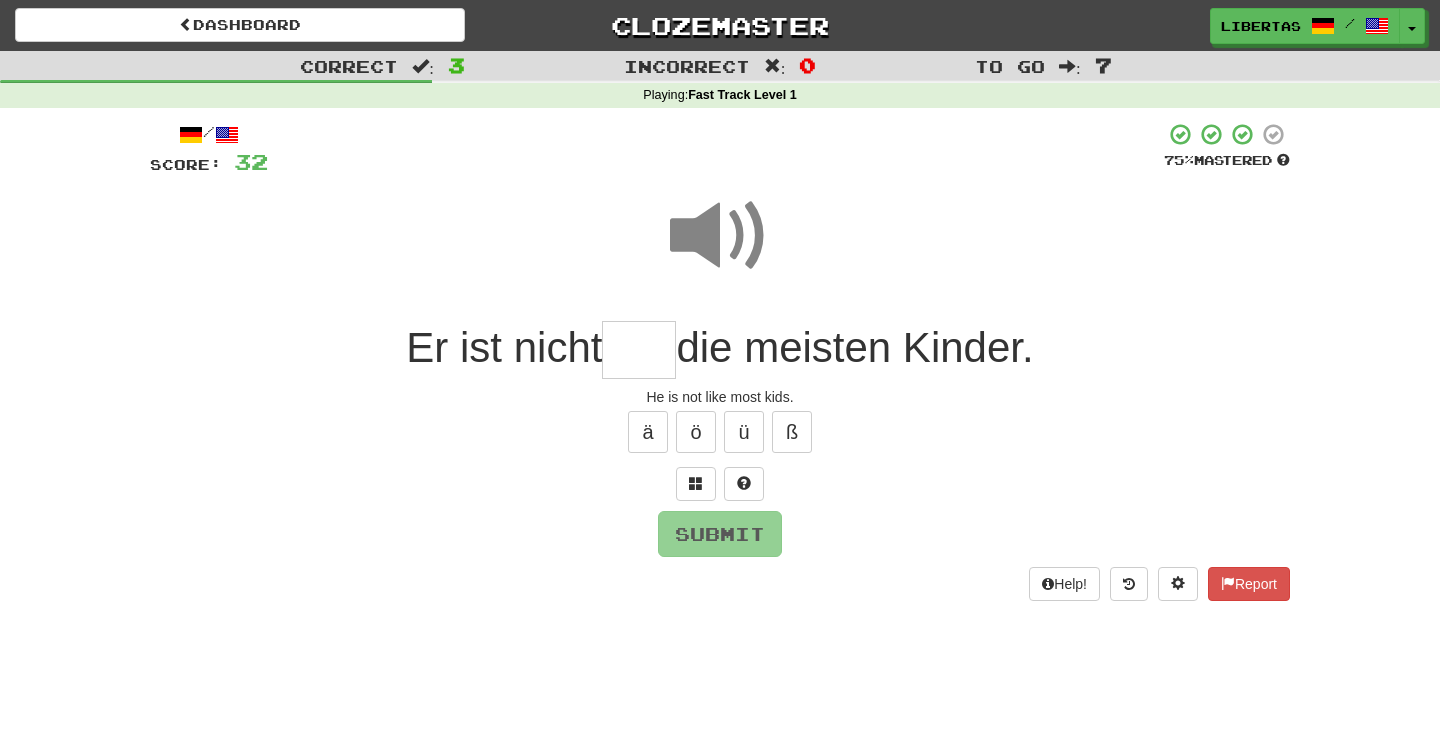 click at bounding box center [639, 350] 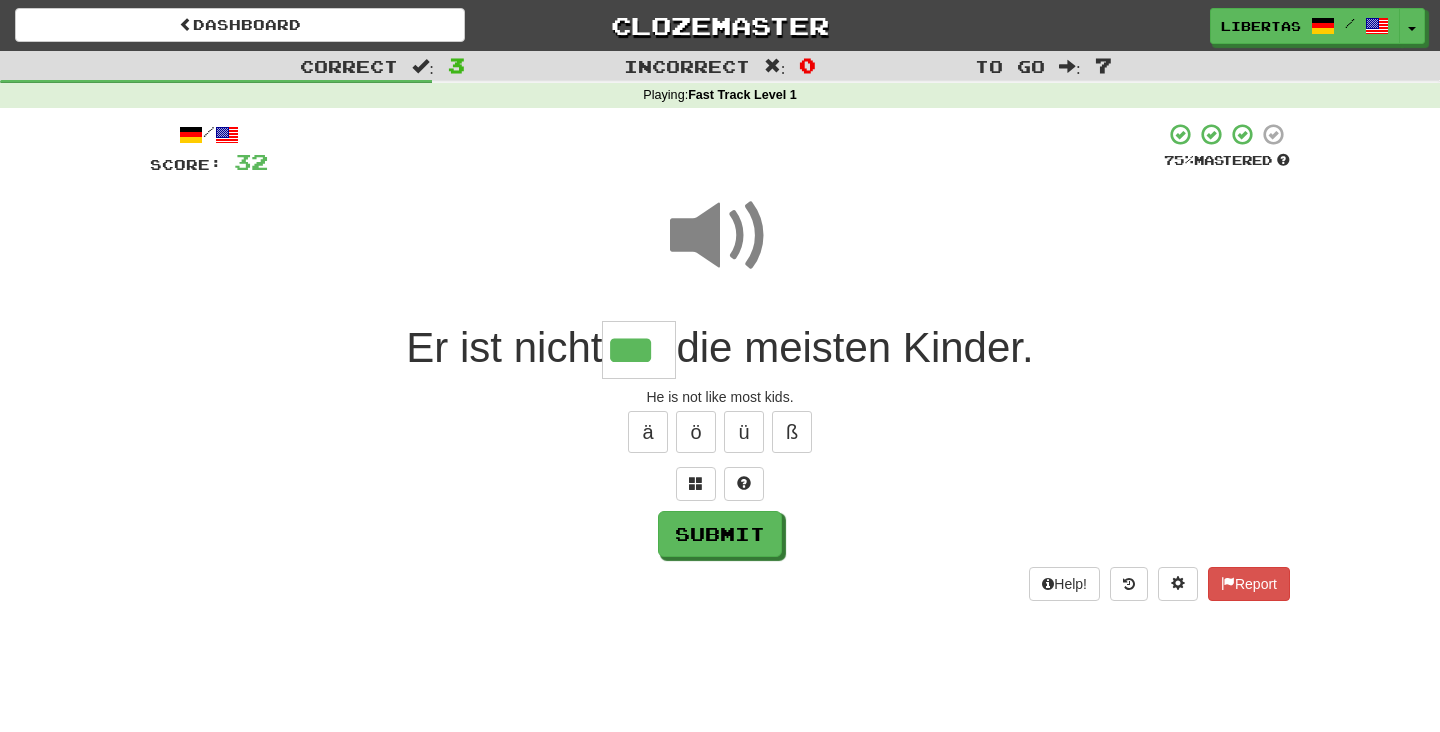 type on "***" 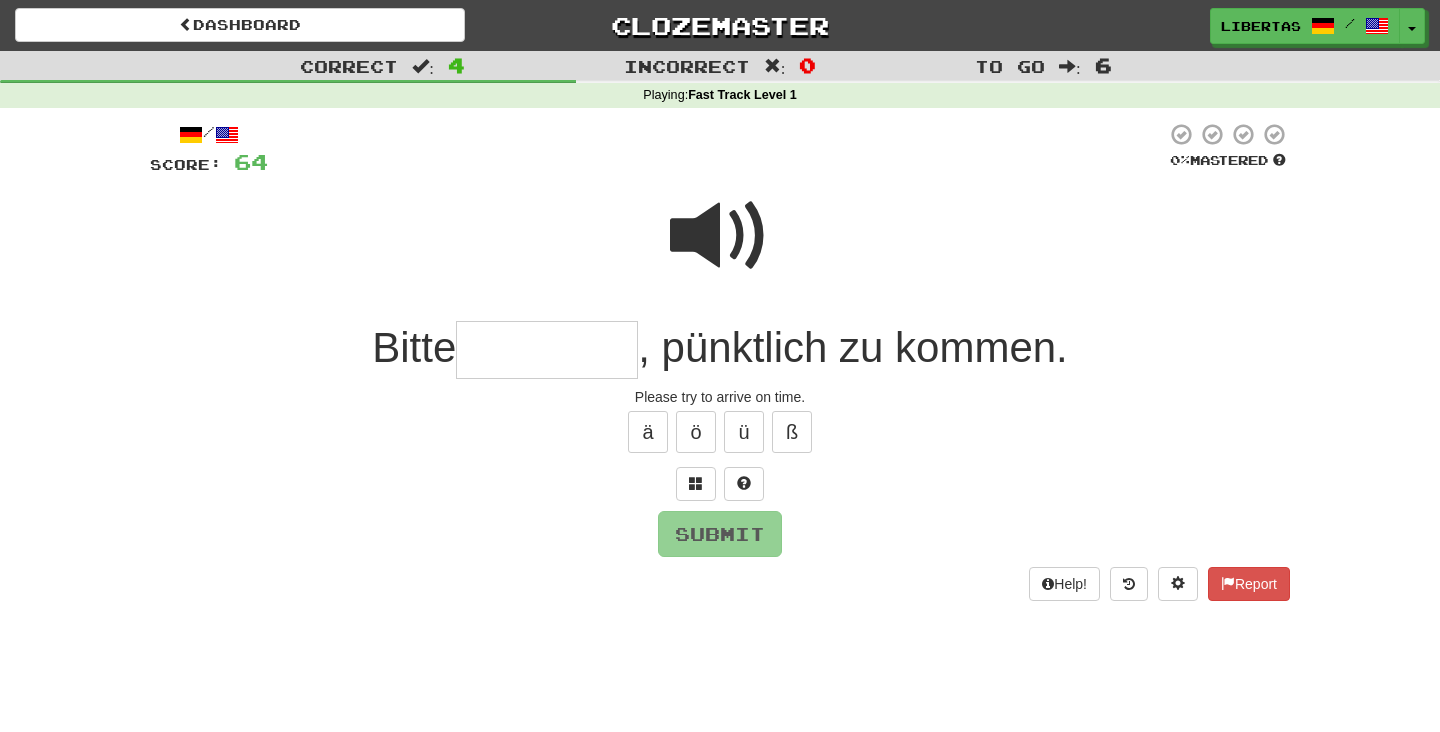 type on "*" 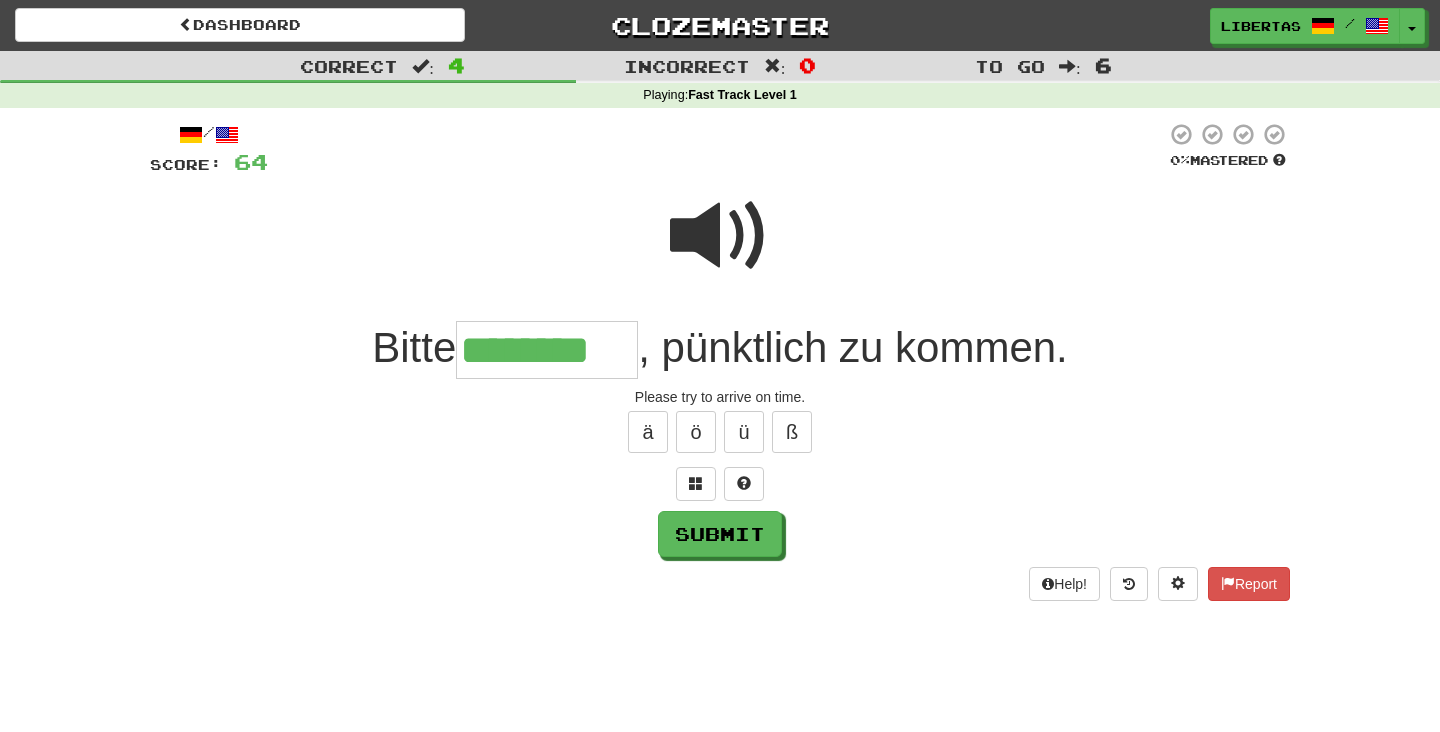 type on "********" 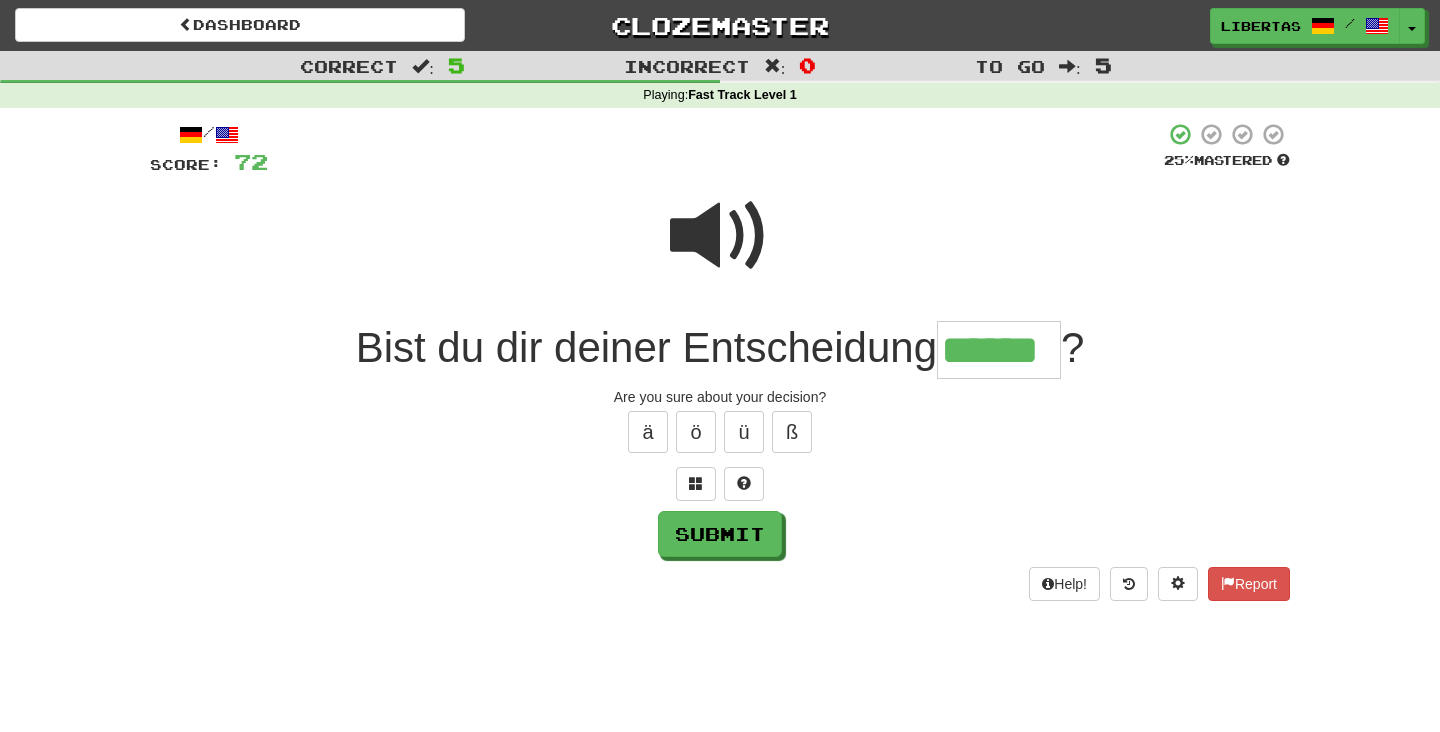 type on "******" 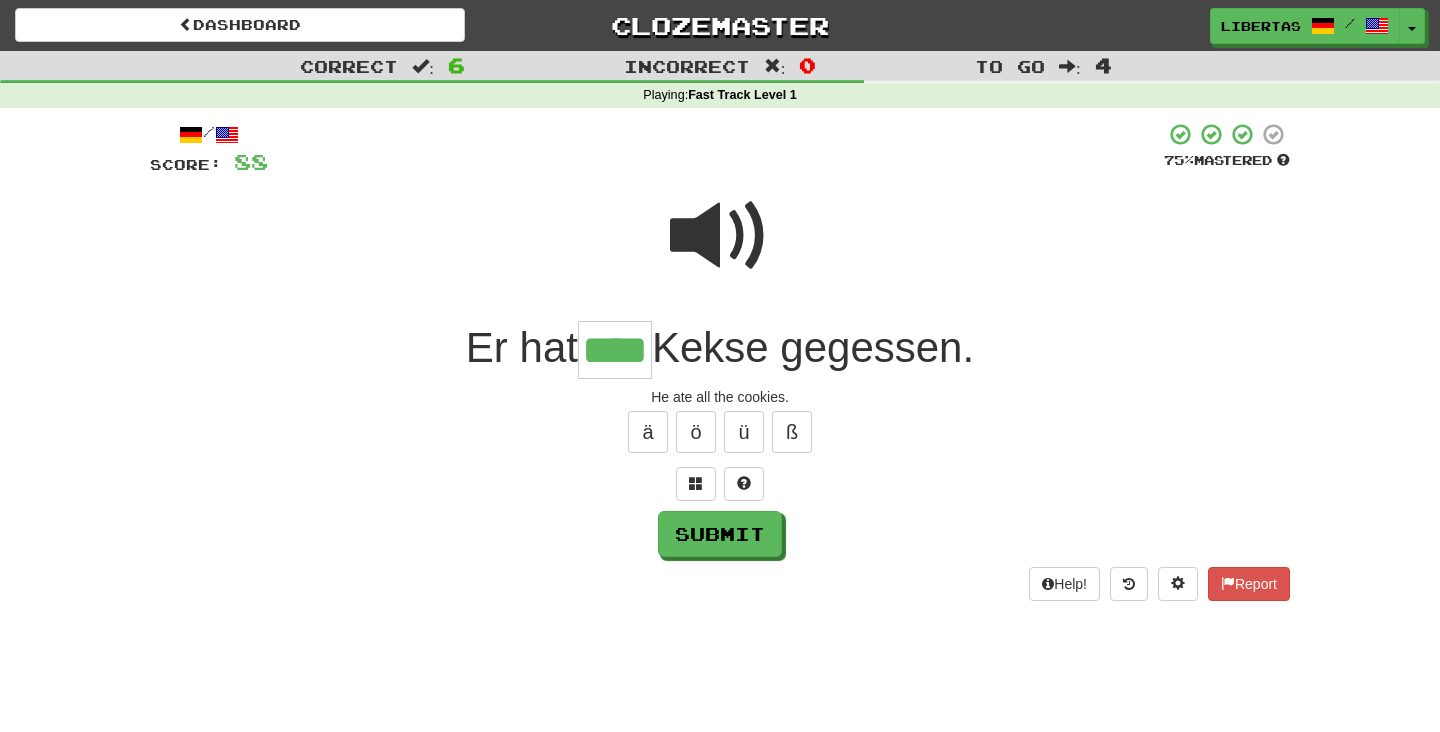 type on "****" 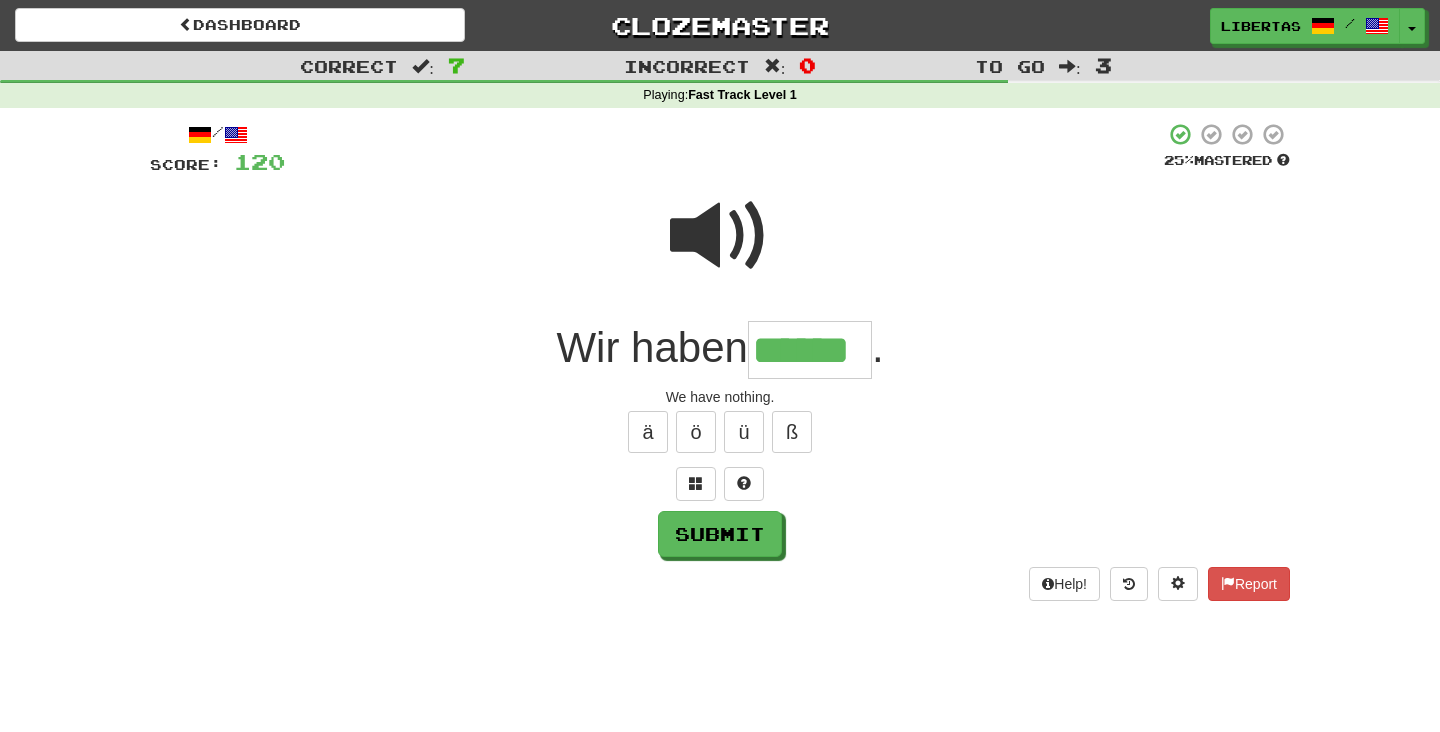 type on "******" 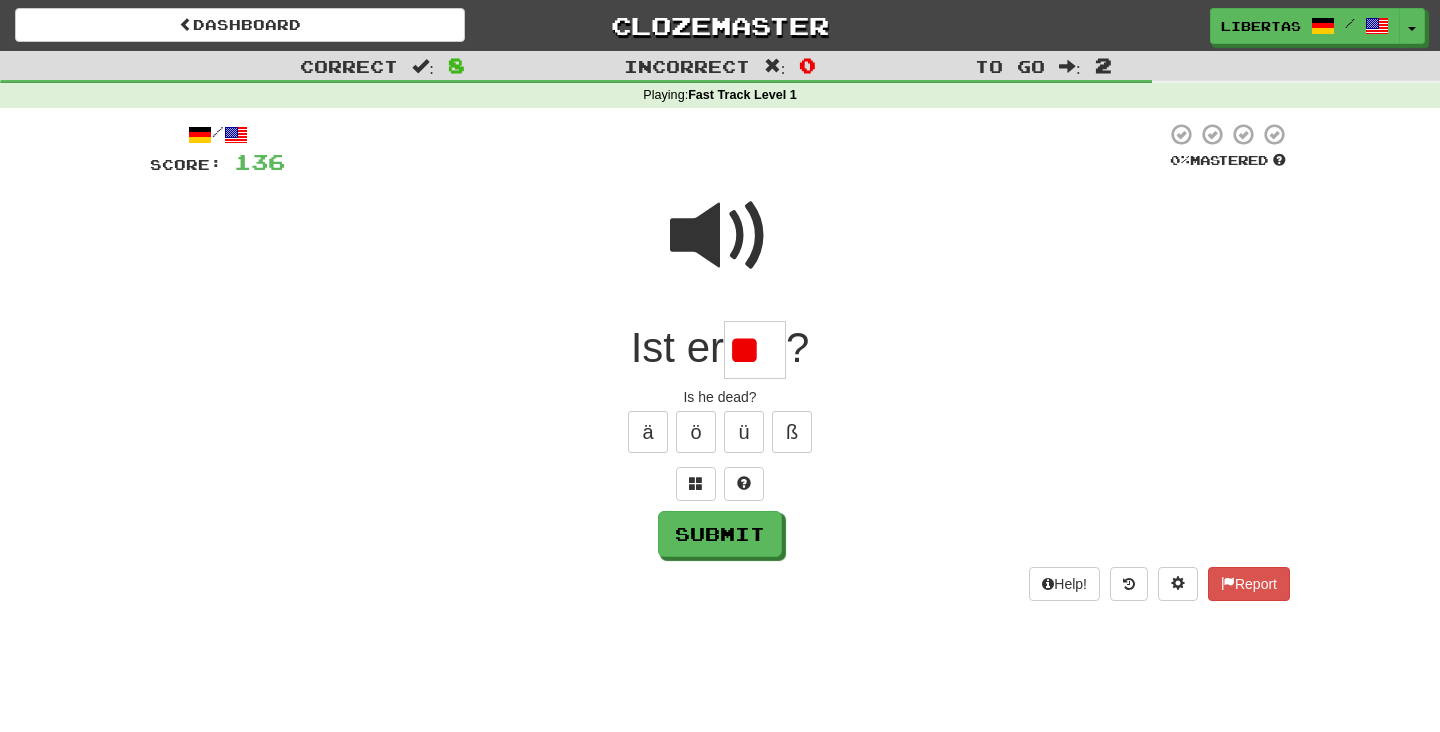type on "*" 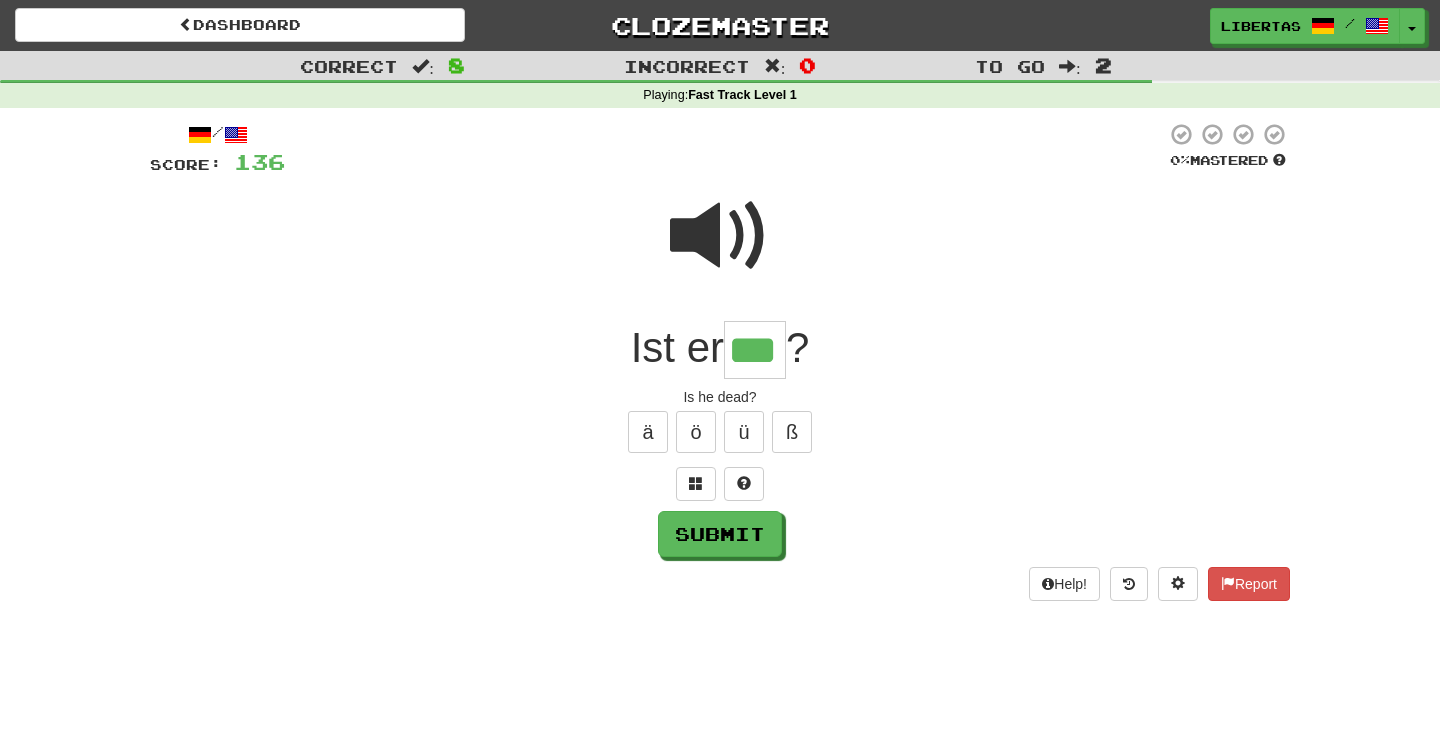 type on "***" 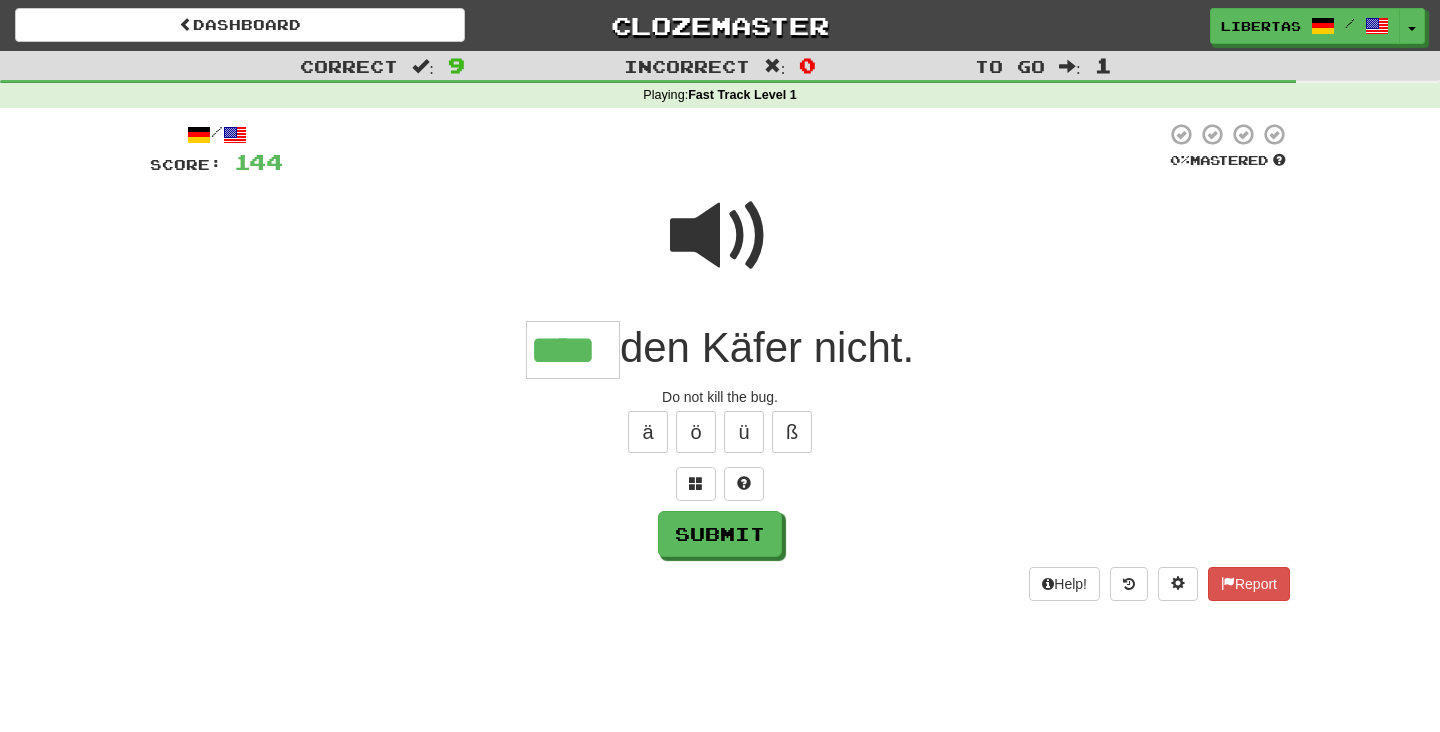 type on "****" 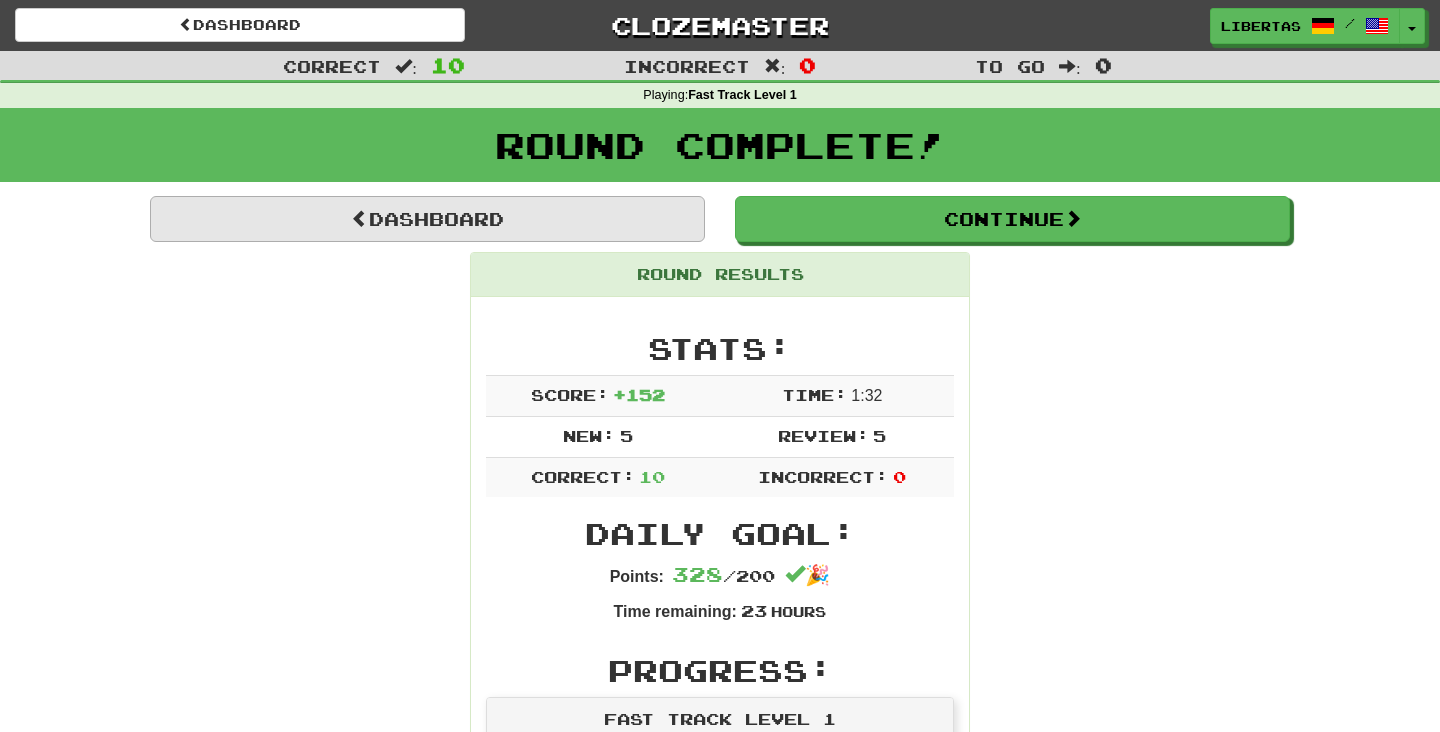 click on "Dashboard" at bounding box center (427, 219) 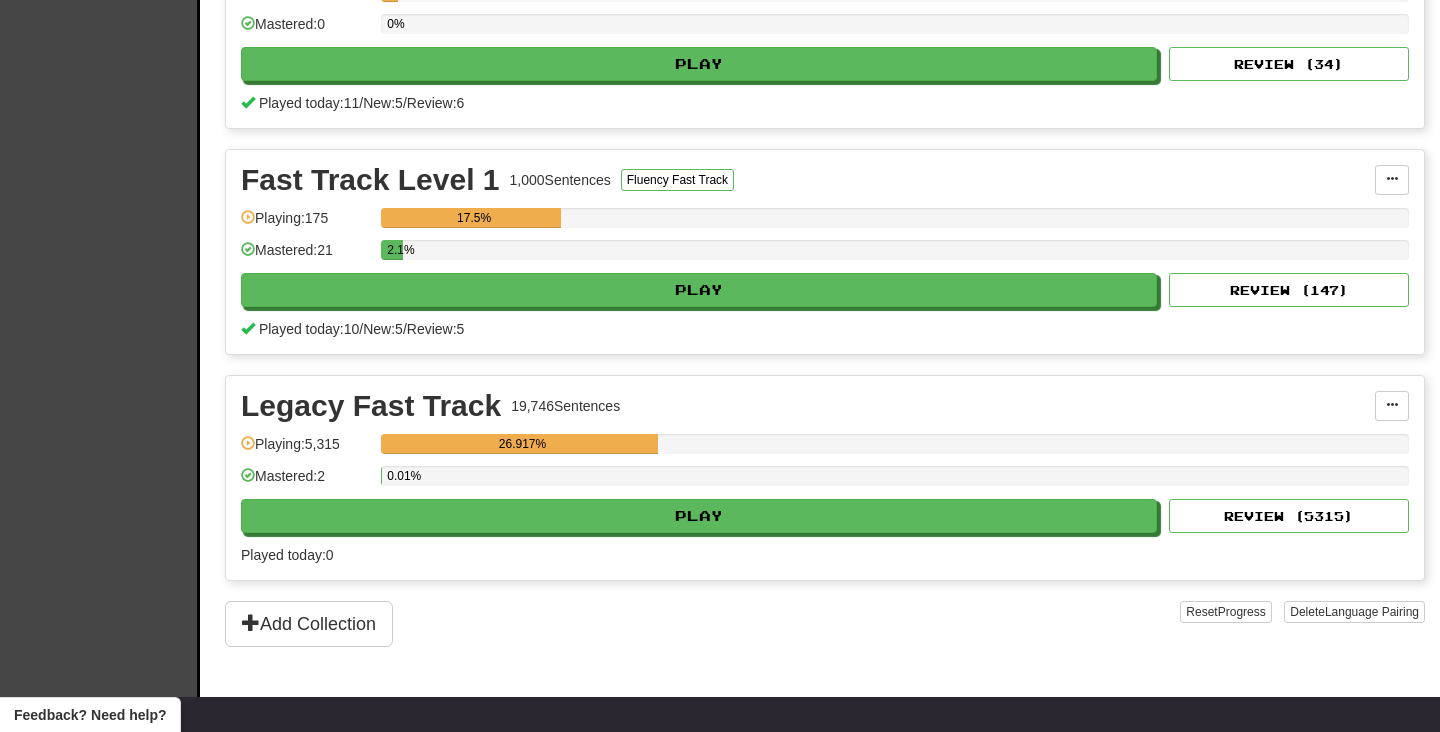 scroll, scrollTop: 555, scrollLeft: 0, axis: vertical 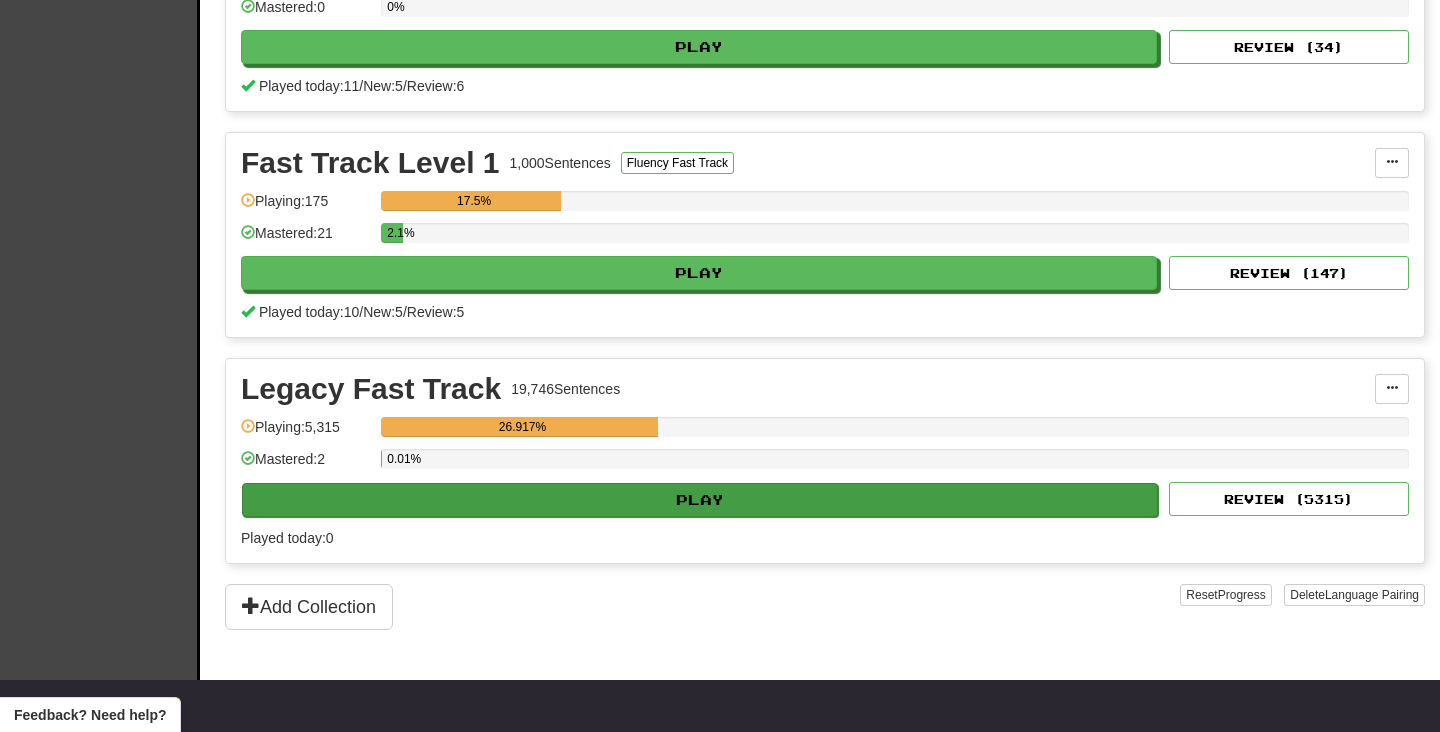click on "Play" at bounding box center [700, 500] 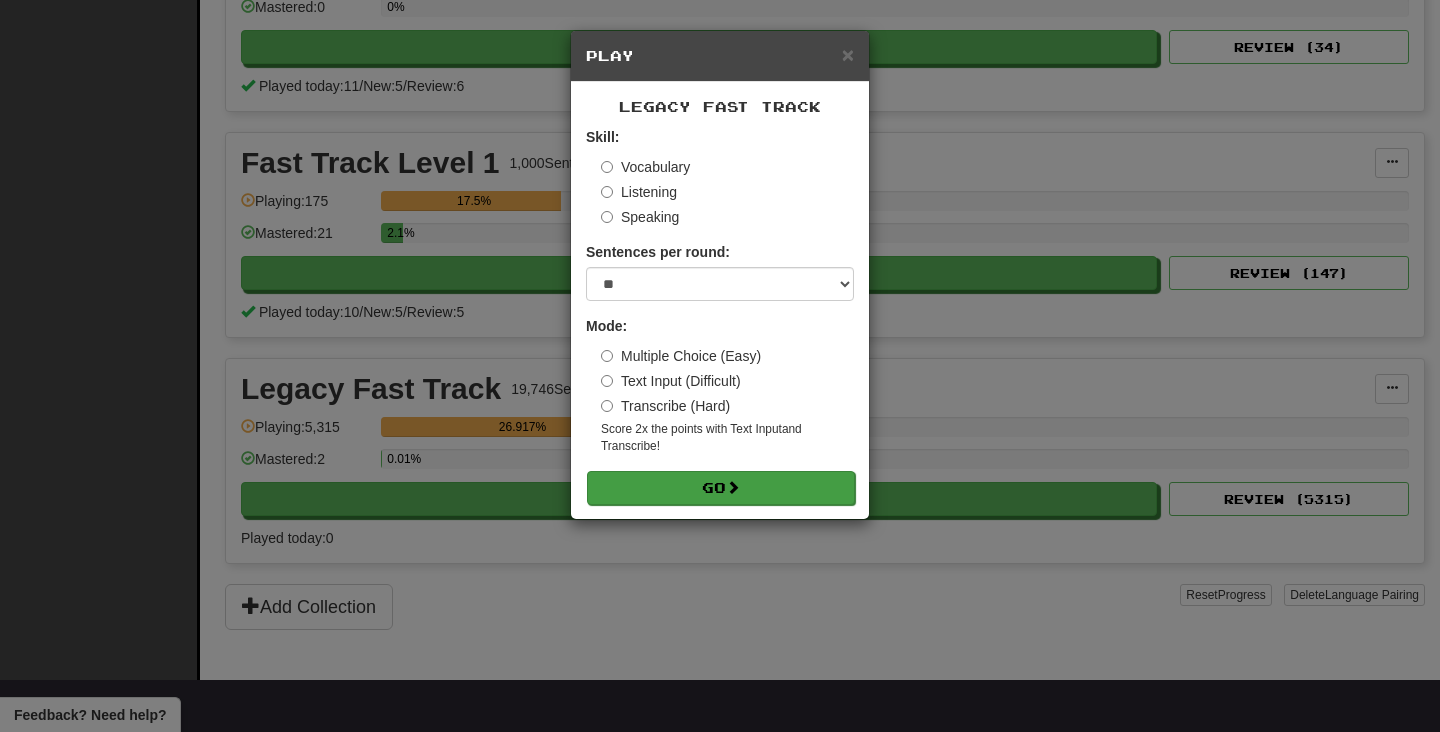 click on "Go" at bounding box center [721, 488] 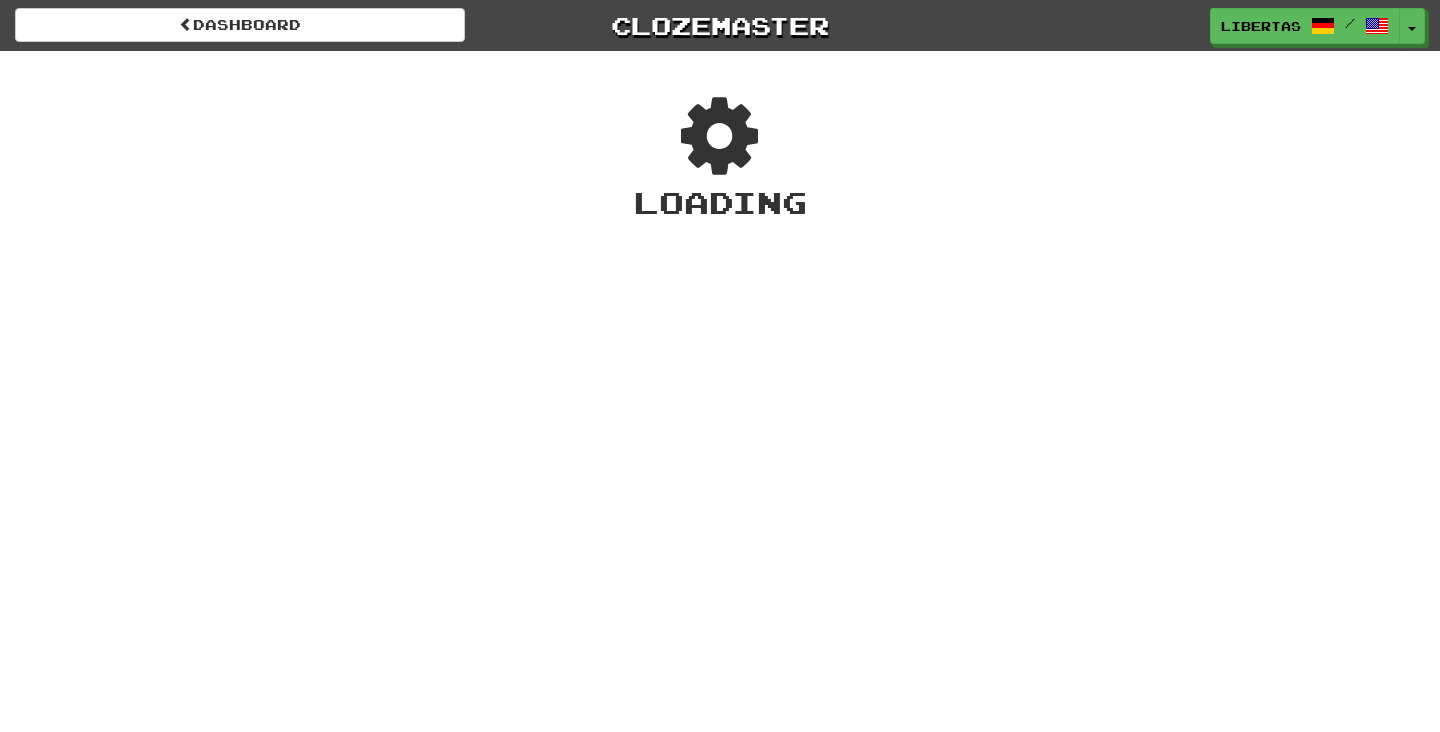 scroll, scrollTop: 0, scrollLeft: 0, axis: both 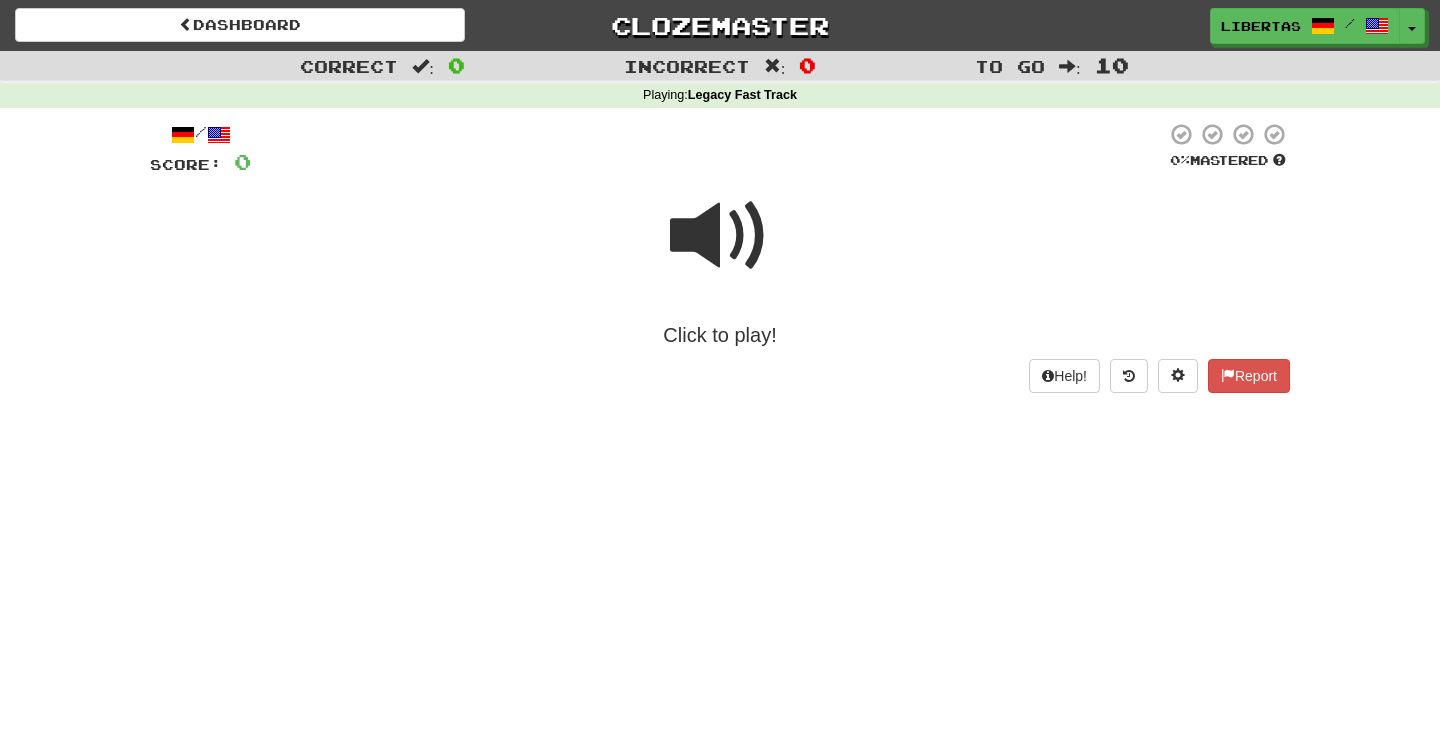 click at bounding box center [720, 236] 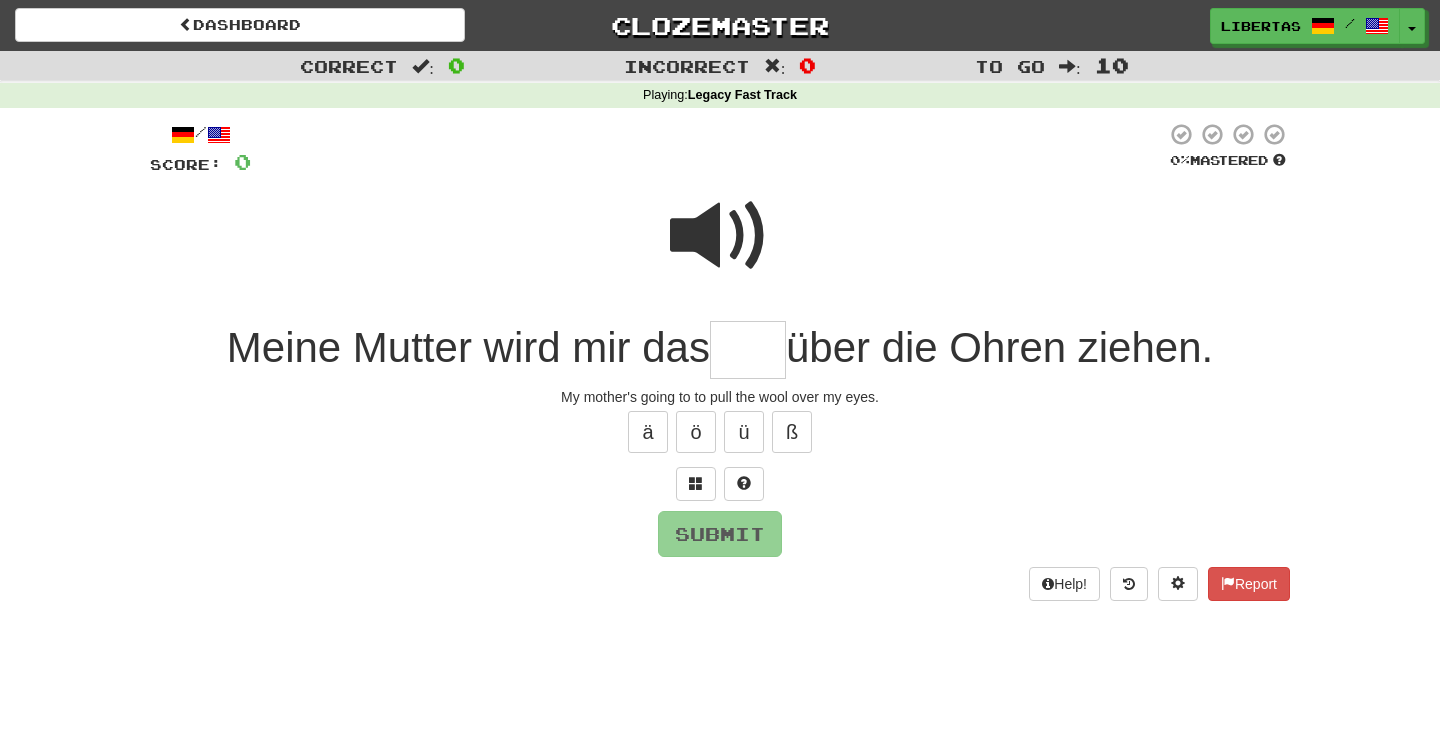 click at bounding box center (720, 236) 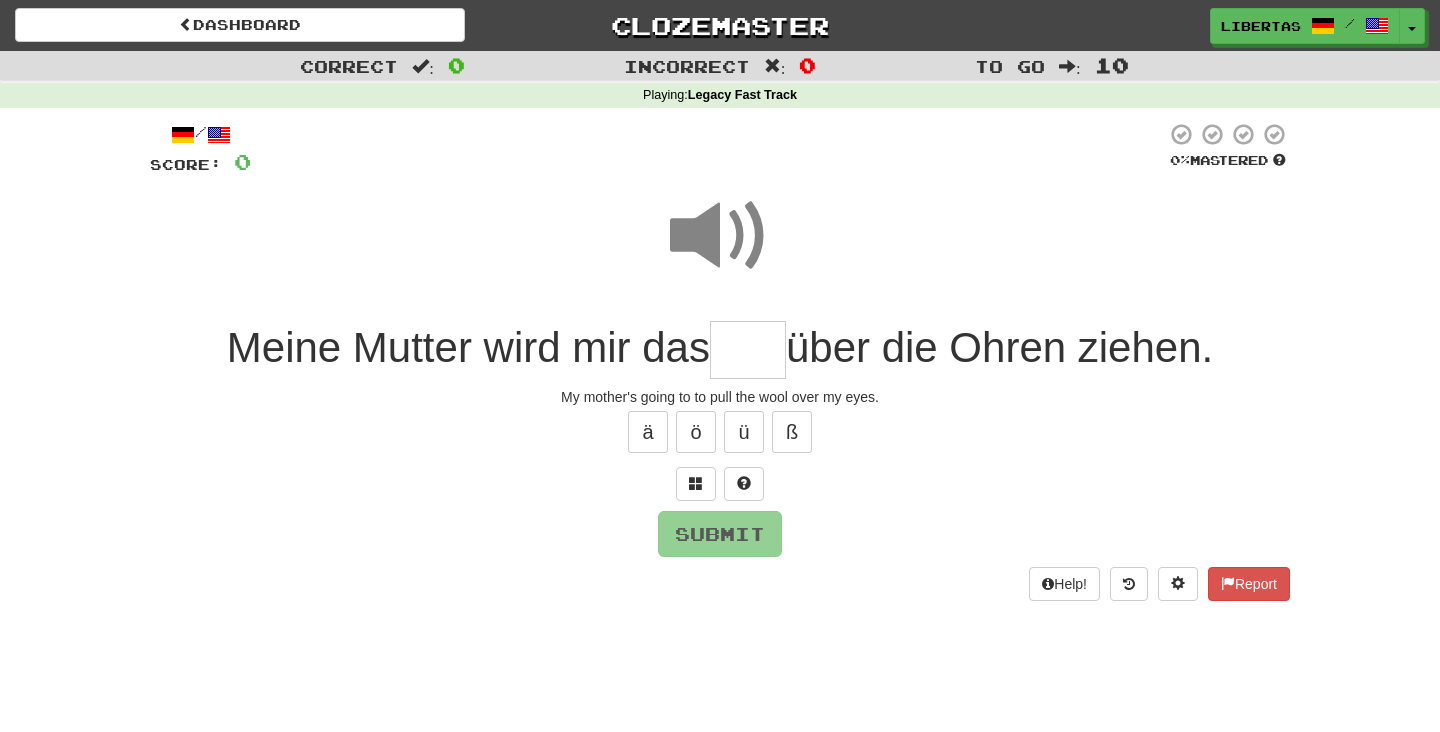 click at bounding box center [748, 350] 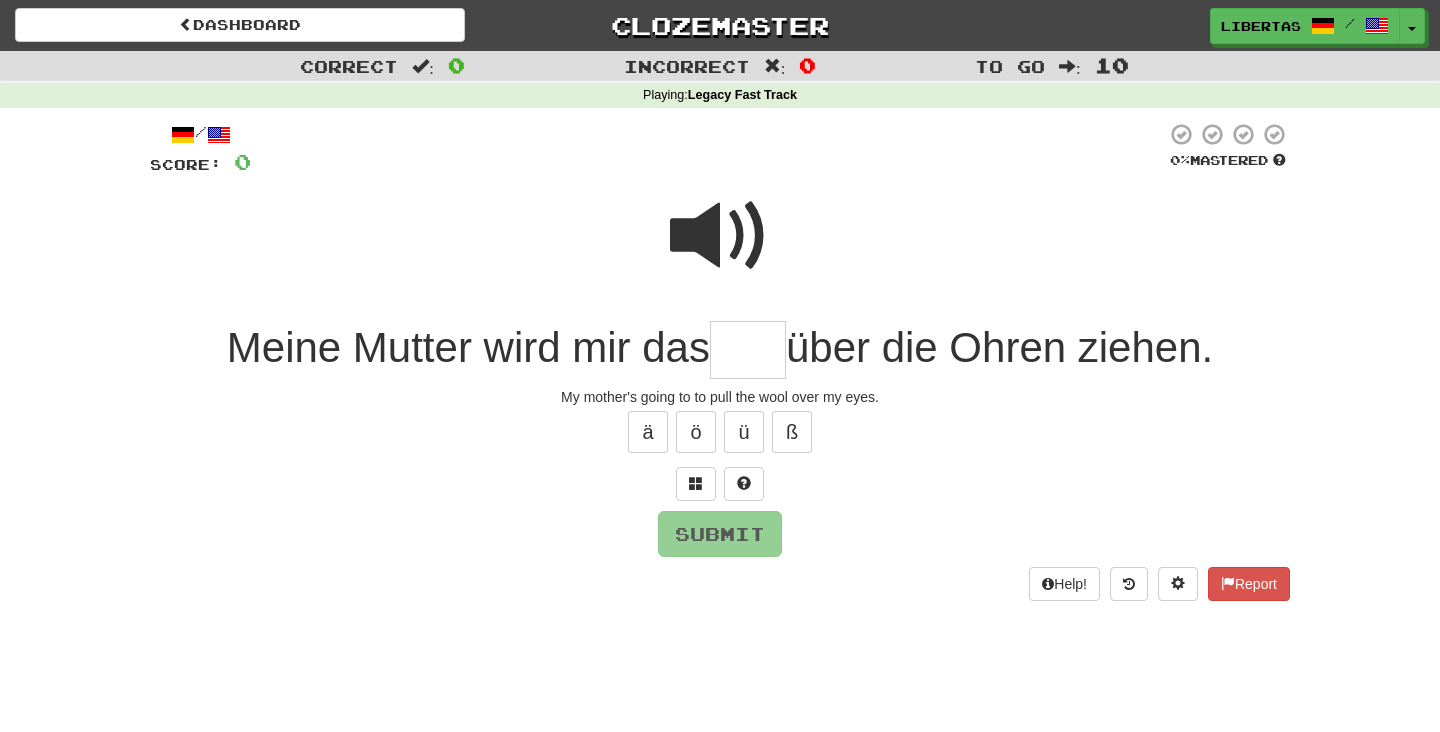 type on "*" 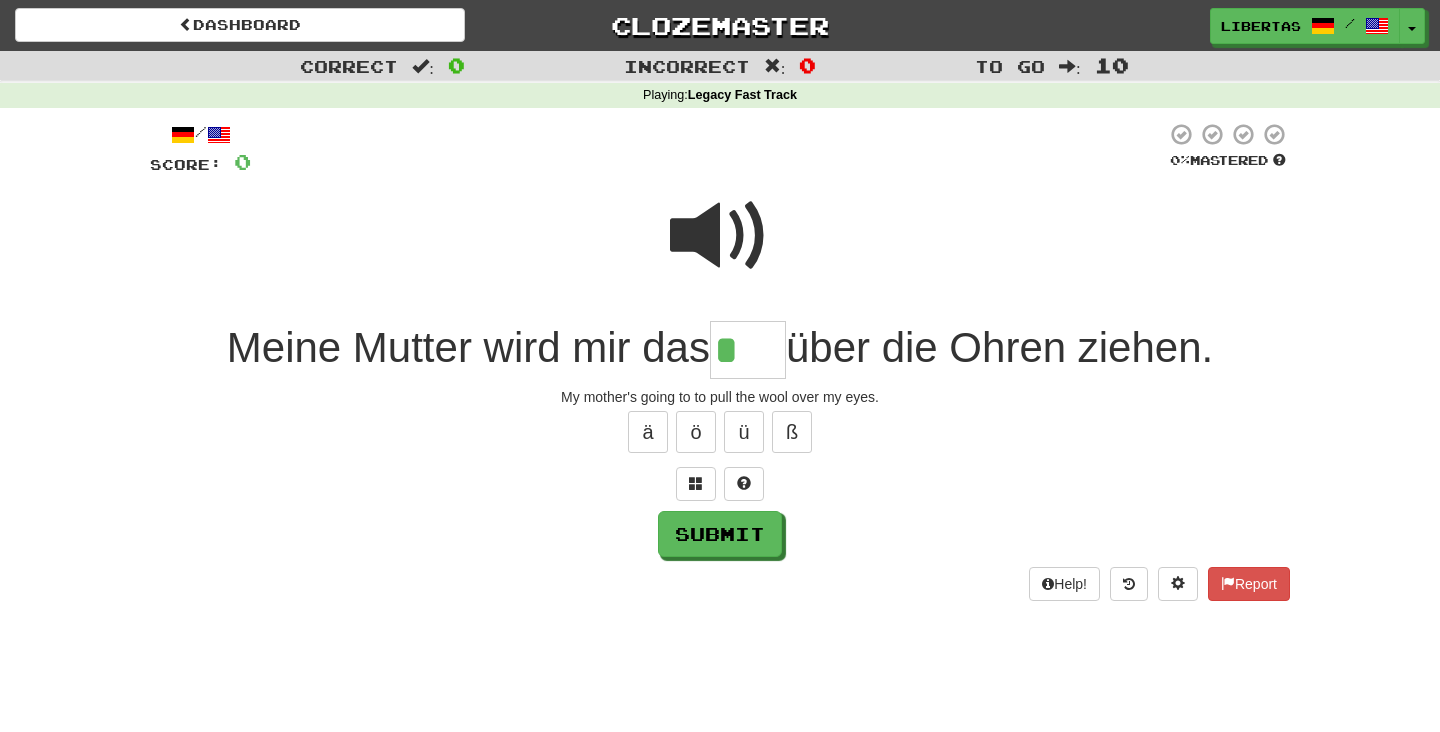 click at bounding box center (720, 236) 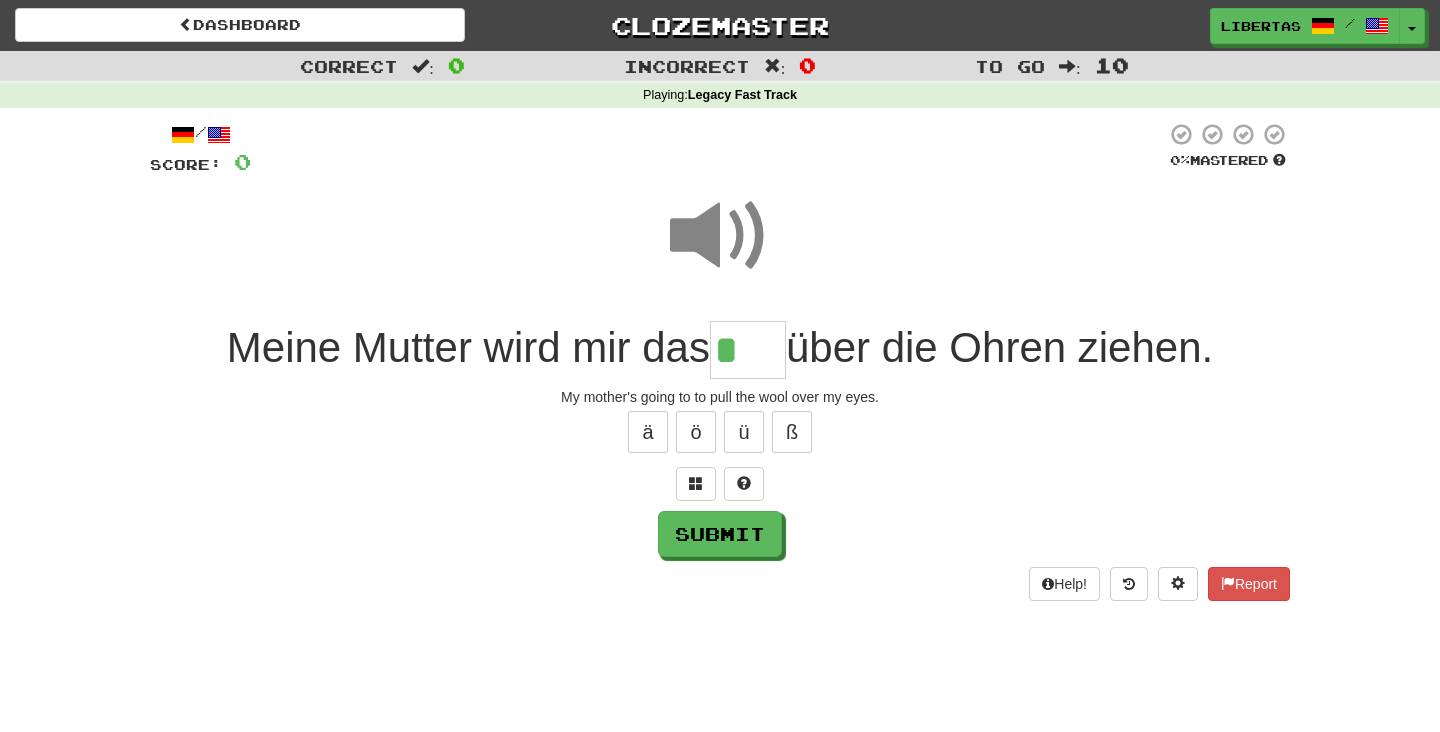 click on "*" at bounding box center [748, 350] 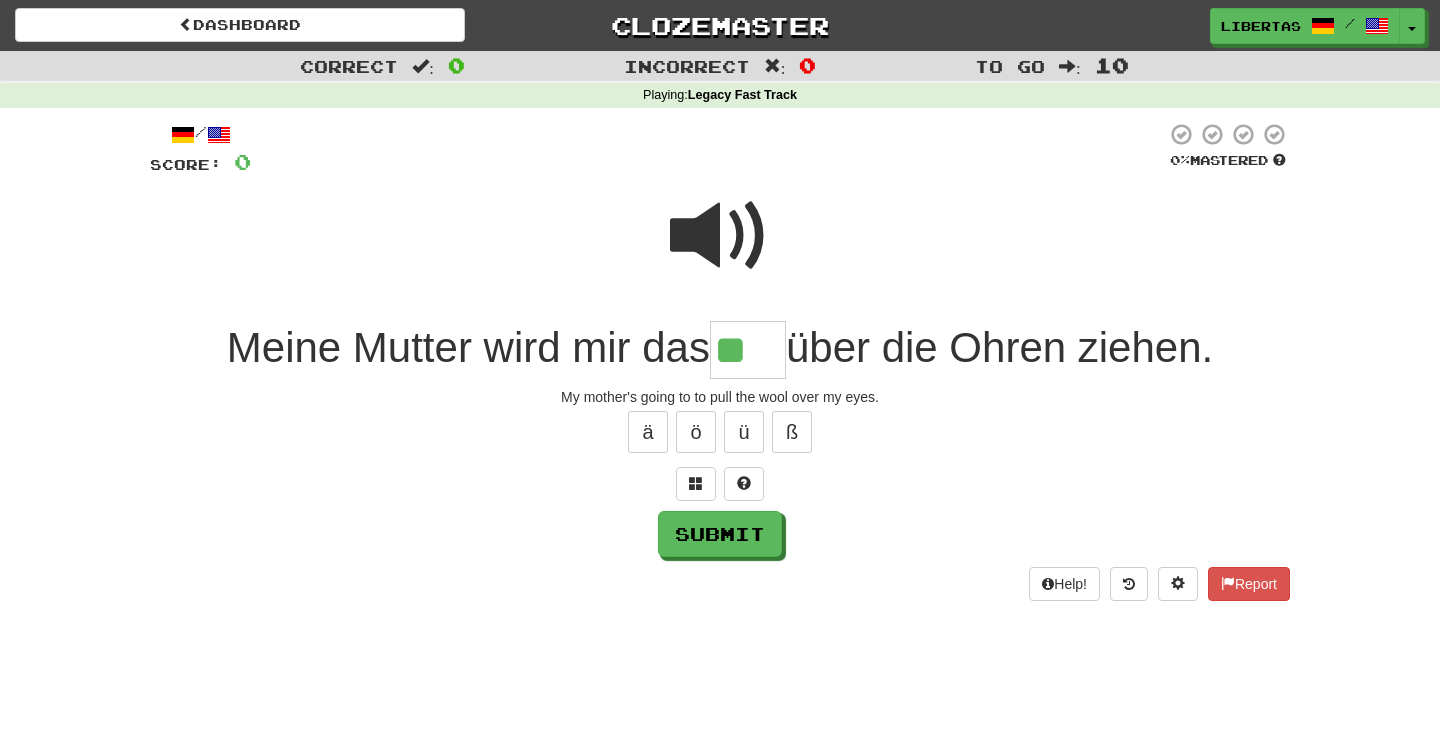 type on "*" 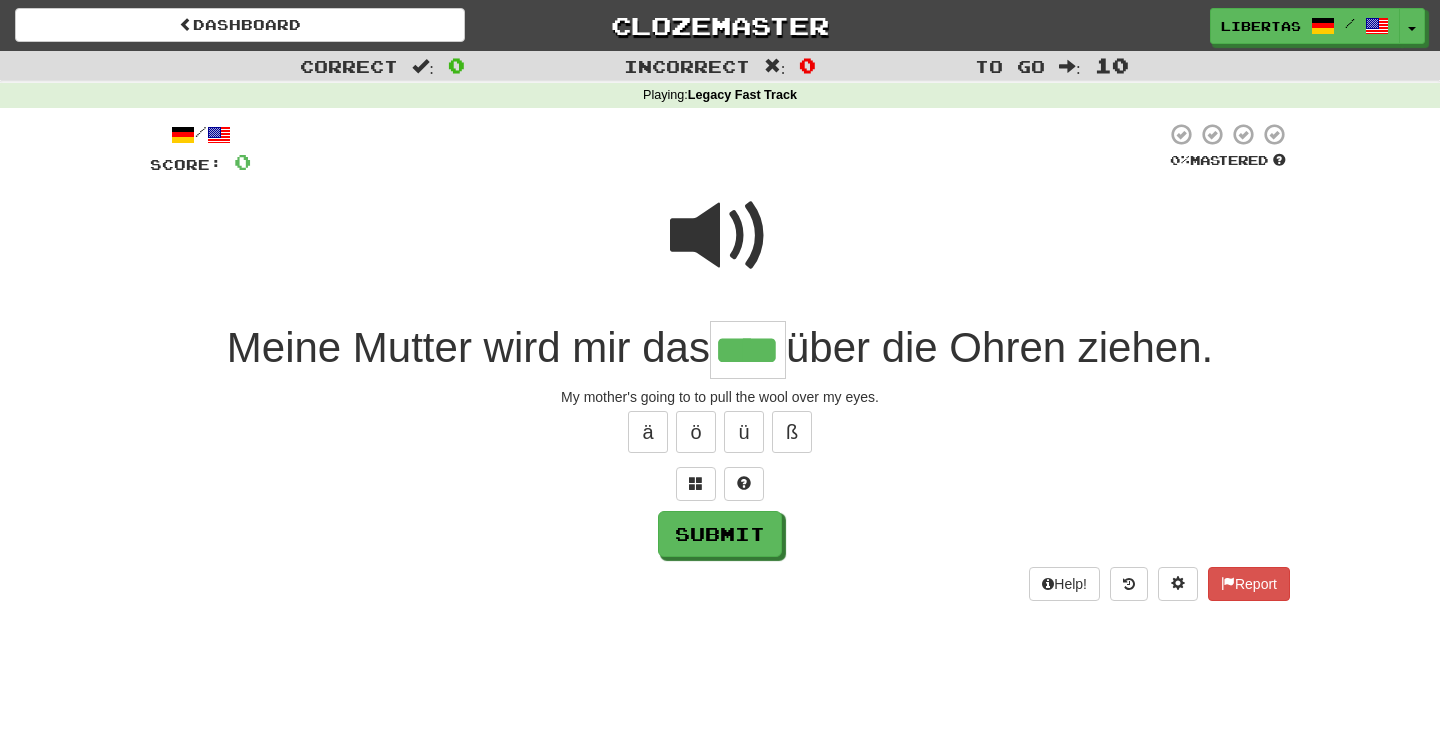 type on "****" 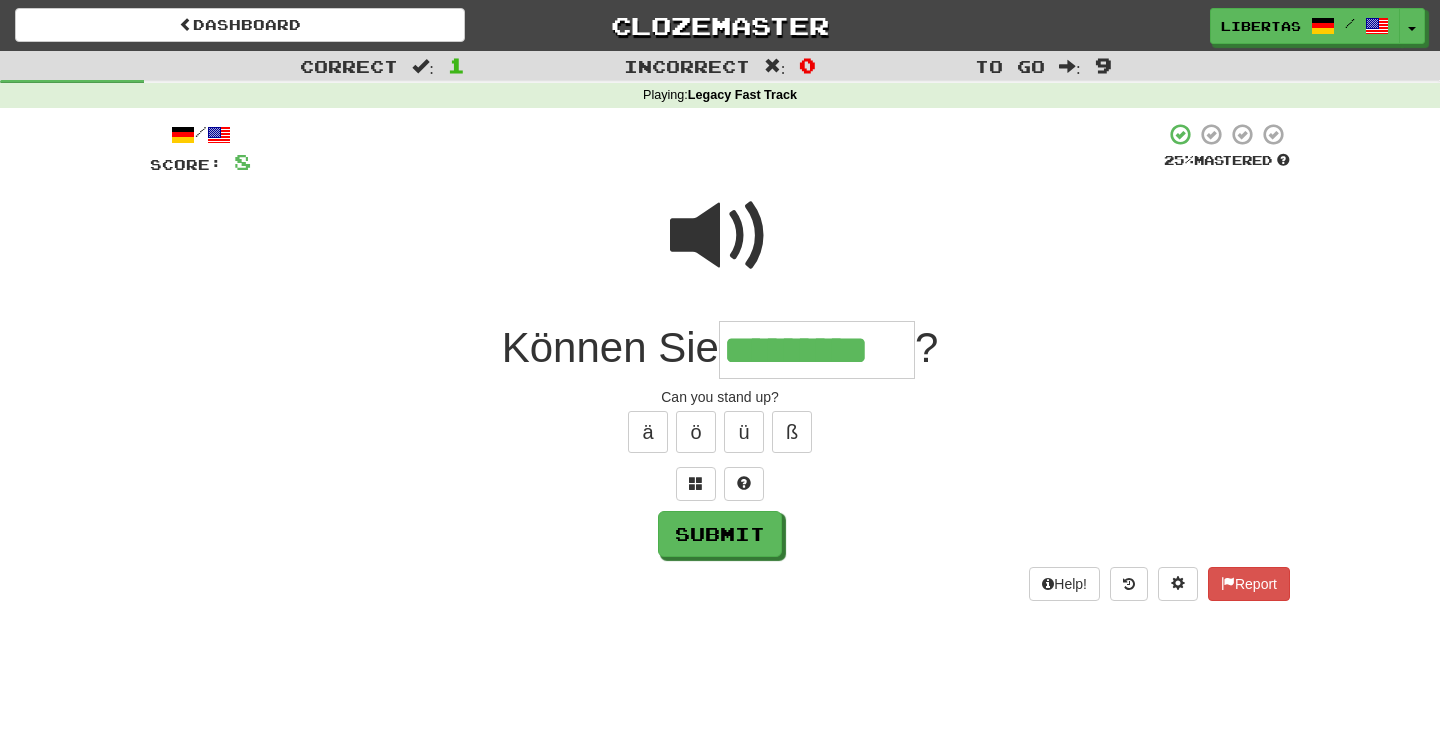 type on "*********" 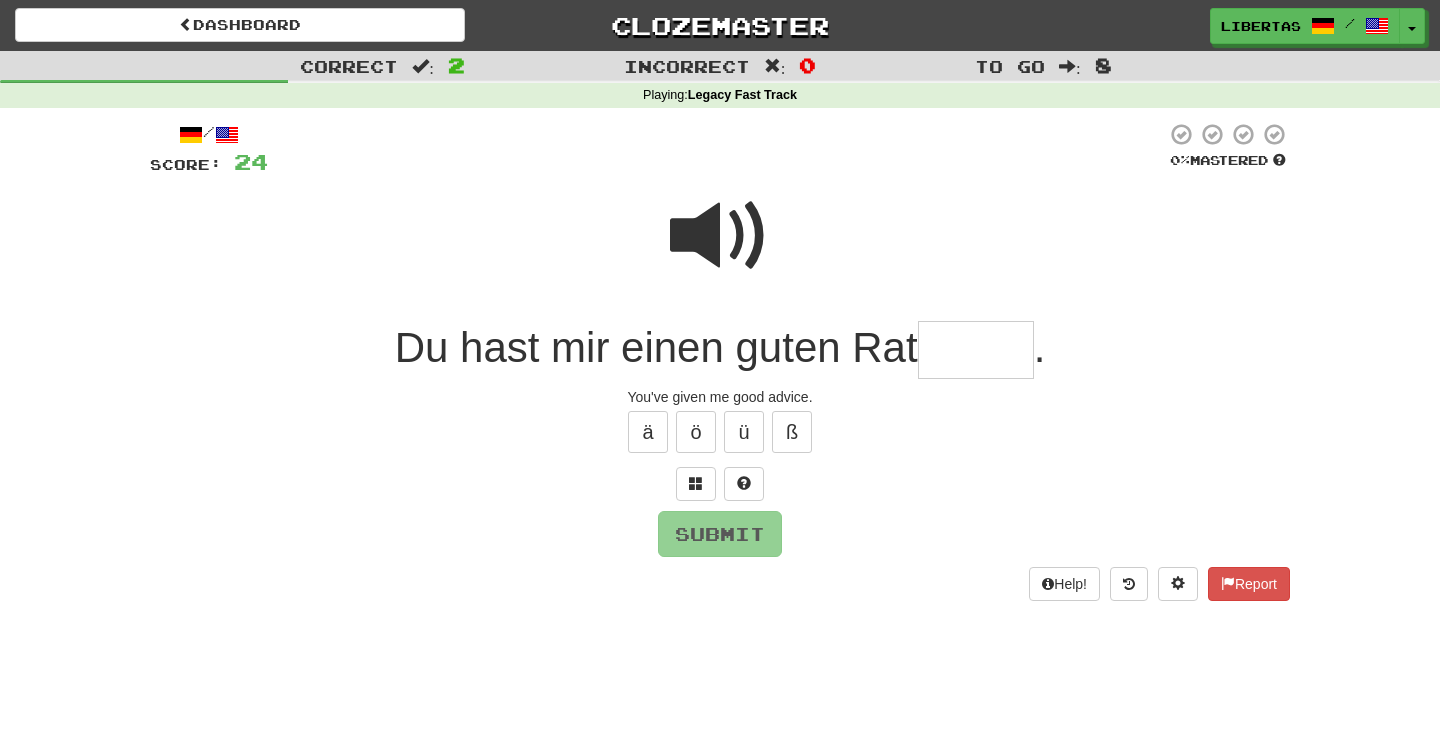 type on "*" 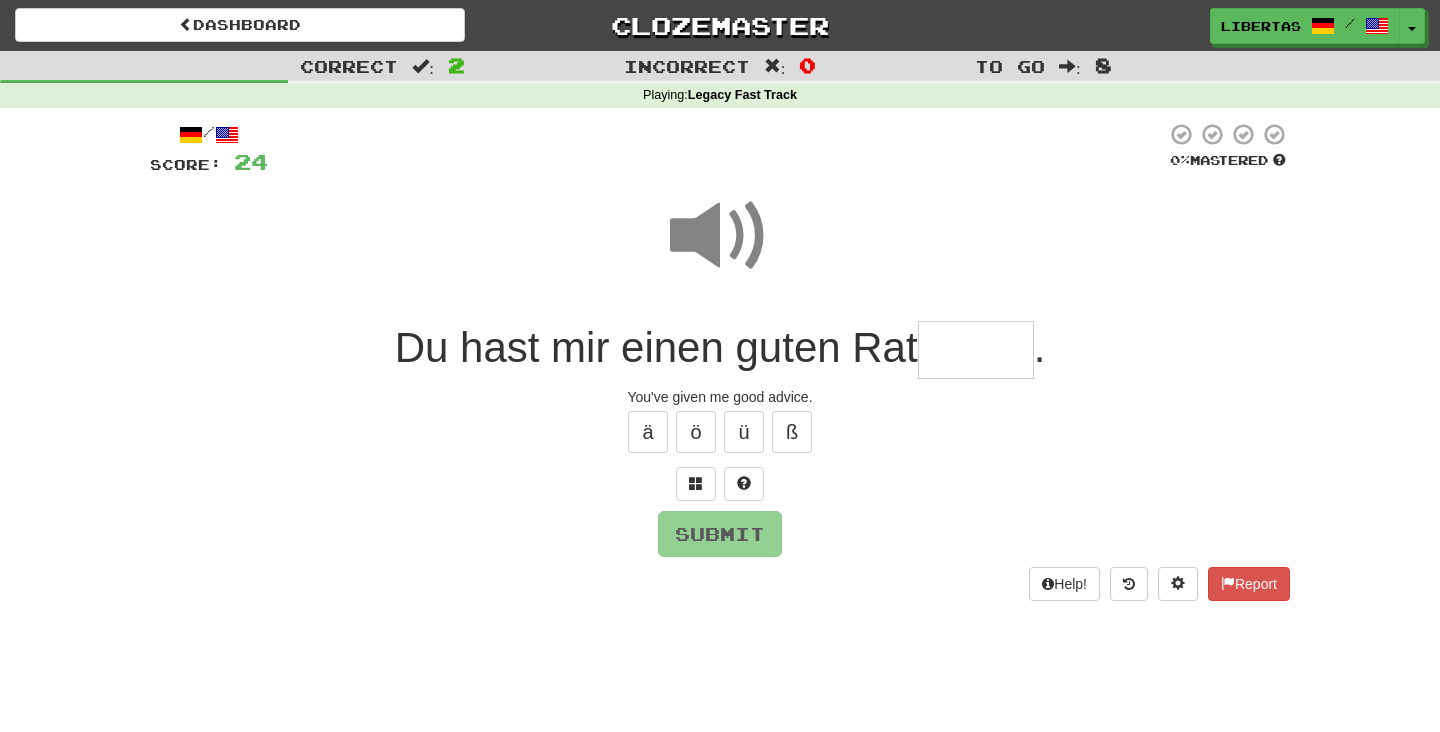 click at bounding box center (976, 350) 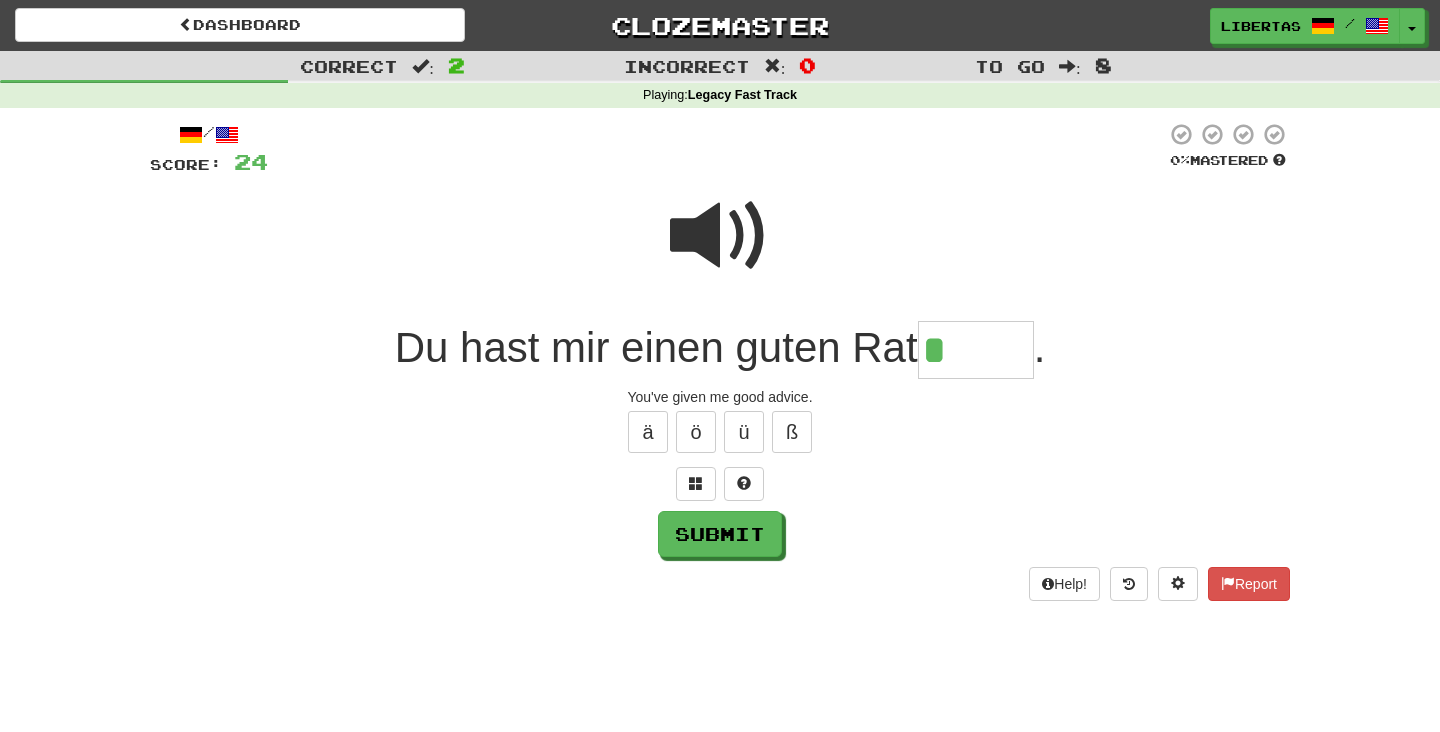 click at bounding box center (720, 236) 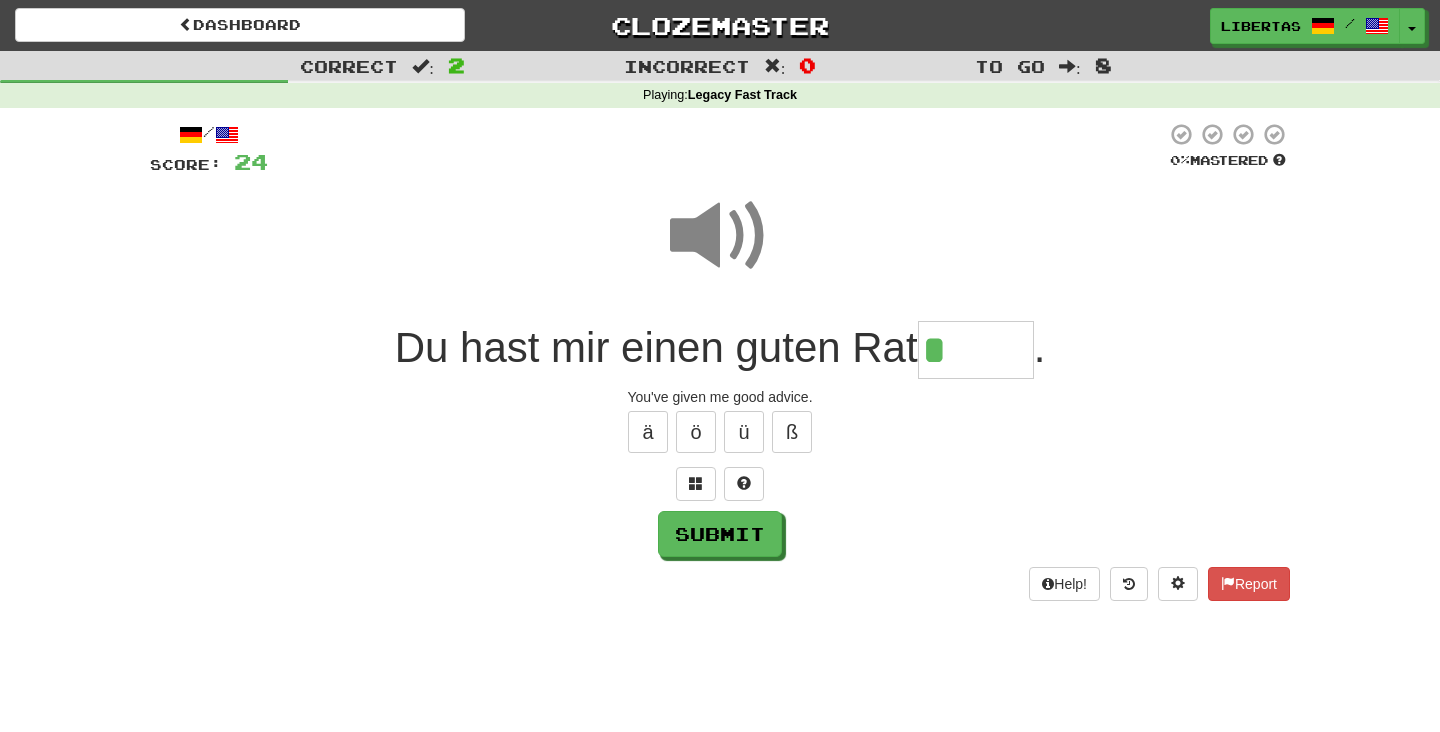 click on "*" at bounding box center [976, 350] 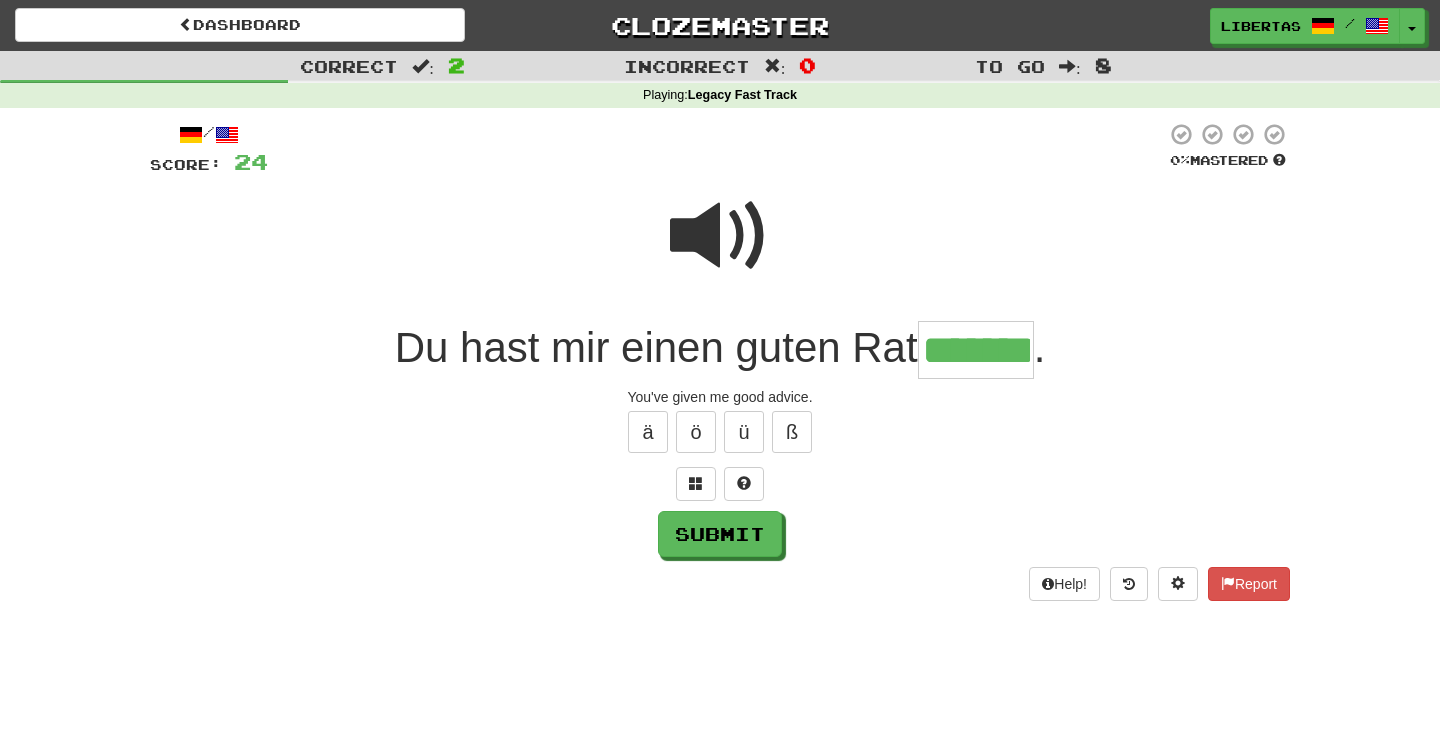 type on "*******" 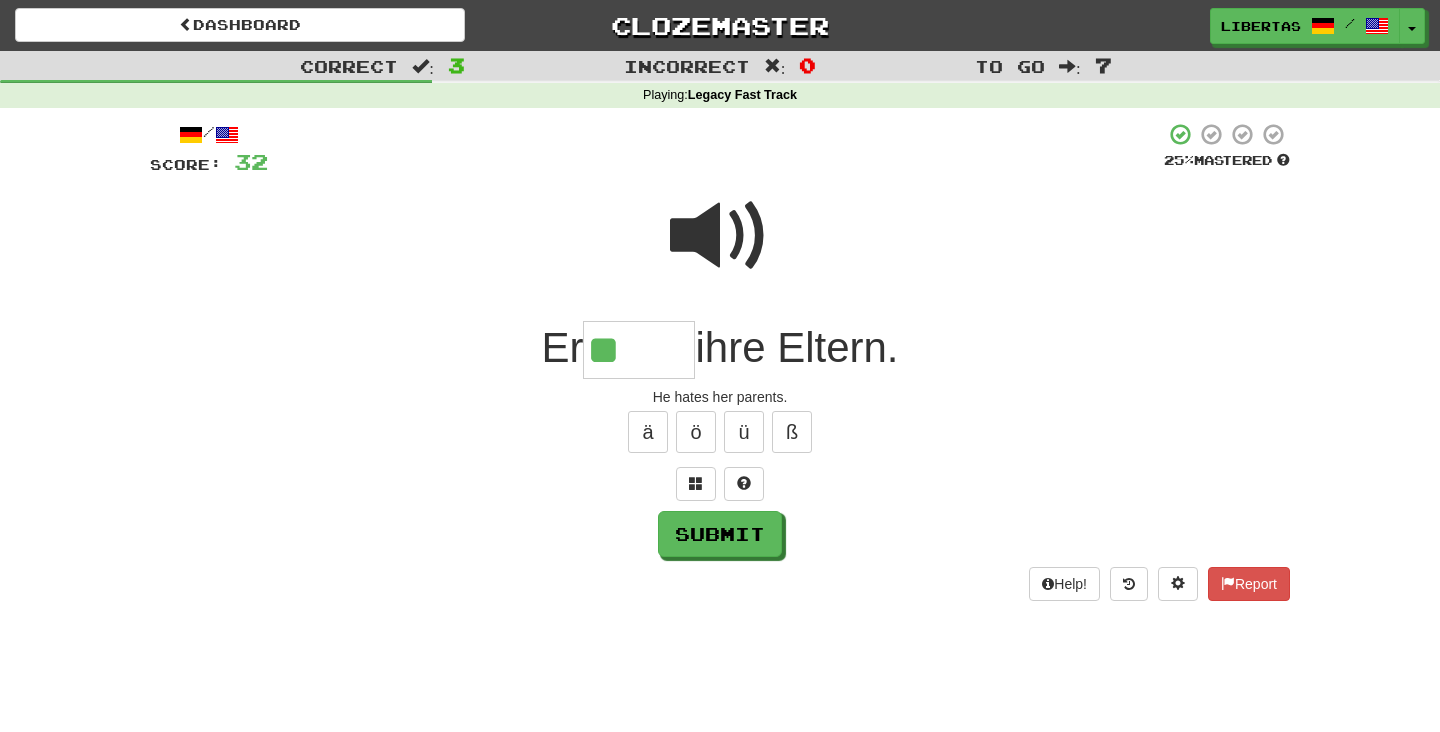 click at bounding box center (720, 236) 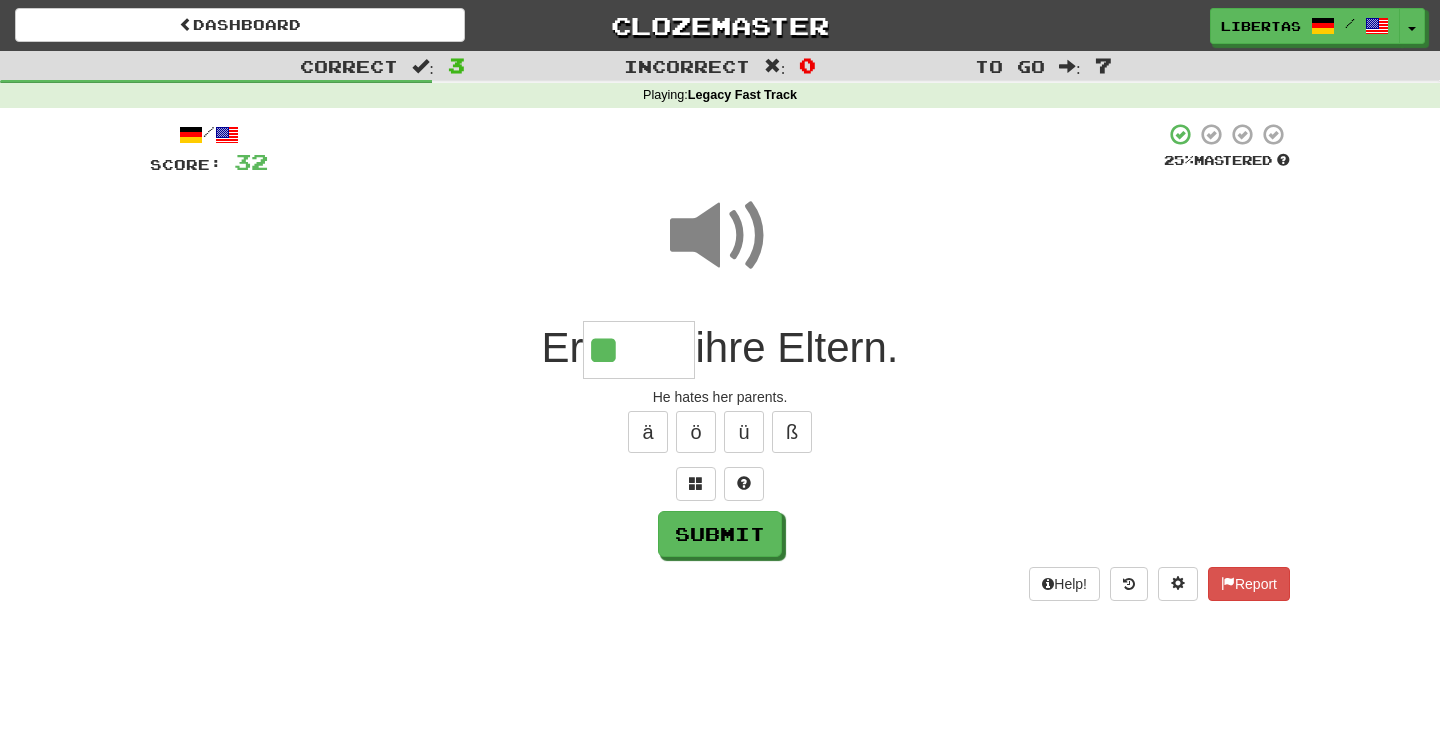 click on "**" at bounding box center [639, 350] 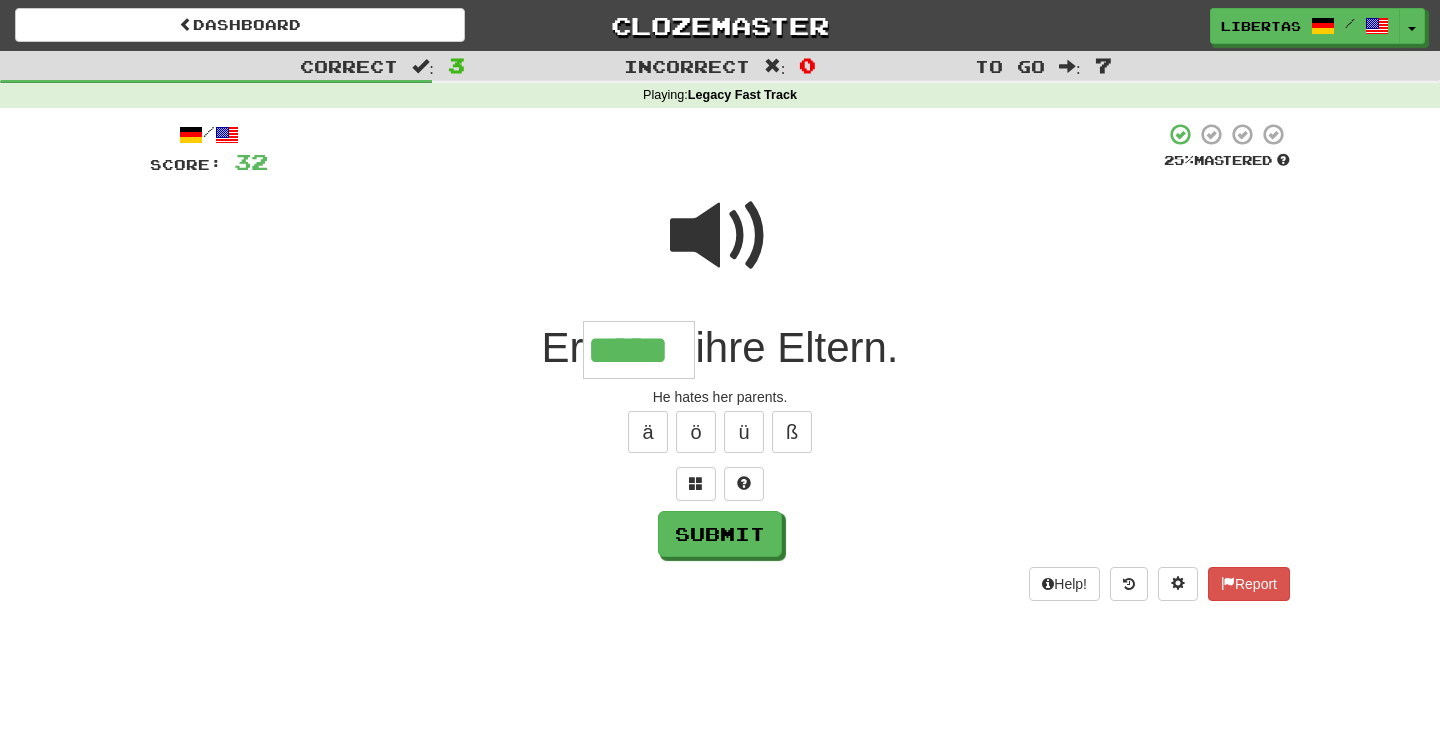 type on "*****" 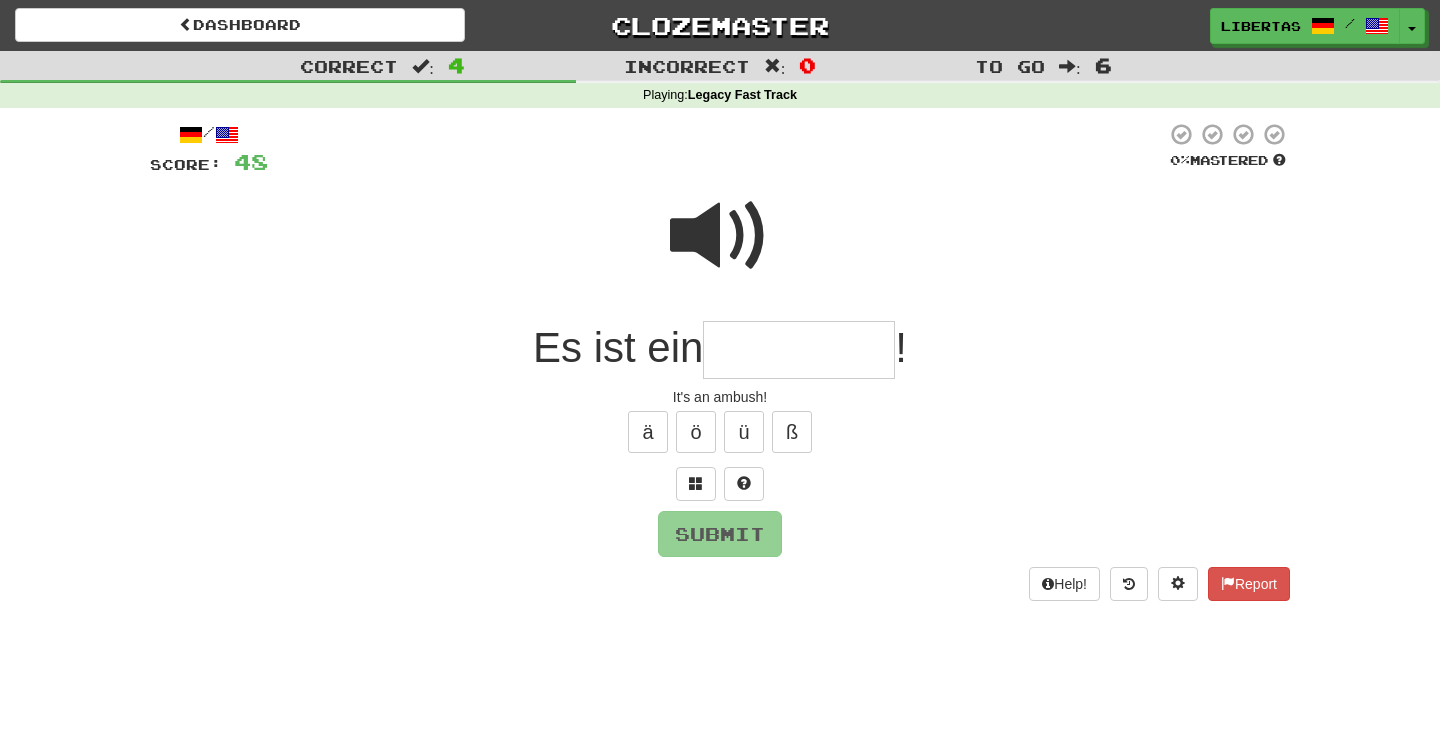 click at bounding box center [720, 236] 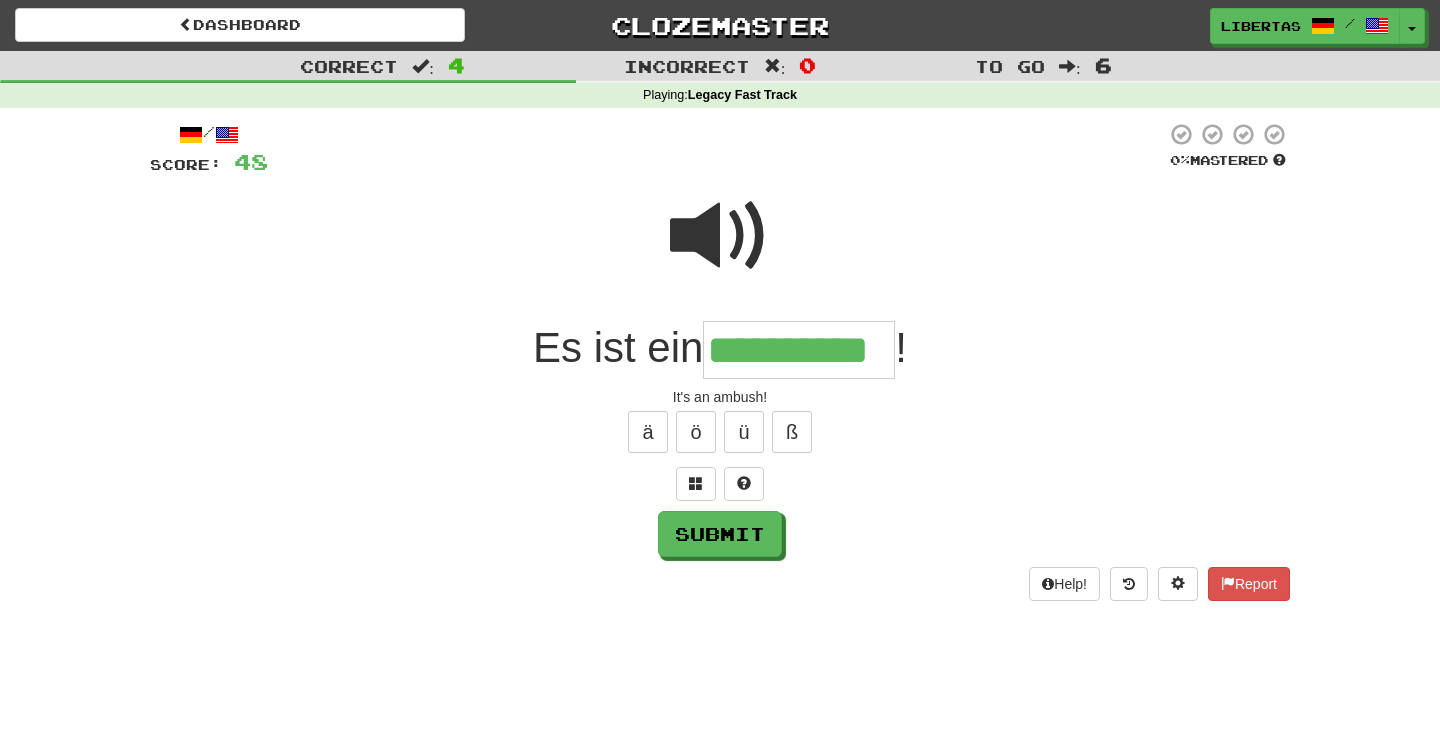 type on "**********" 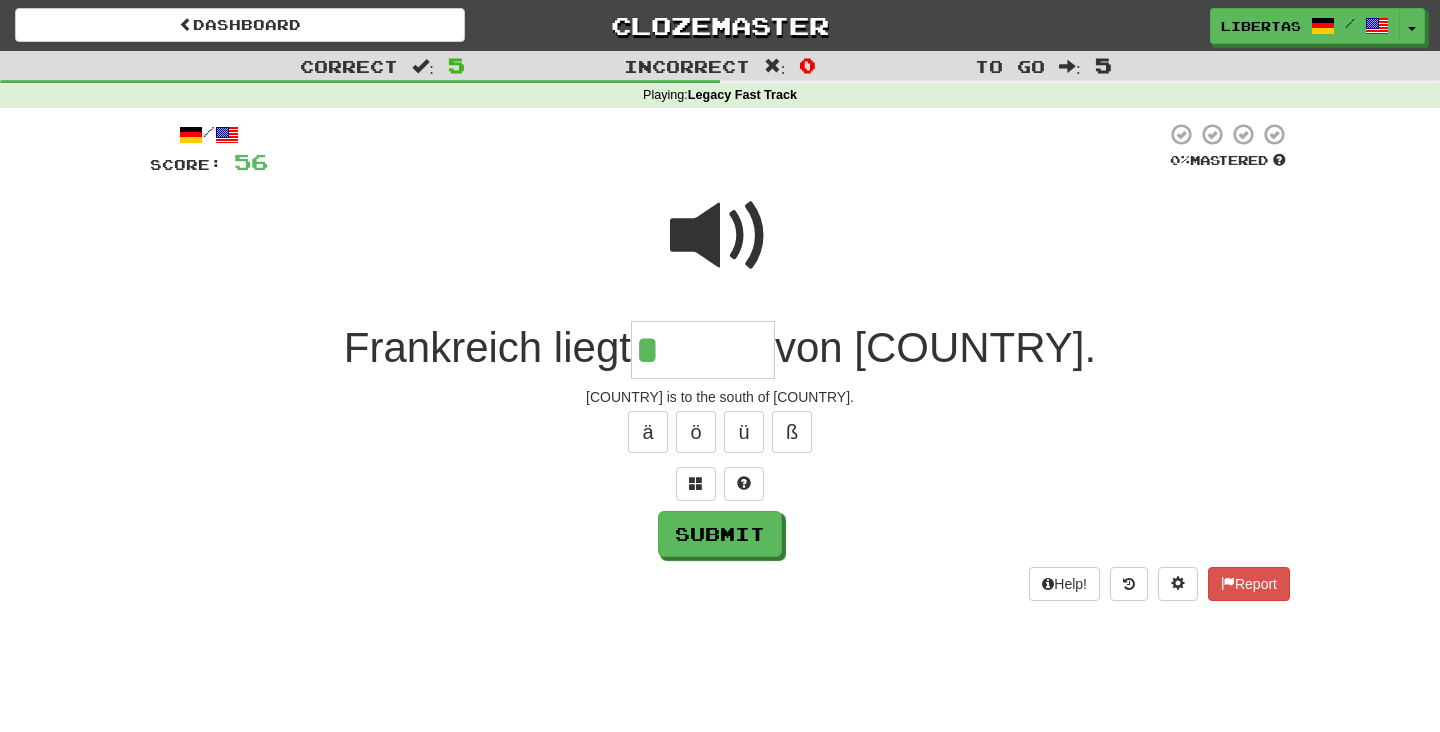 click at bounding box center [720, 236] 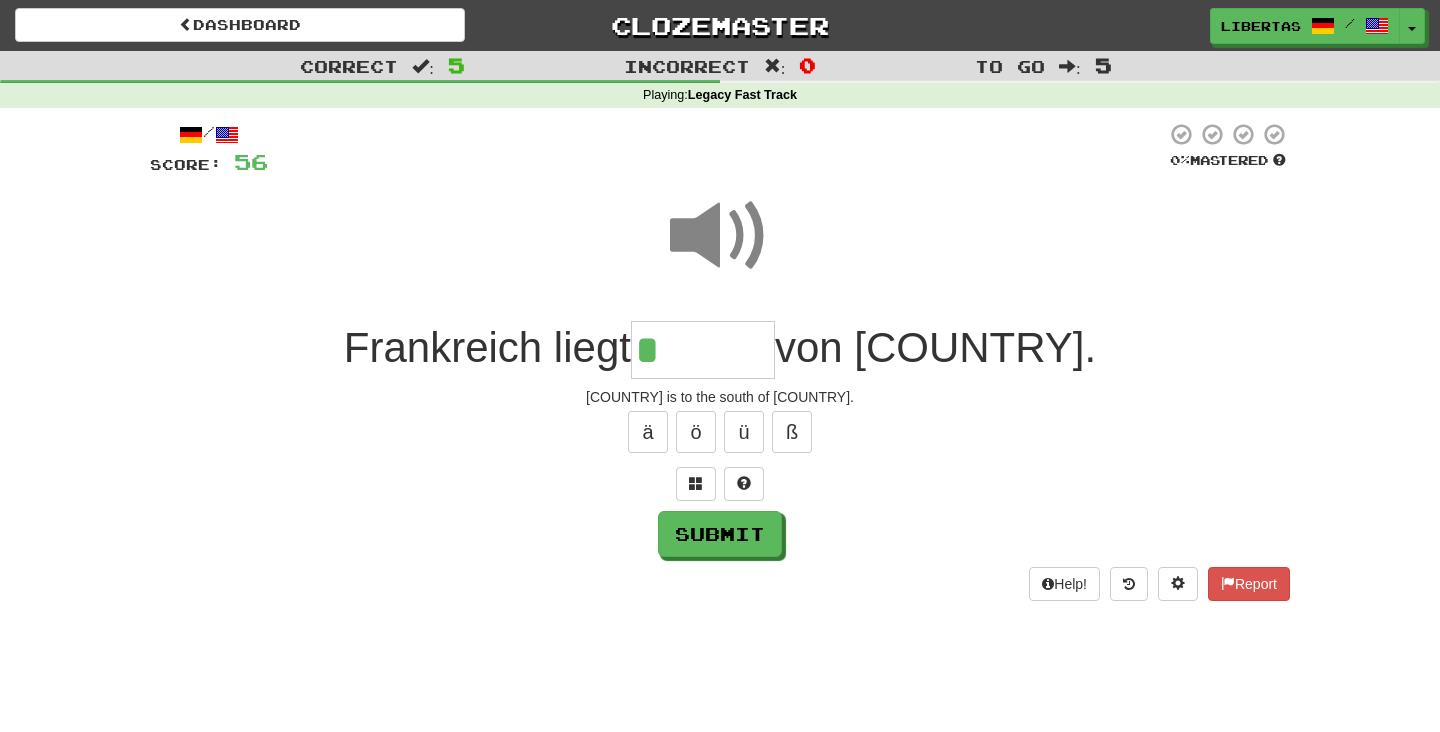 click on "*" at bounding box center [703, 350] 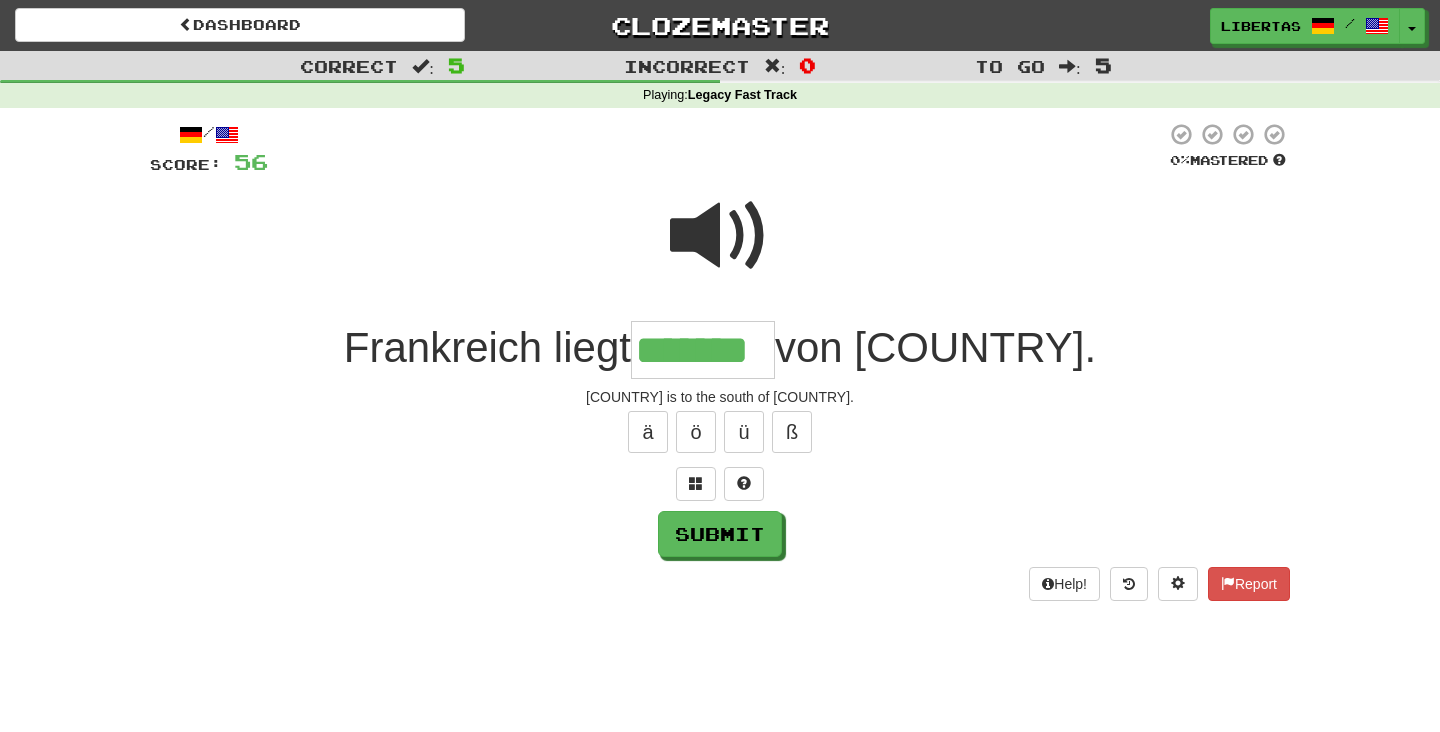 type on "*******" 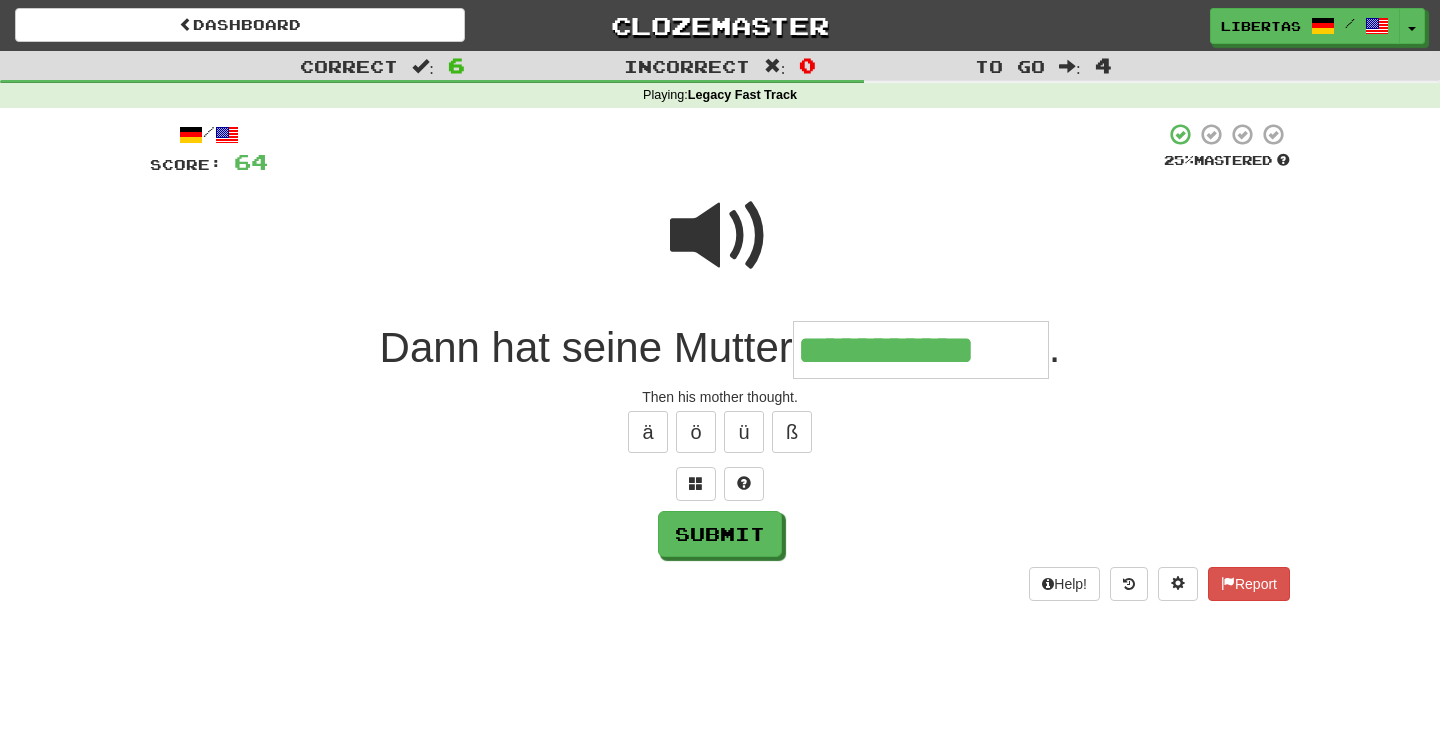 type on "**********" 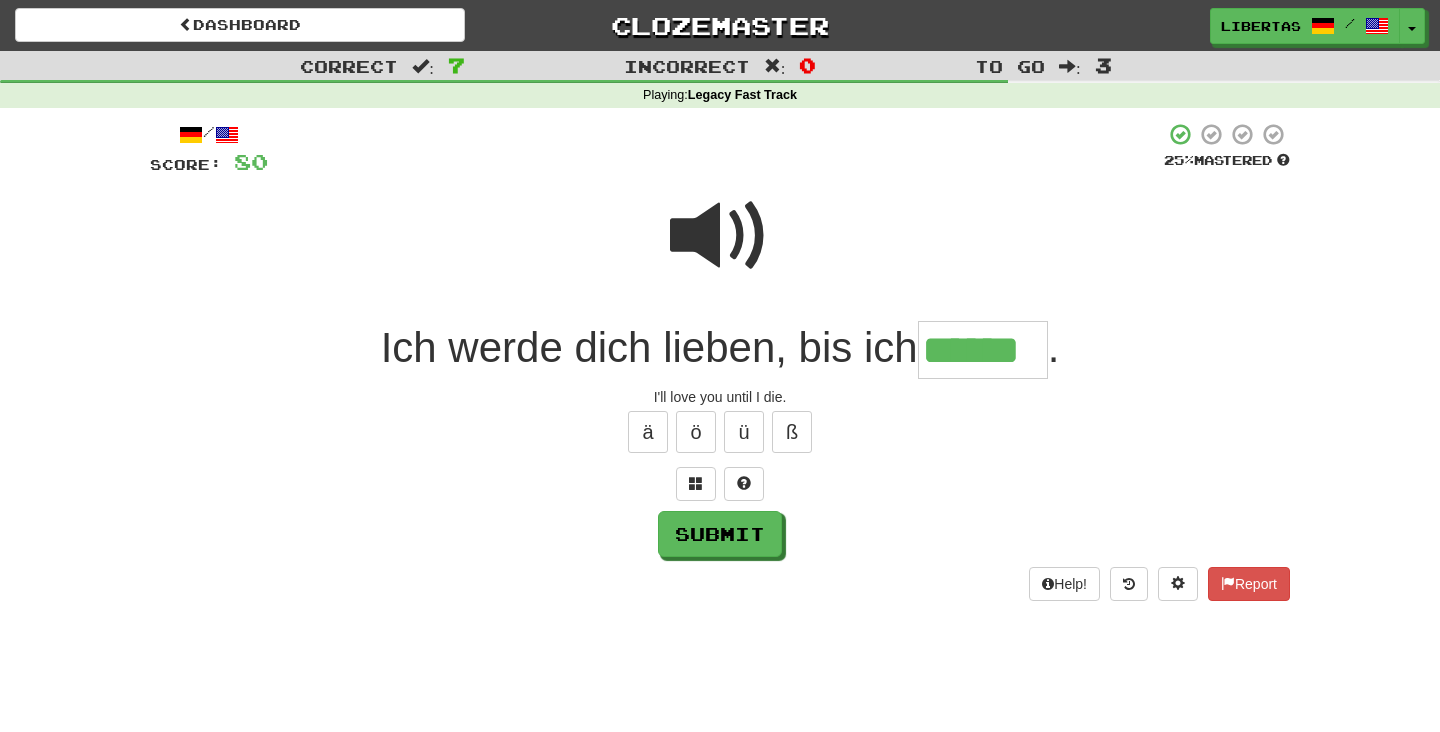 type on "******" 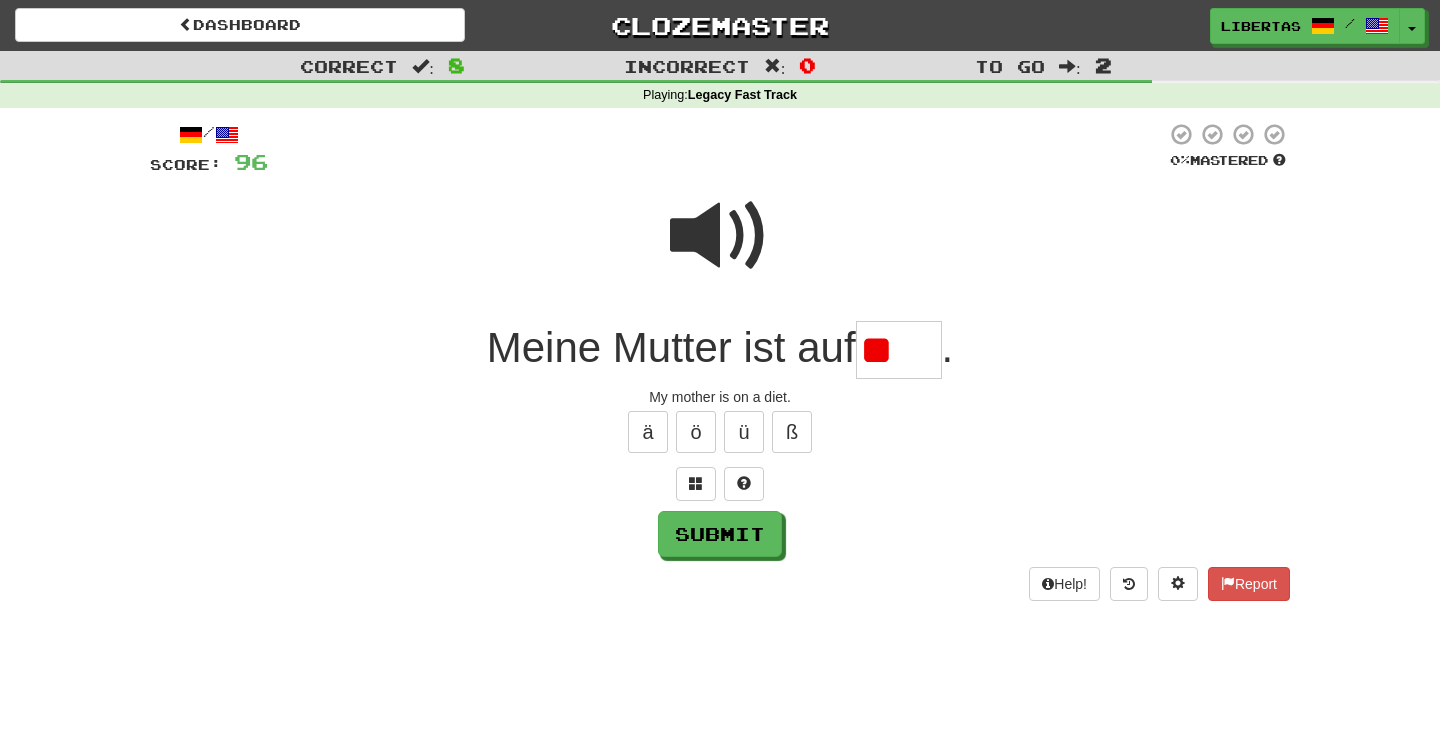 type on "*" 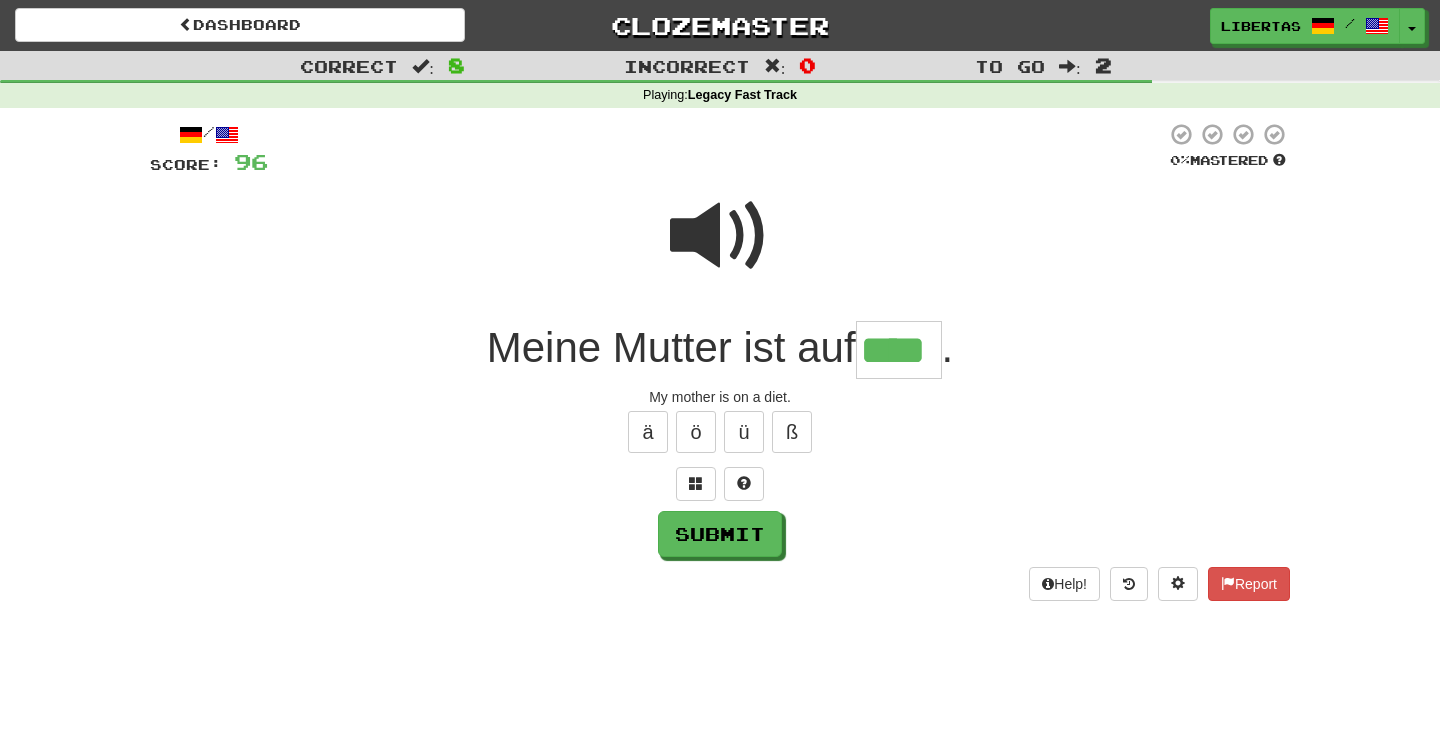 type on "****" 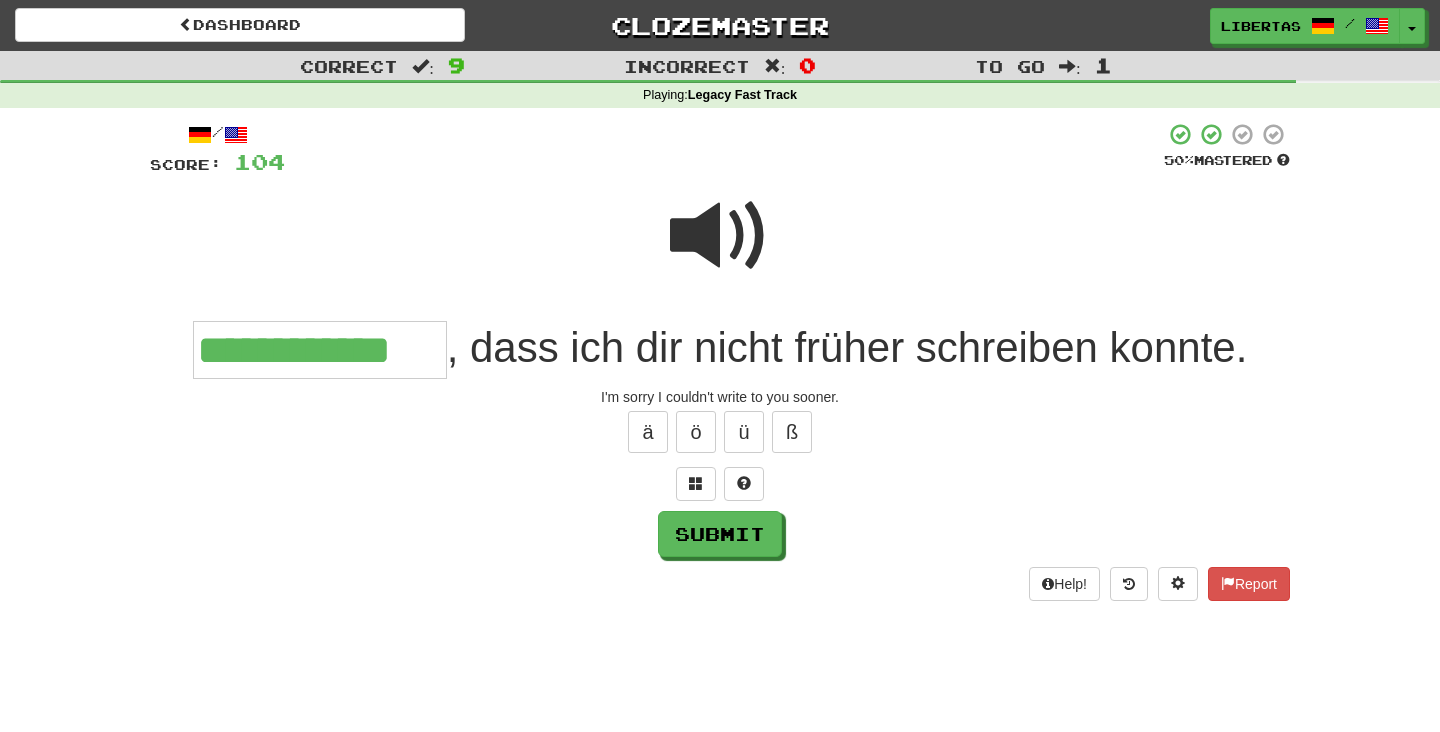 type on "**********" 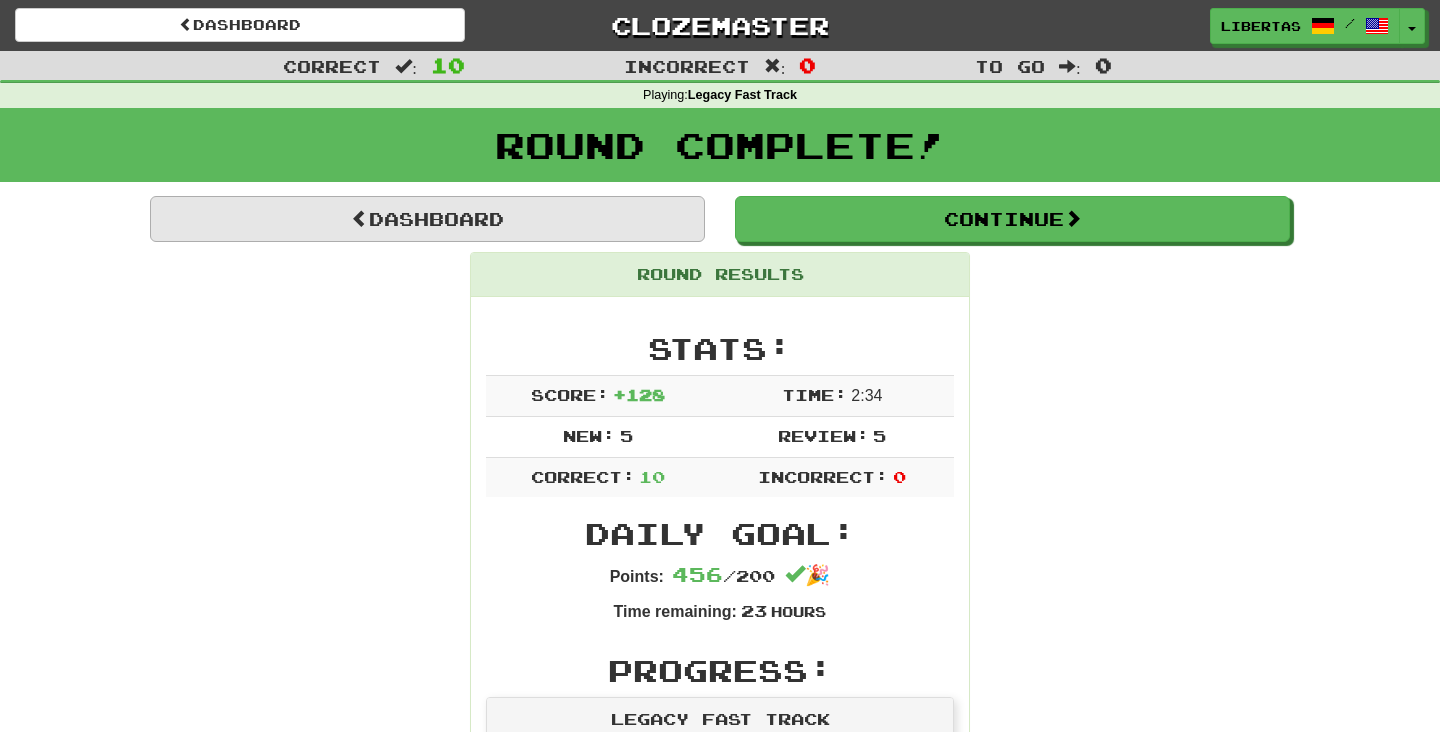 click on "Dashboard" at bounding box center [427, 219] 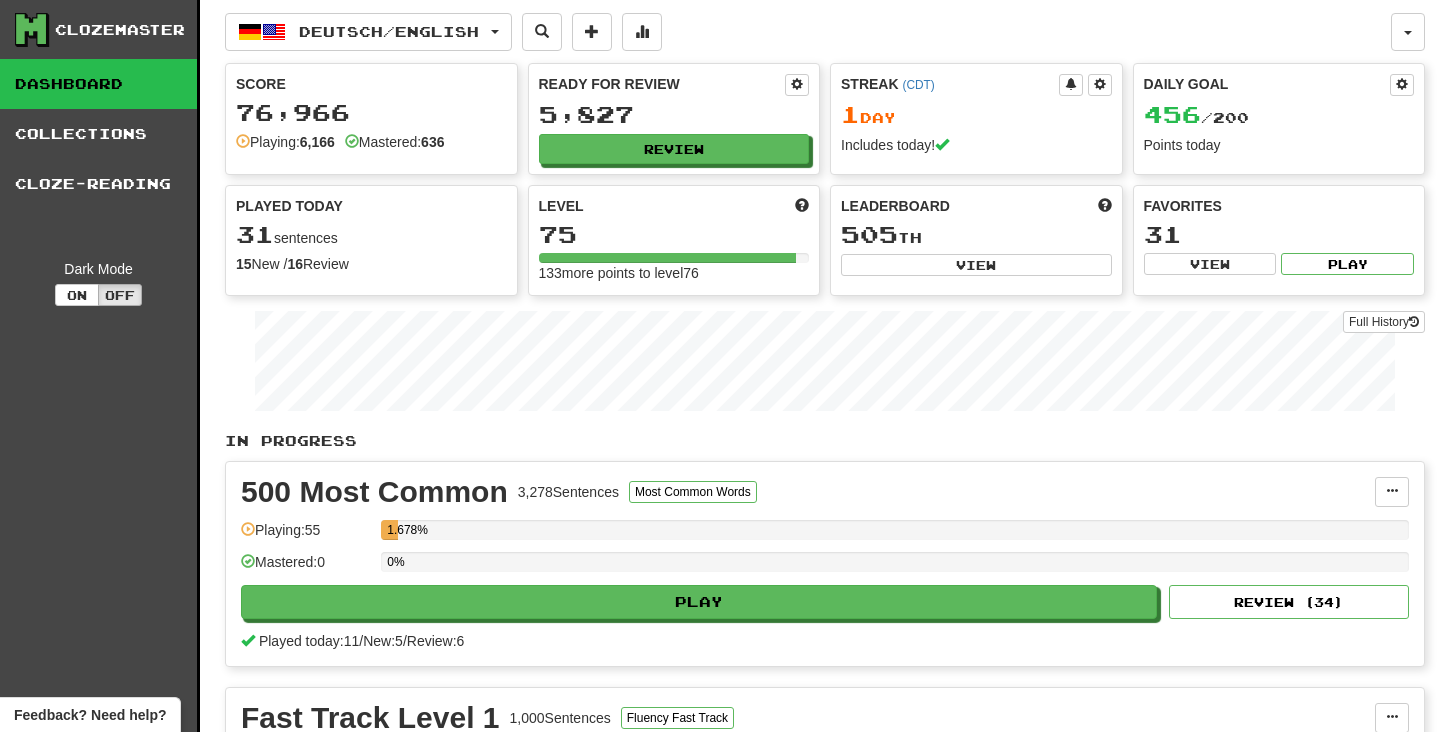 scroll, scrollTop: 0, scrollLeft: 0, axis: both 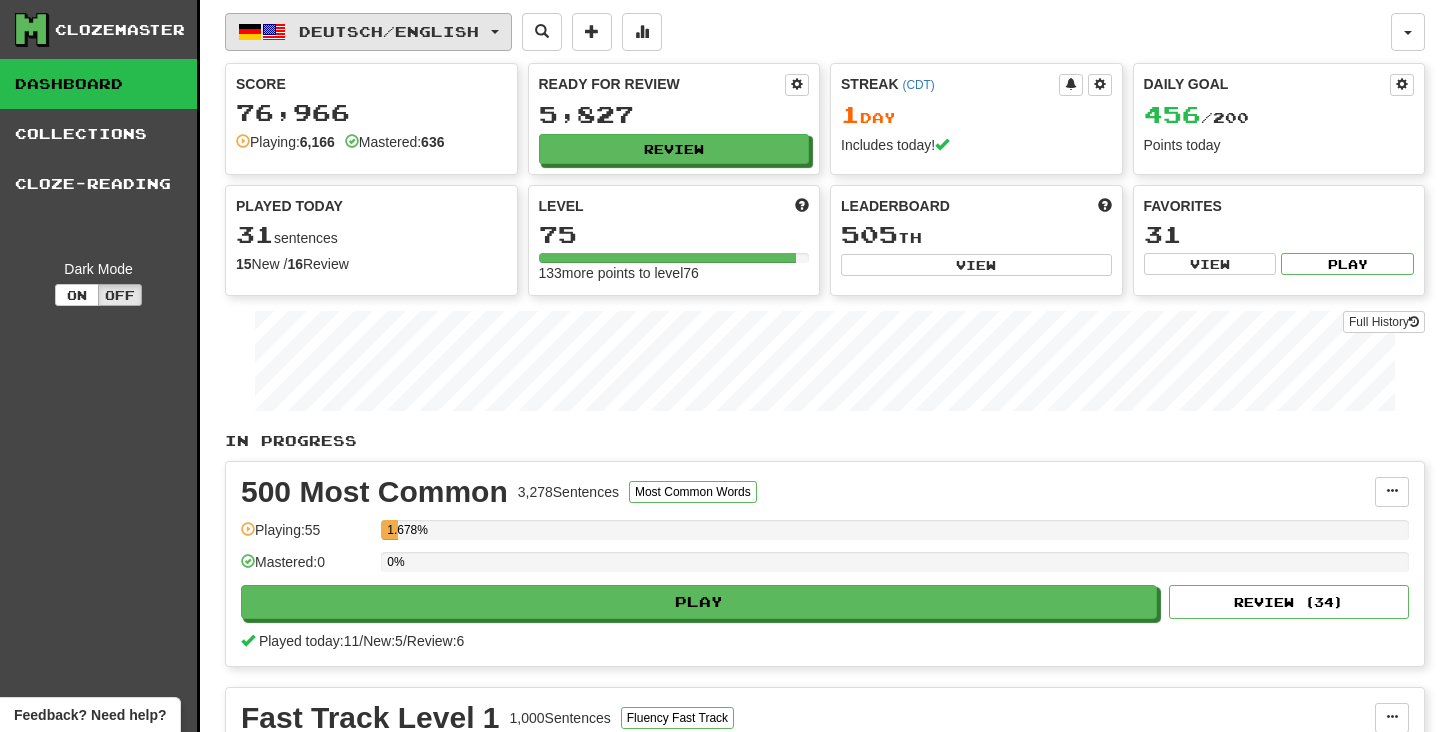 click on "Deutsch  /  English" at bounding box center (389, 31) 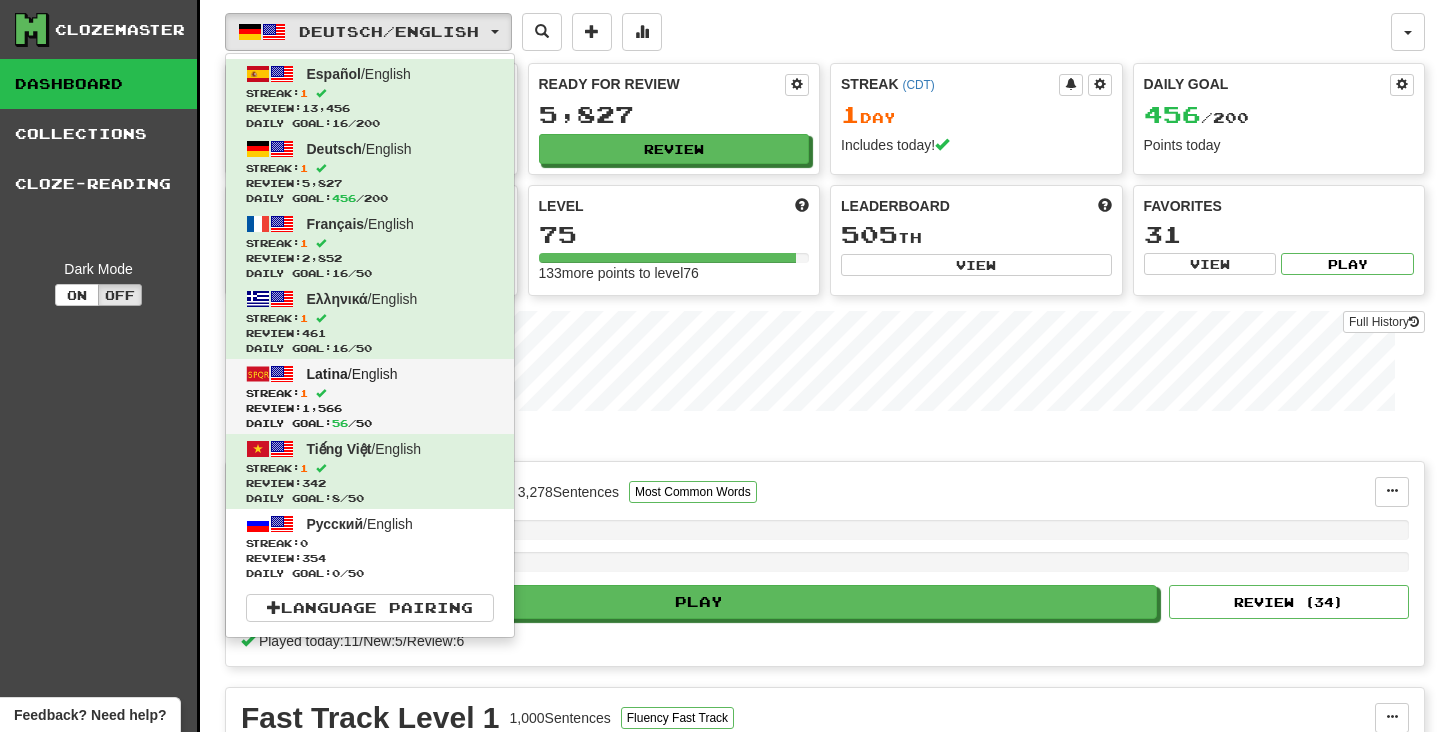 click on "Latina  /  English Streak:  1   Review:  [NUMBER] Daily Goal:  56  /  50" at bounding box center (370, 396) 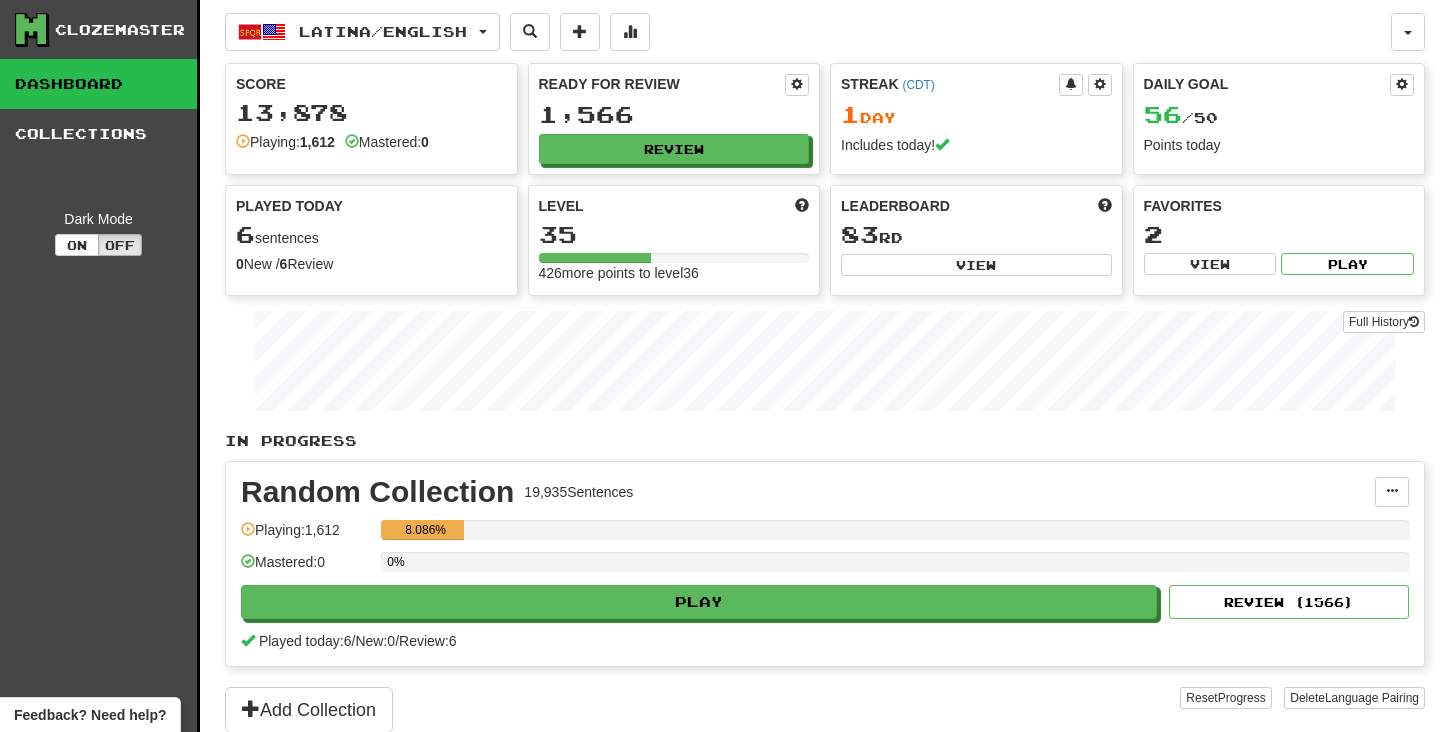 scroll, scrollTop: 0, scrollLeft: 0, axis: both 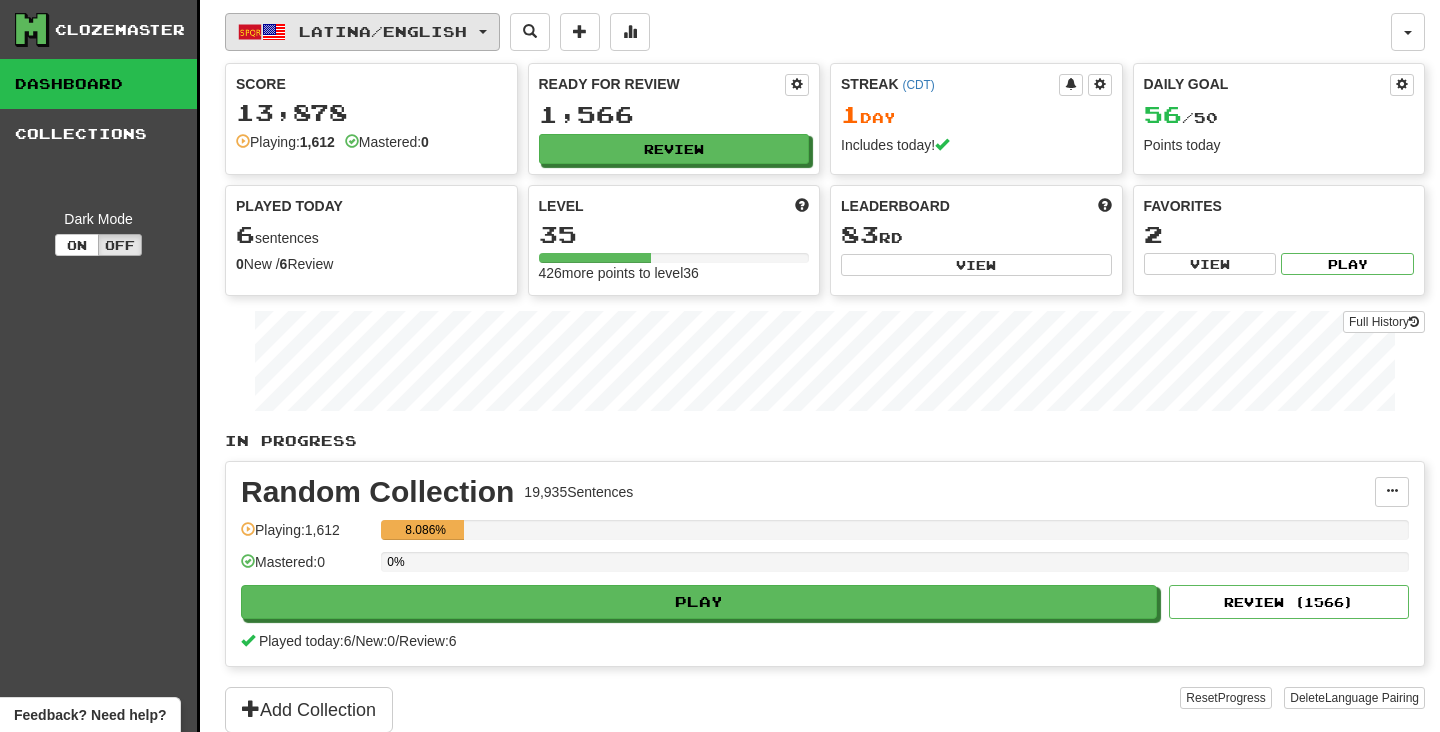 click on "Latina  /  English" at bounding box center (383, 31) 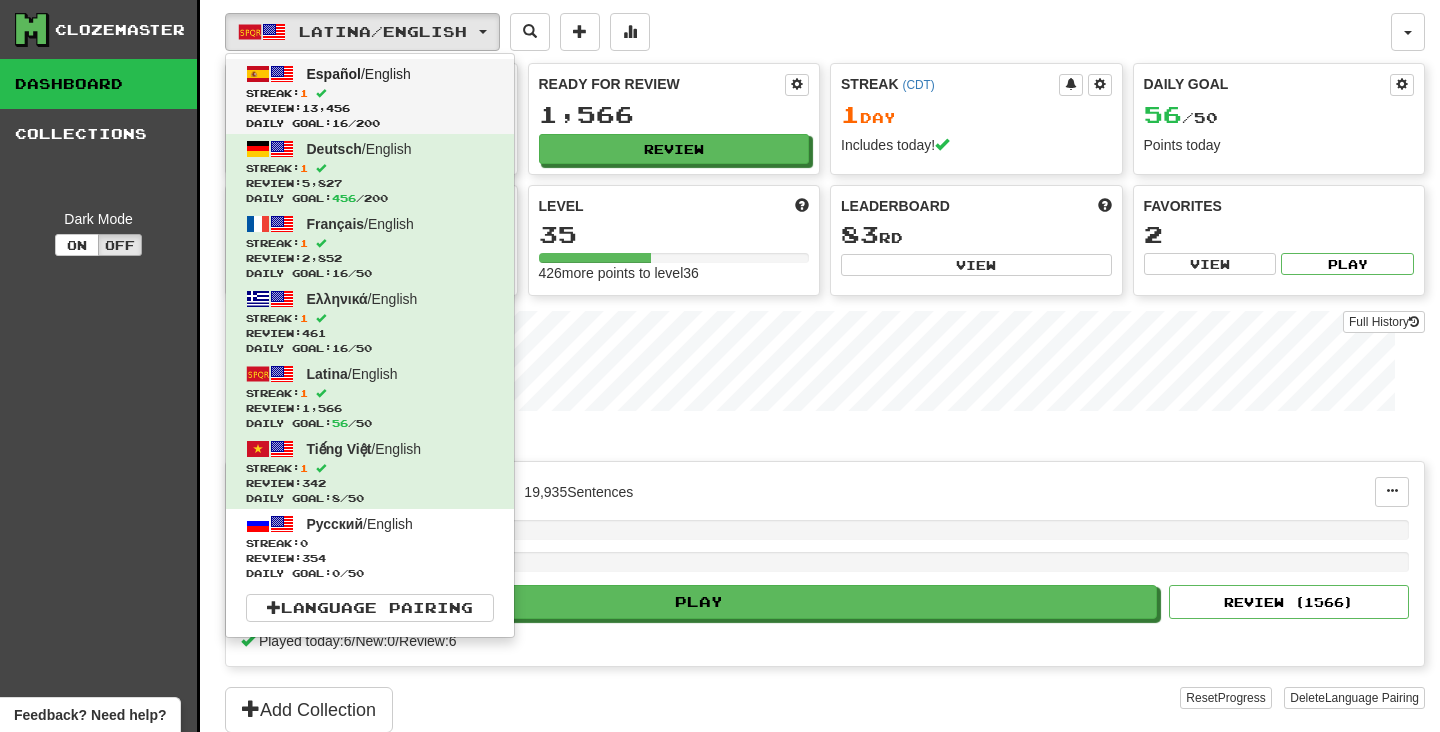 click on "Streak:  1" at bounding box center [370, 93] 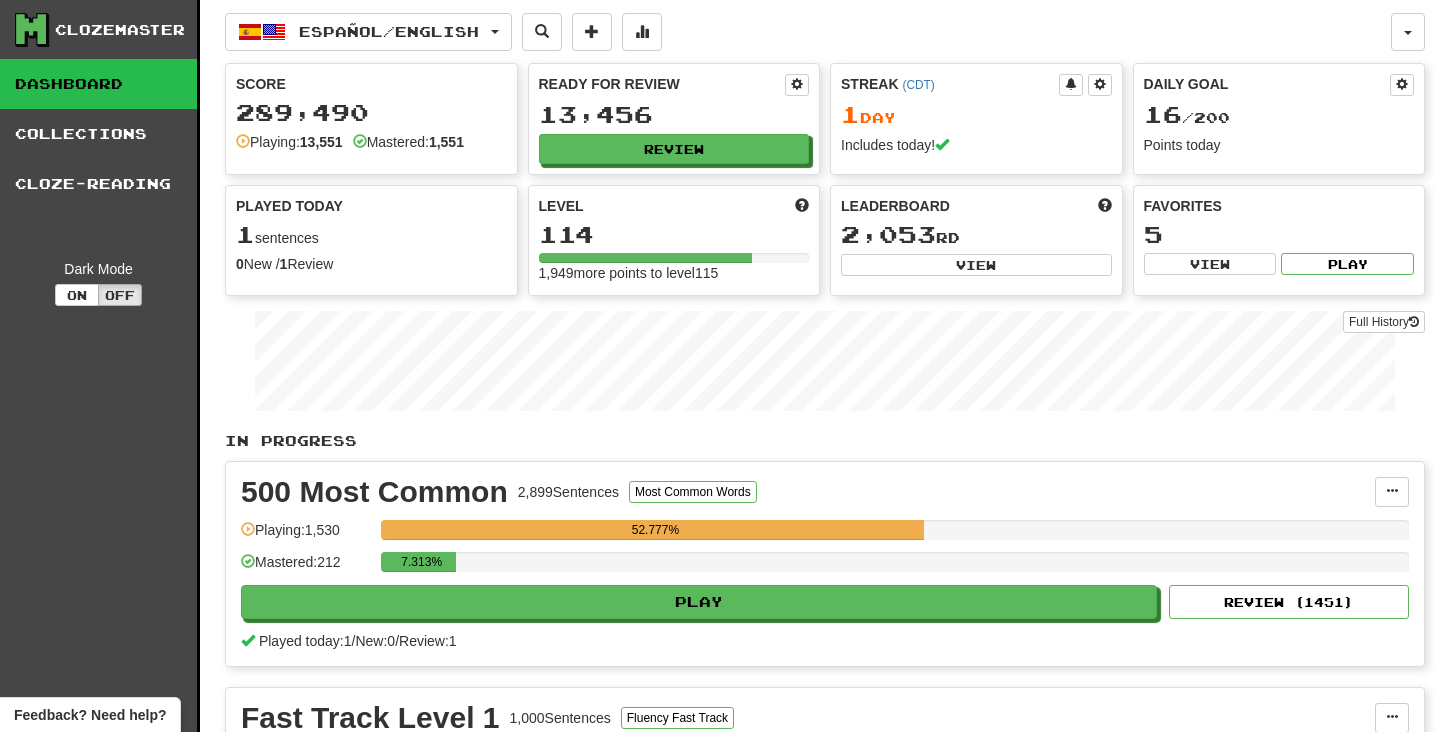 scroll, scrollTop: 0, scrollLeft: 0, axis: both 